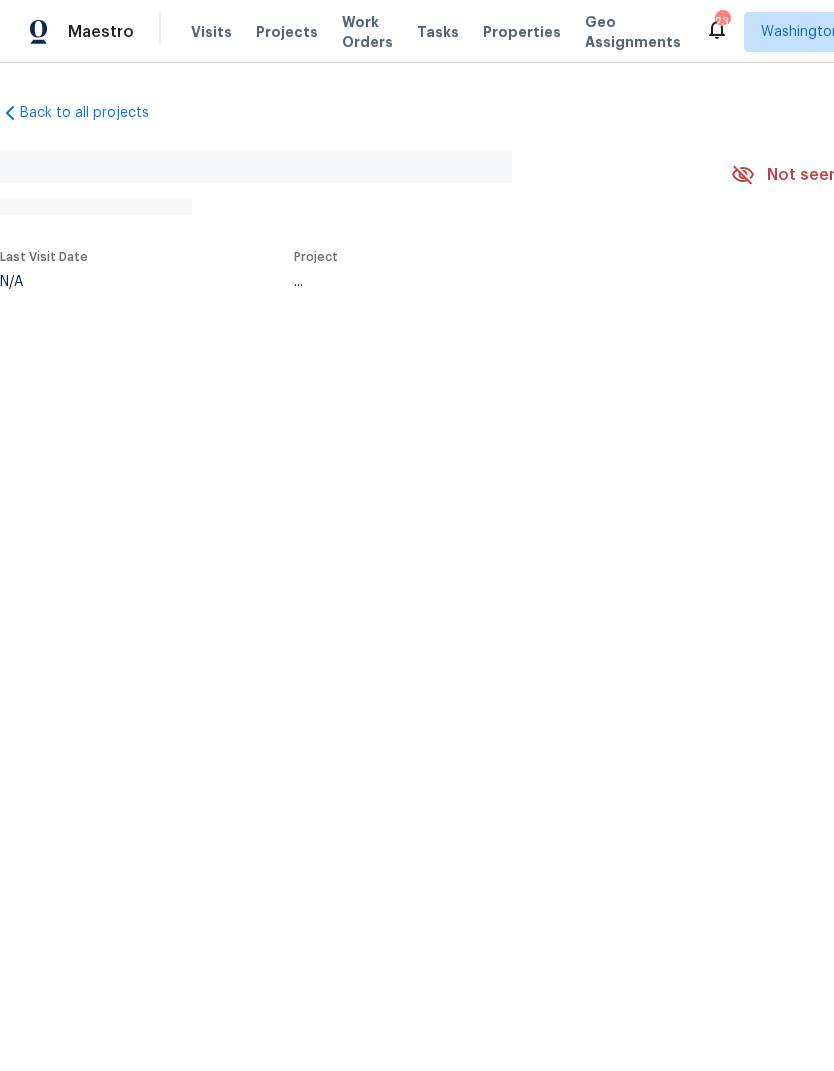 scroll, scrollTop: 0, scrollLeft: 0, axis: both 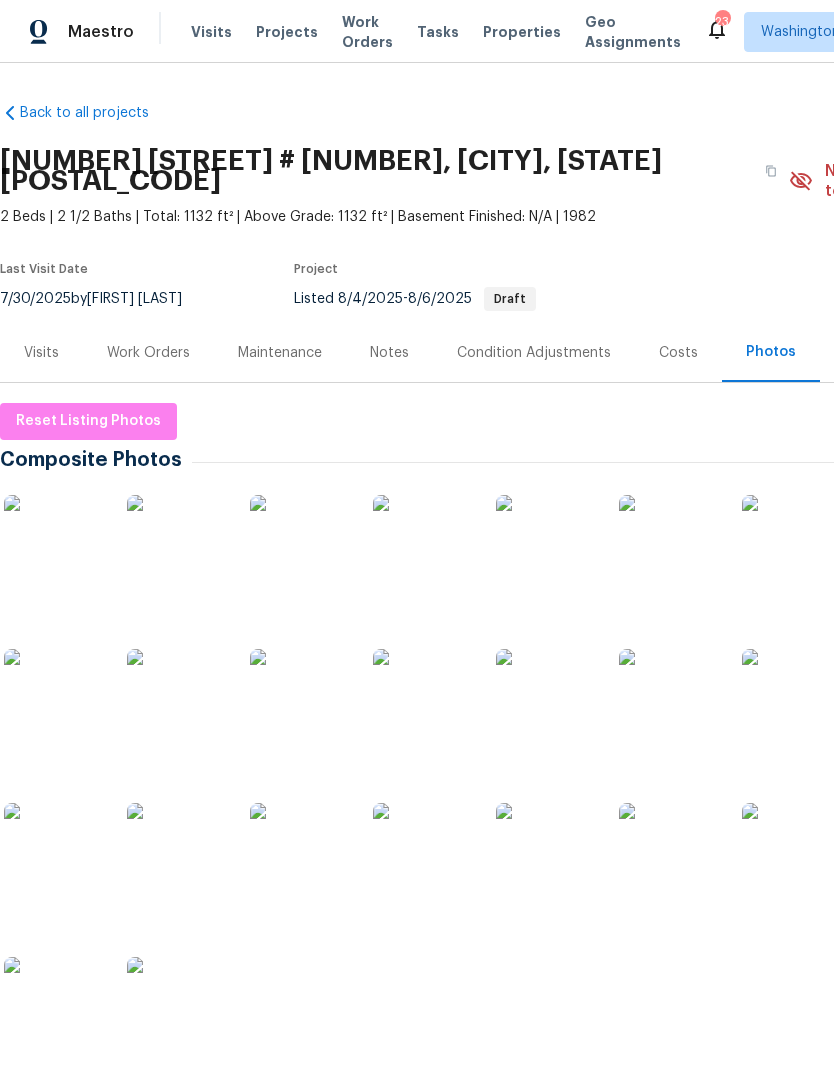click on "Work Orders" at bounding box center (148, 353) 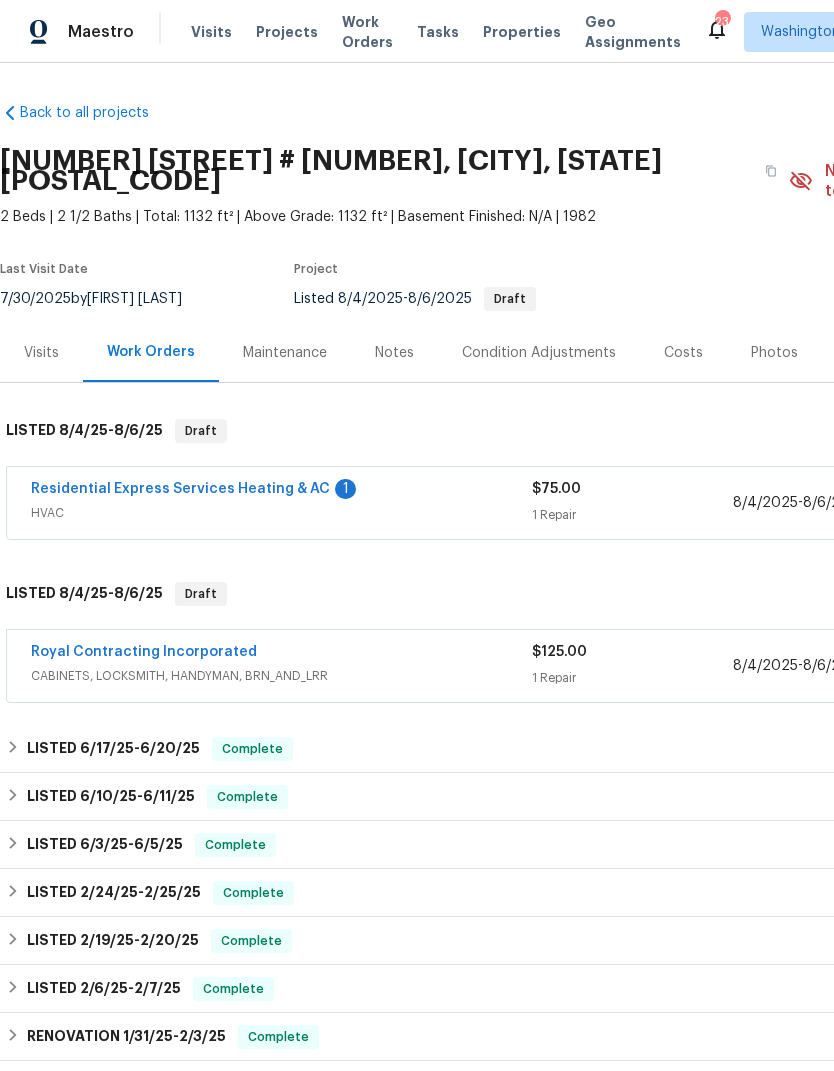 scroll, scrollTop: 0, scrollLeft: 0, axis: both 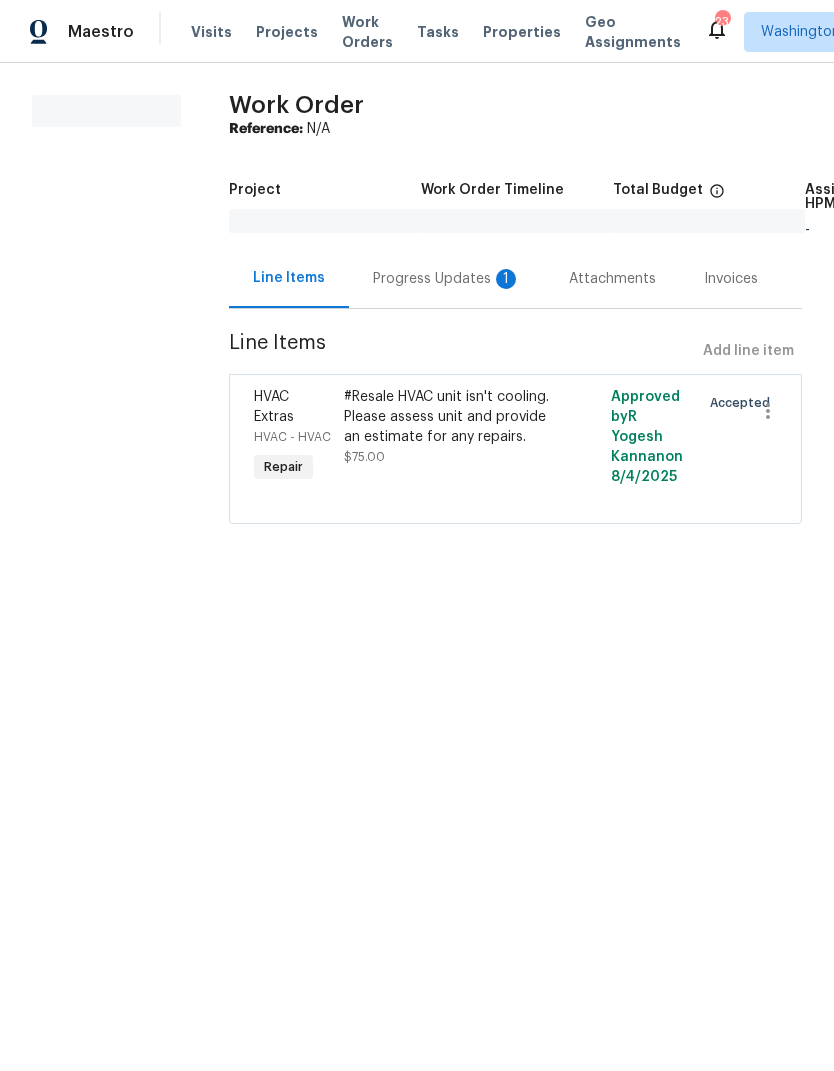 click on "Progress Updates 1" at bounding box center (447, 279) 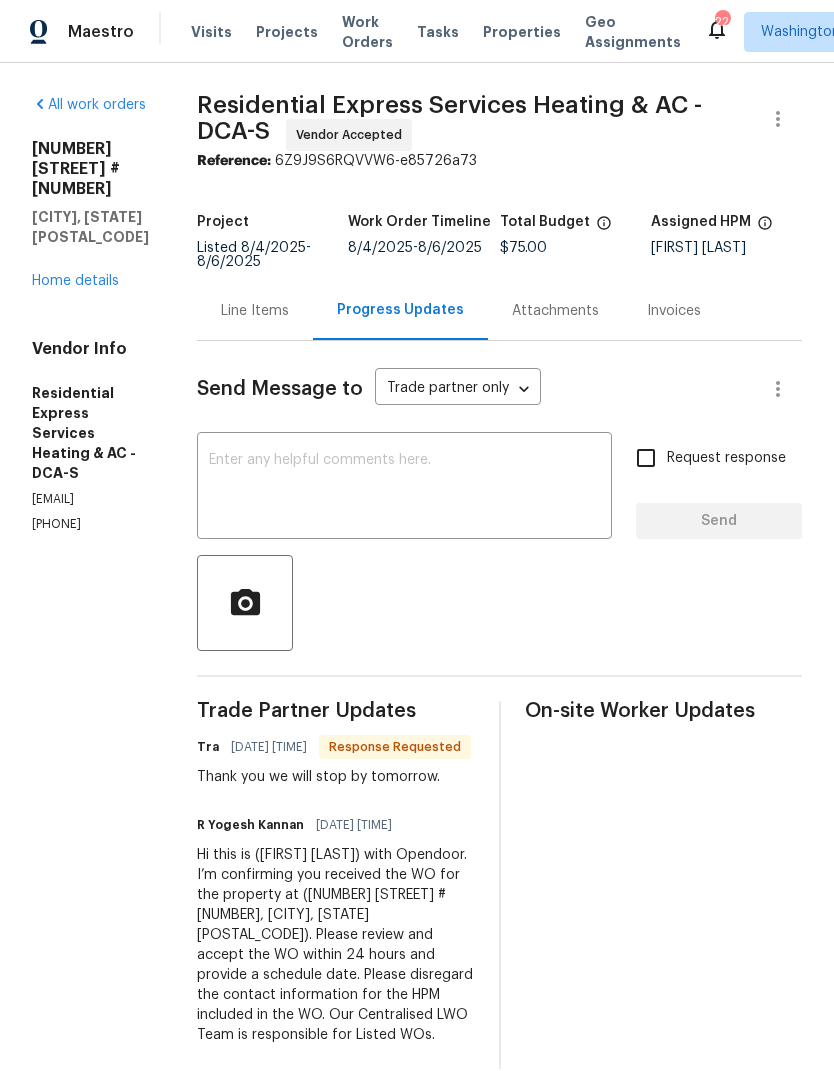click on "Home details" at bounding box center (75, 281) 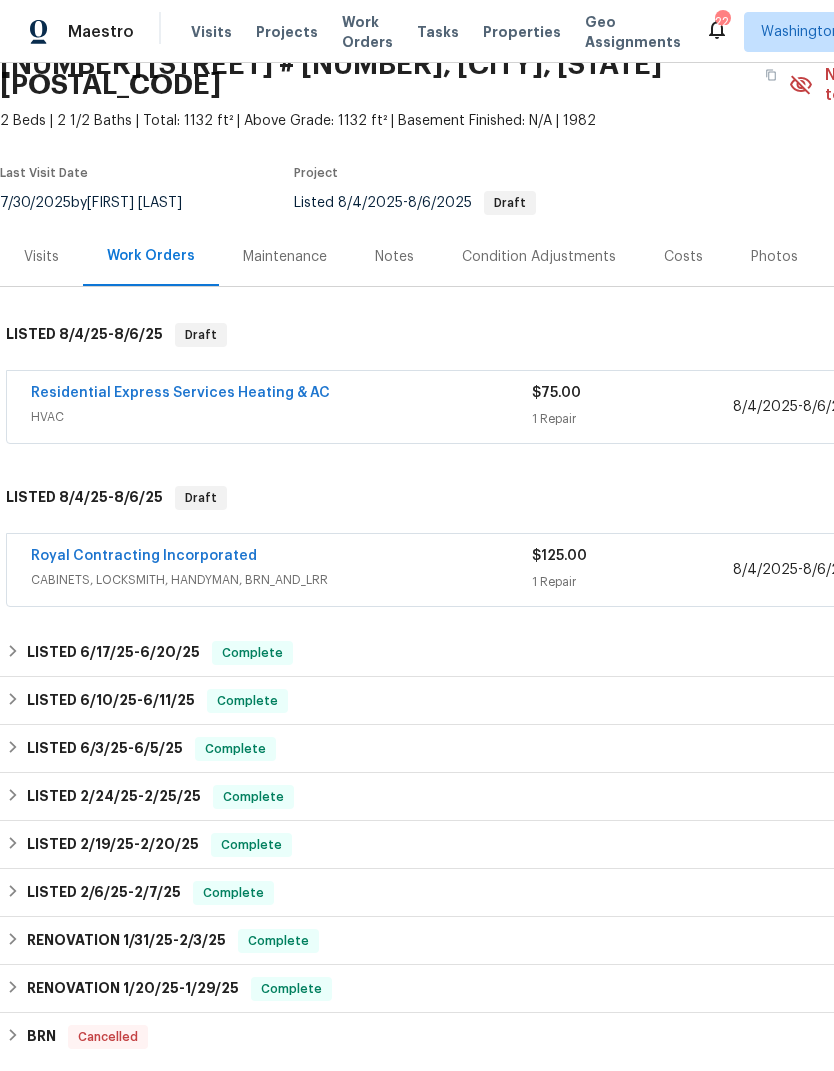 scroll, scrollTop: 98, scrollLeft: 0, axis: vertical 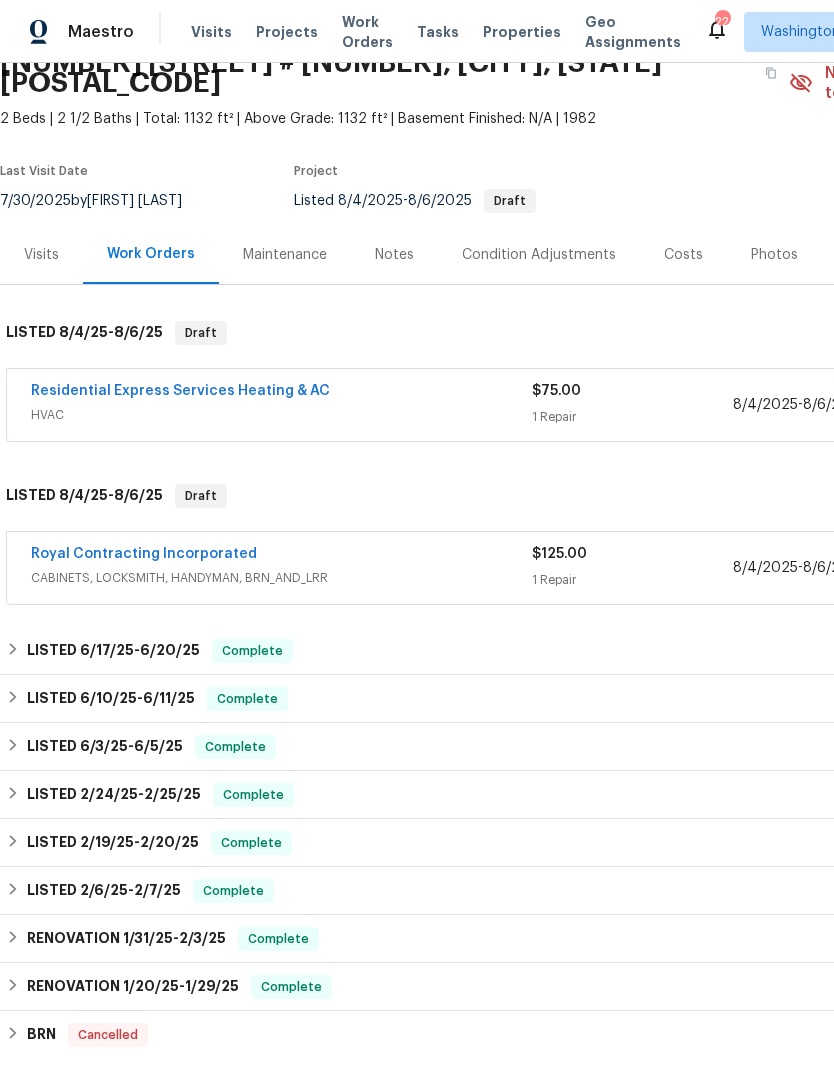 click on "Royal Contracting Incorporated" at bounding box center (144, 554) 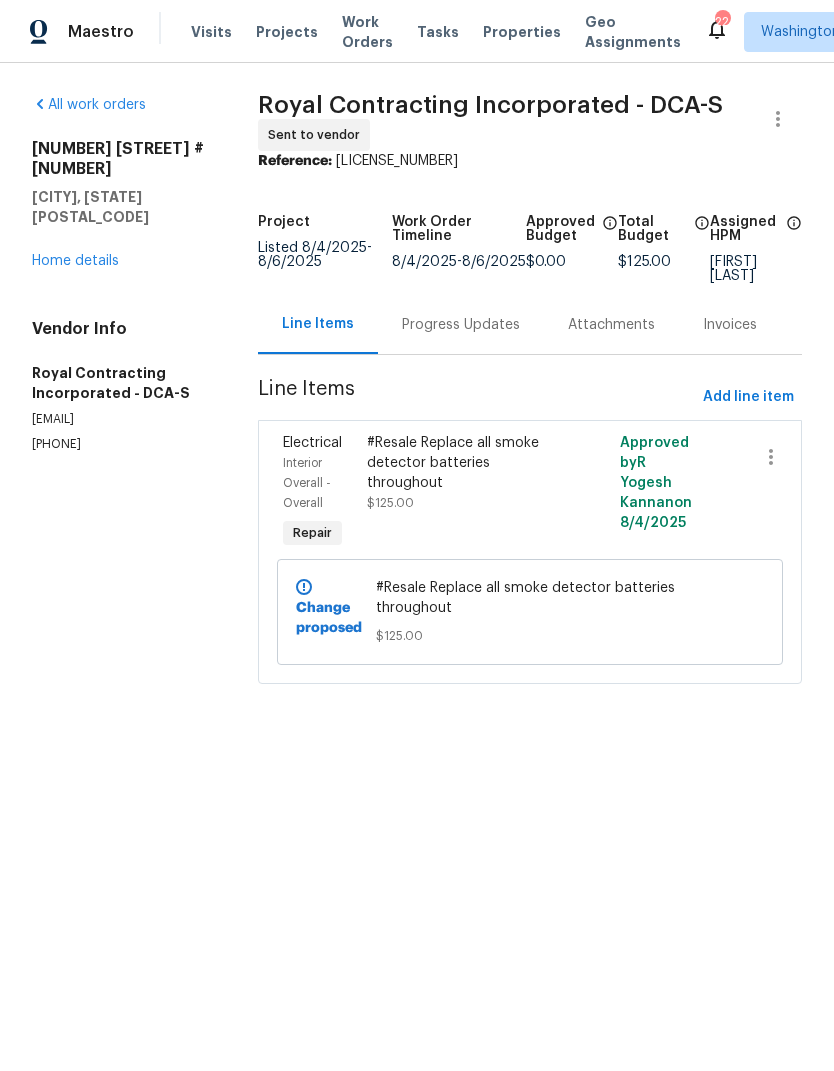 click on "Home details" at bounding box center [75, 261] 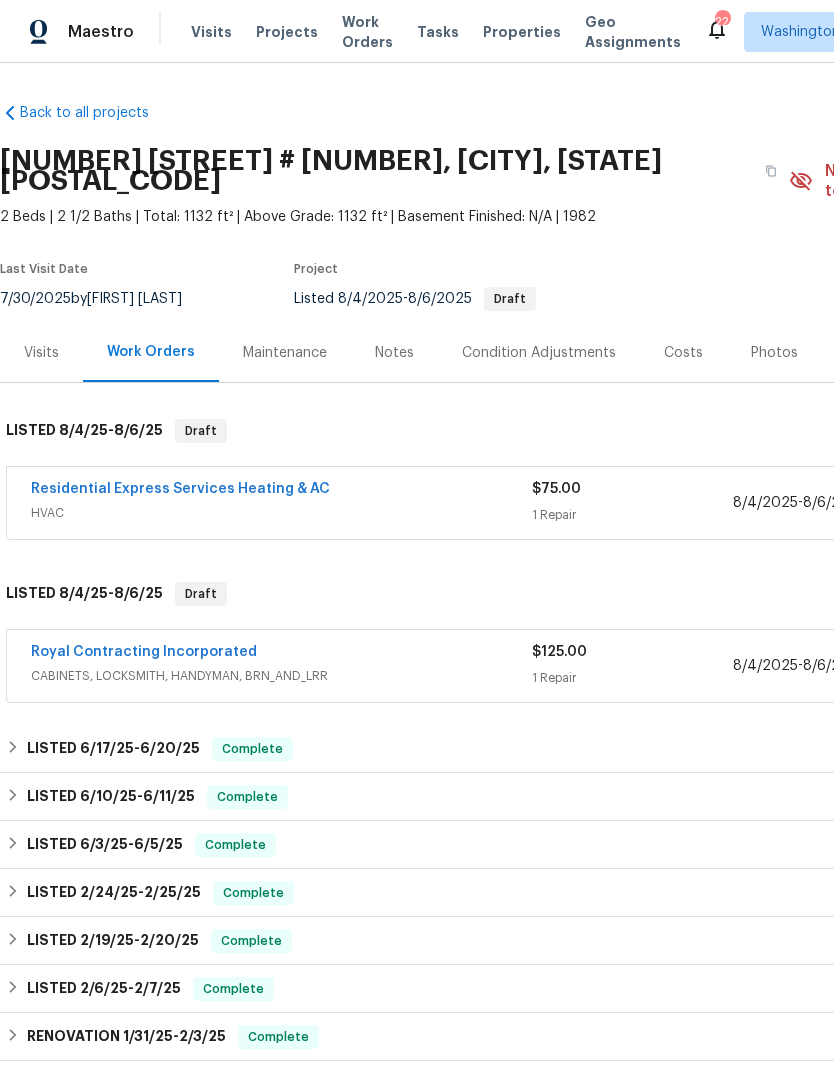 scroll, scrollTop: 0, scrollLeft: 0, axis: both 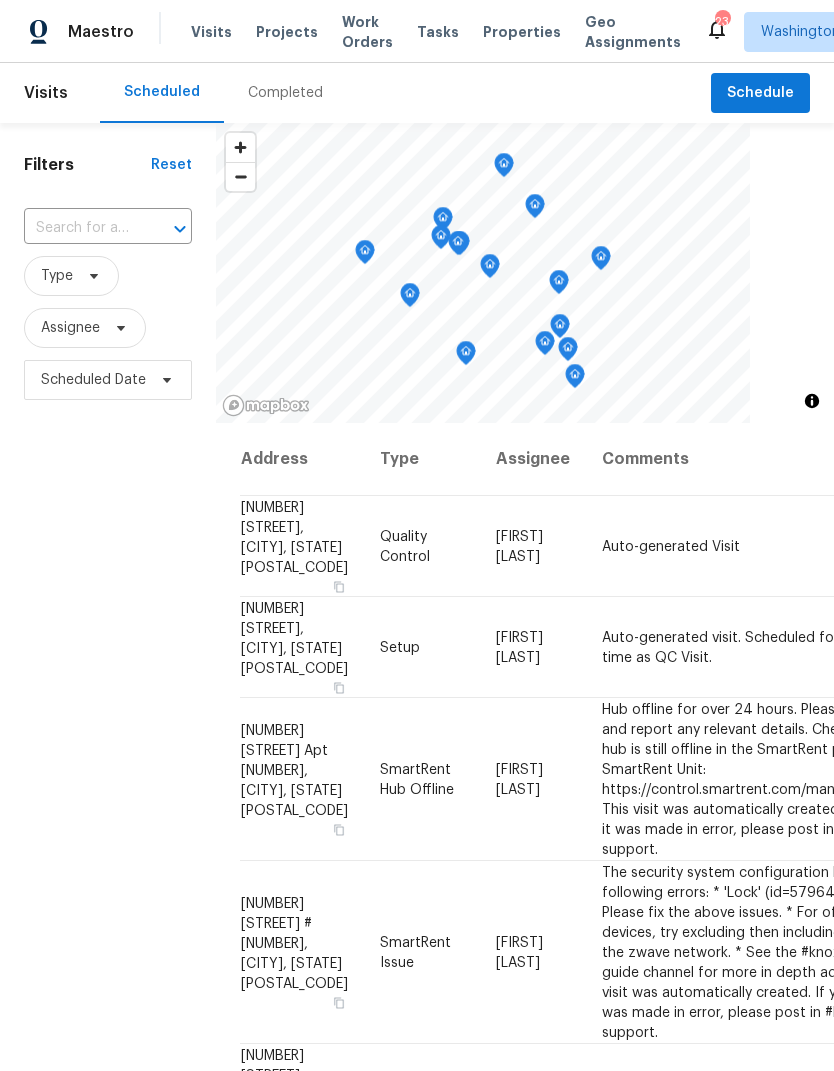 click on "Projects" at bounding box center [287, 32] 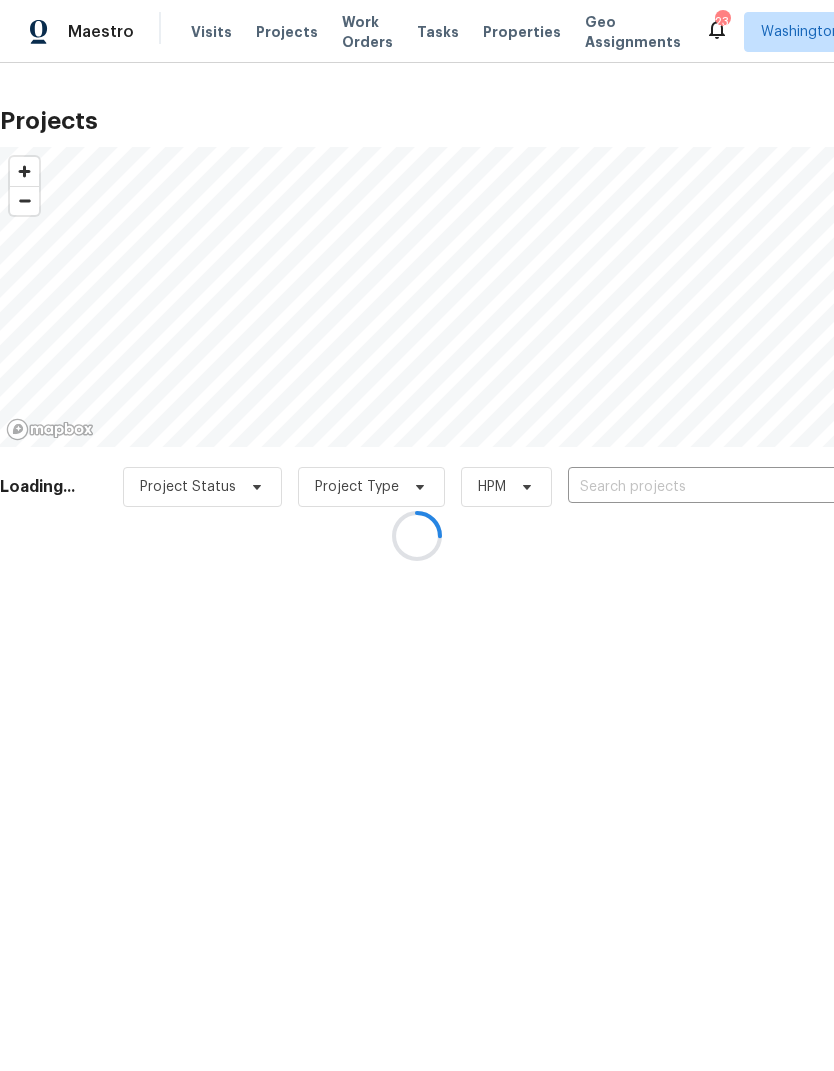 click at bounding box center [417, 535] 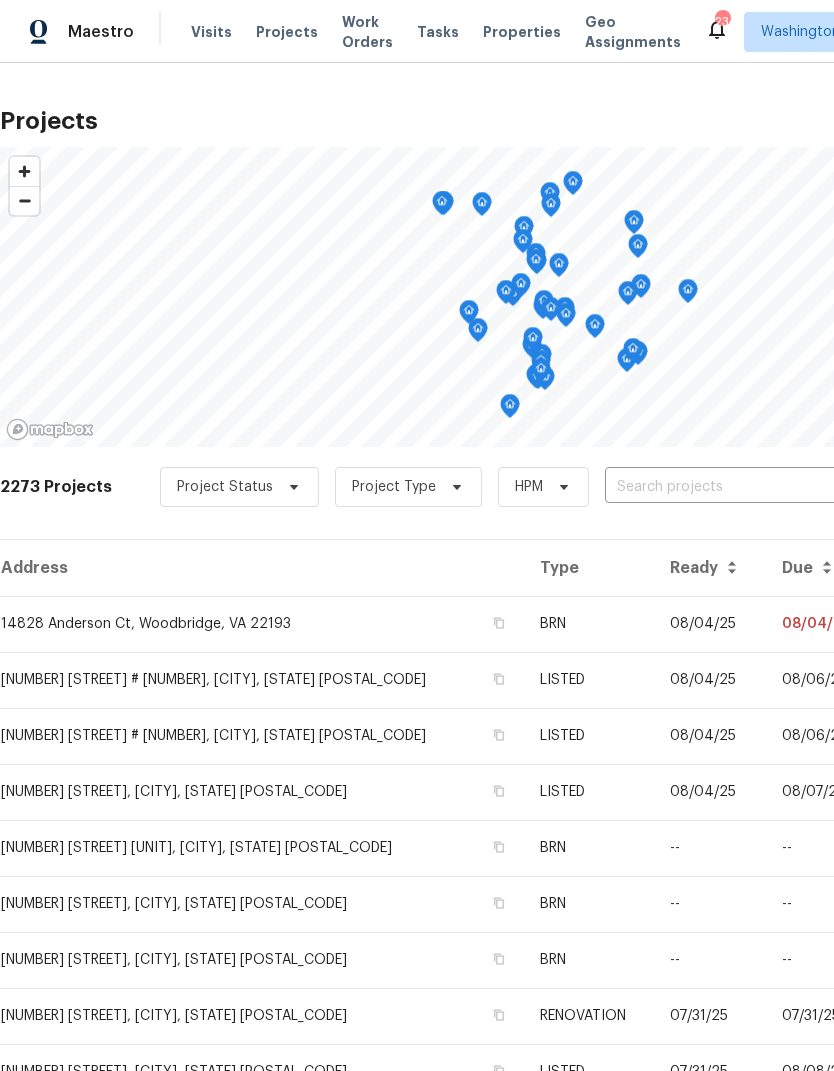 click at bounding box center [719, 487] 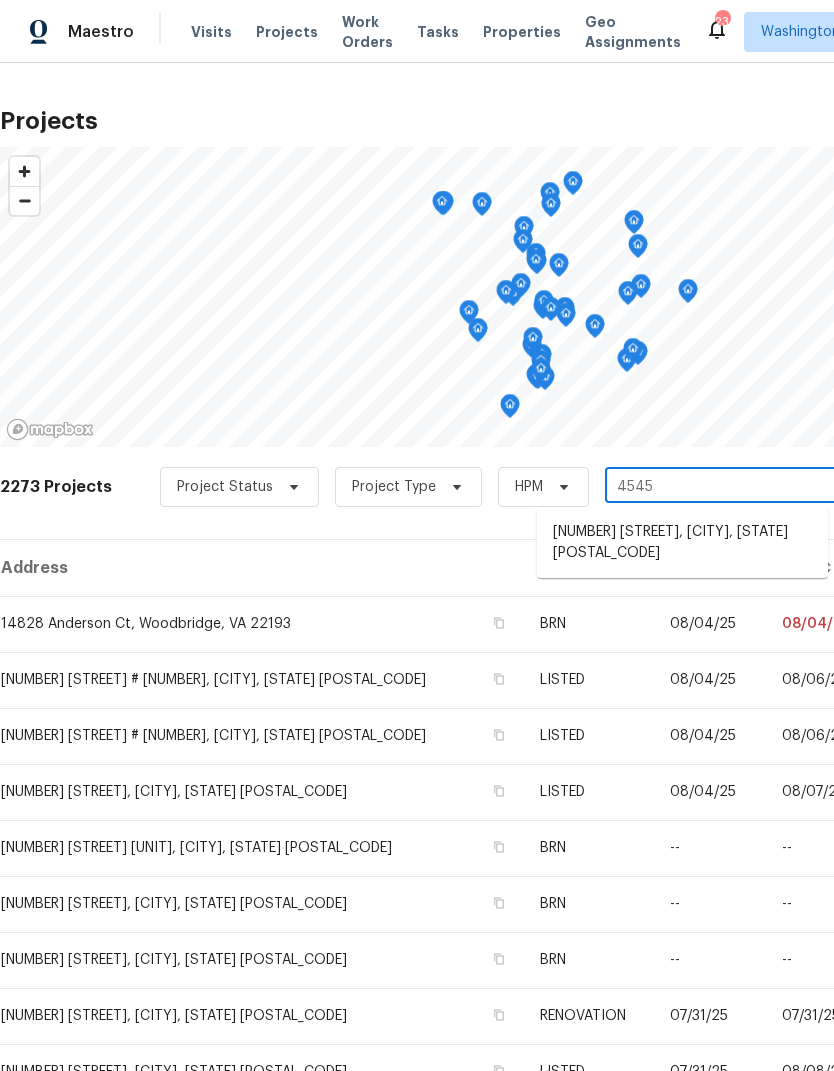 type on "45458" 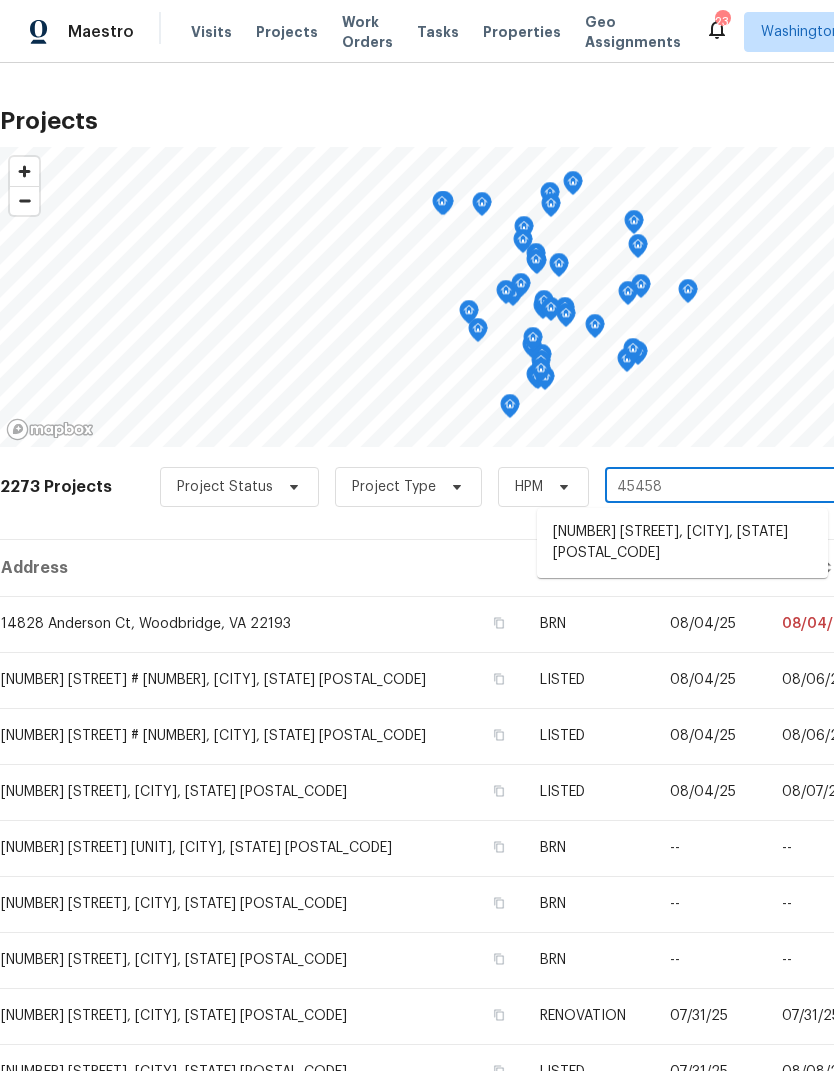 click on "45458 Oak Trail Sq, Sterling, VA 20164" at bounding box center (682, 543) 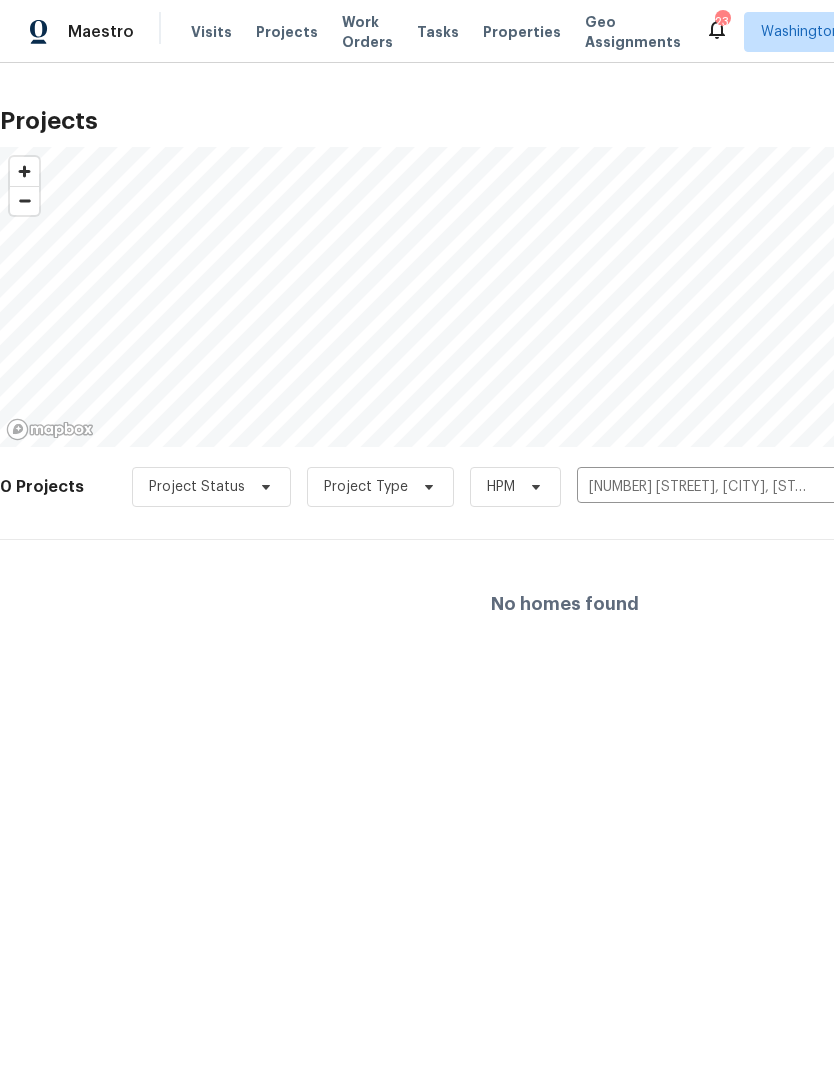 click on "Maestro Visits Projects Work Orders Tasks Properties Geo Assignments 23 Washington, DC Nicolas Campuzano Projects © Mapbox   © OpenStreetMap   Improve this map 0 Projects Project Status Project Type HPM 45458 Oak Trail Sq, Sterling, VA 20164 ​ No homes found" at bounding box center (417, 350) 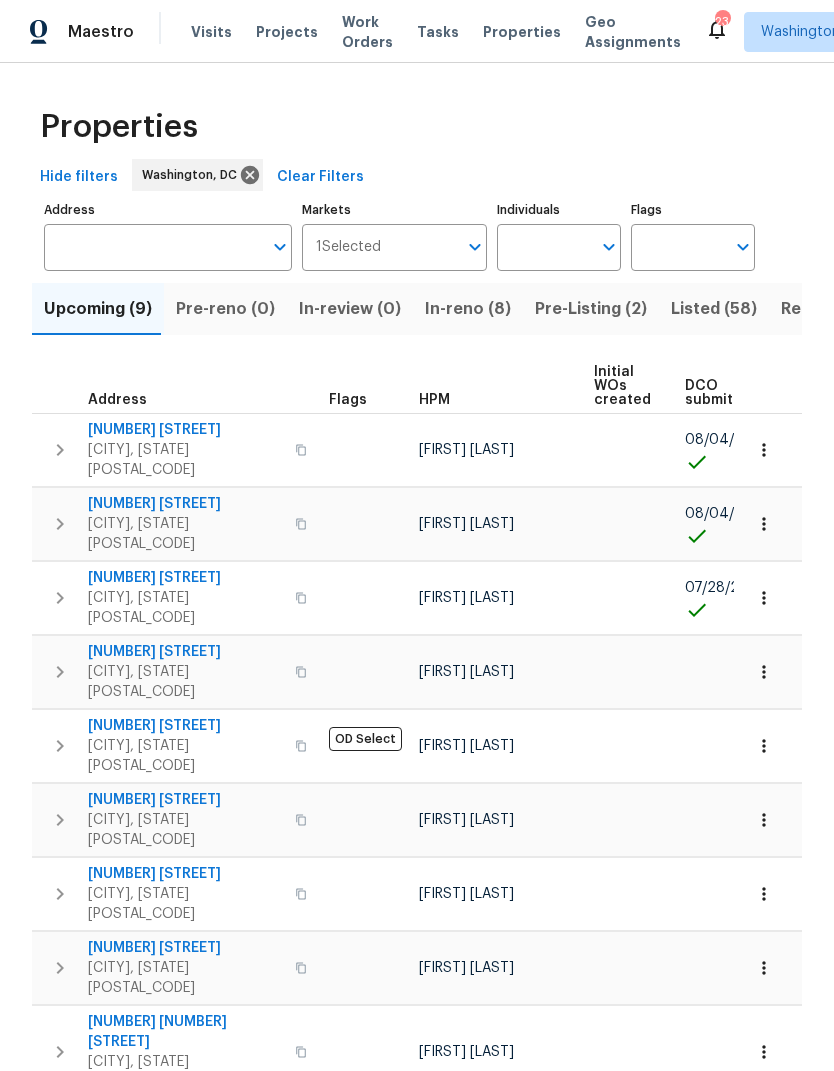 click on "Individuals" at bounding box center (544, 247) 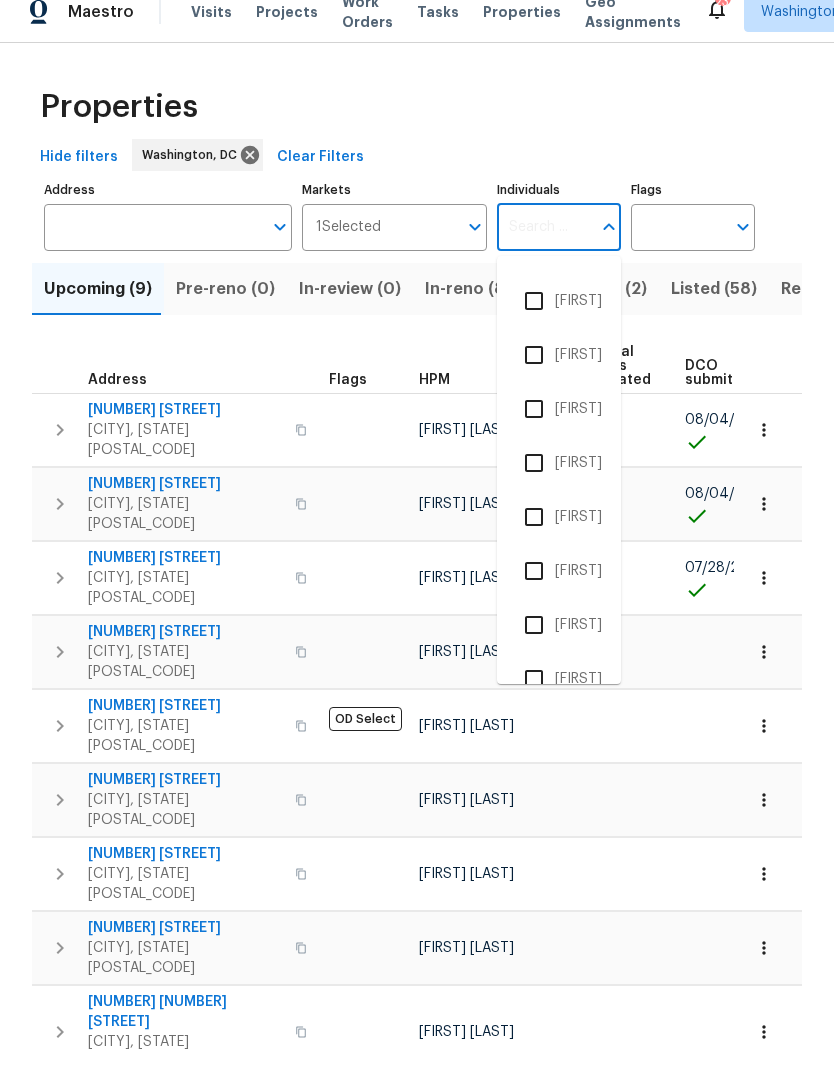 scroll, scrollTop: 637, scrollLeft: 0, axis: vertical 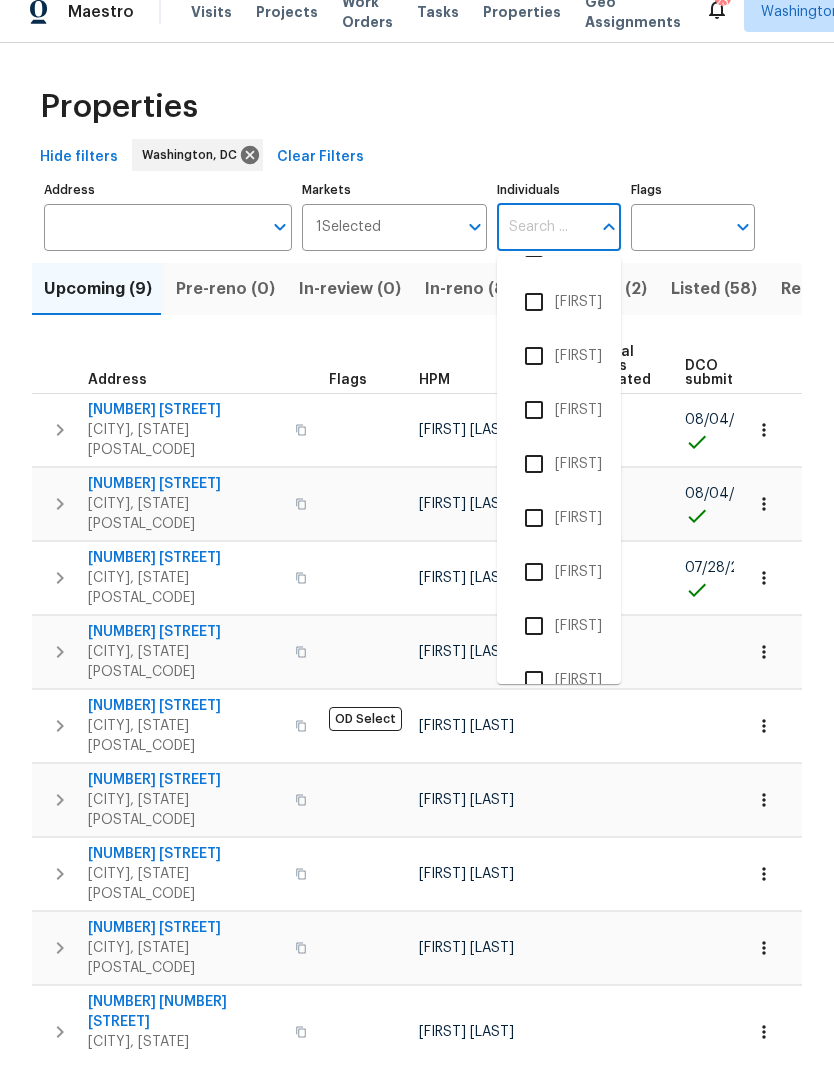 click on "Individuals" at bounding box center (544, 247) 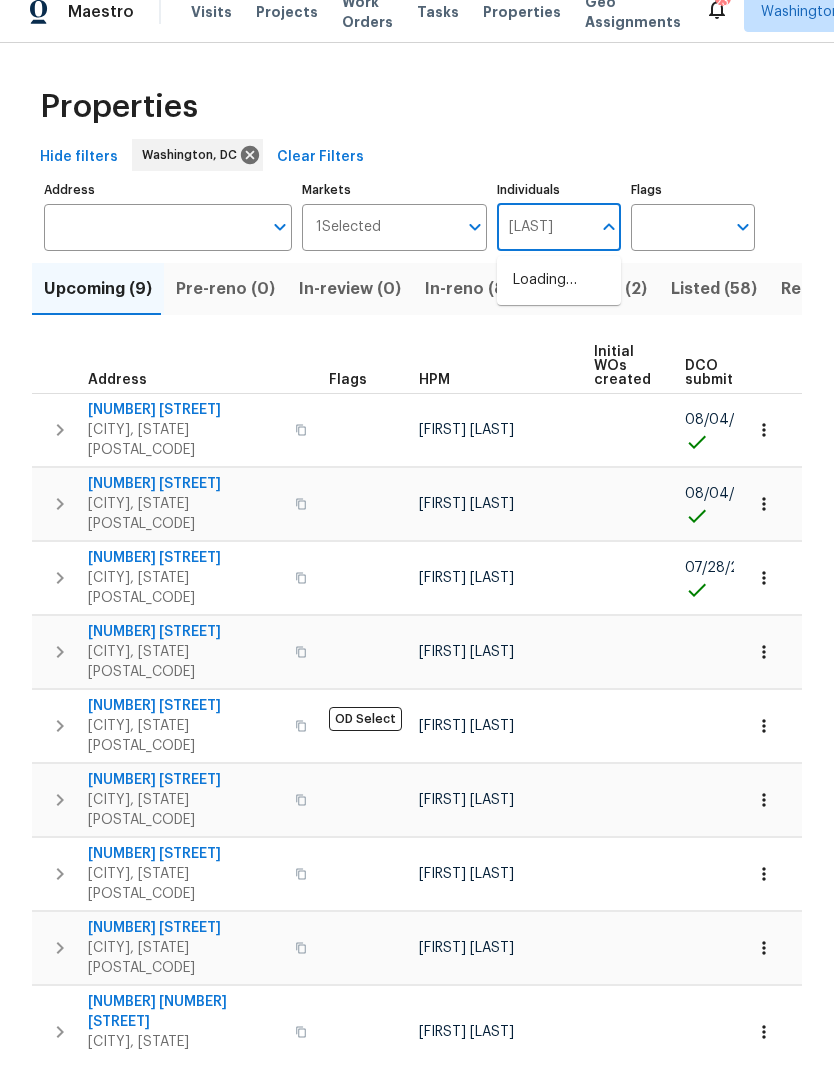 type on "campuzano" 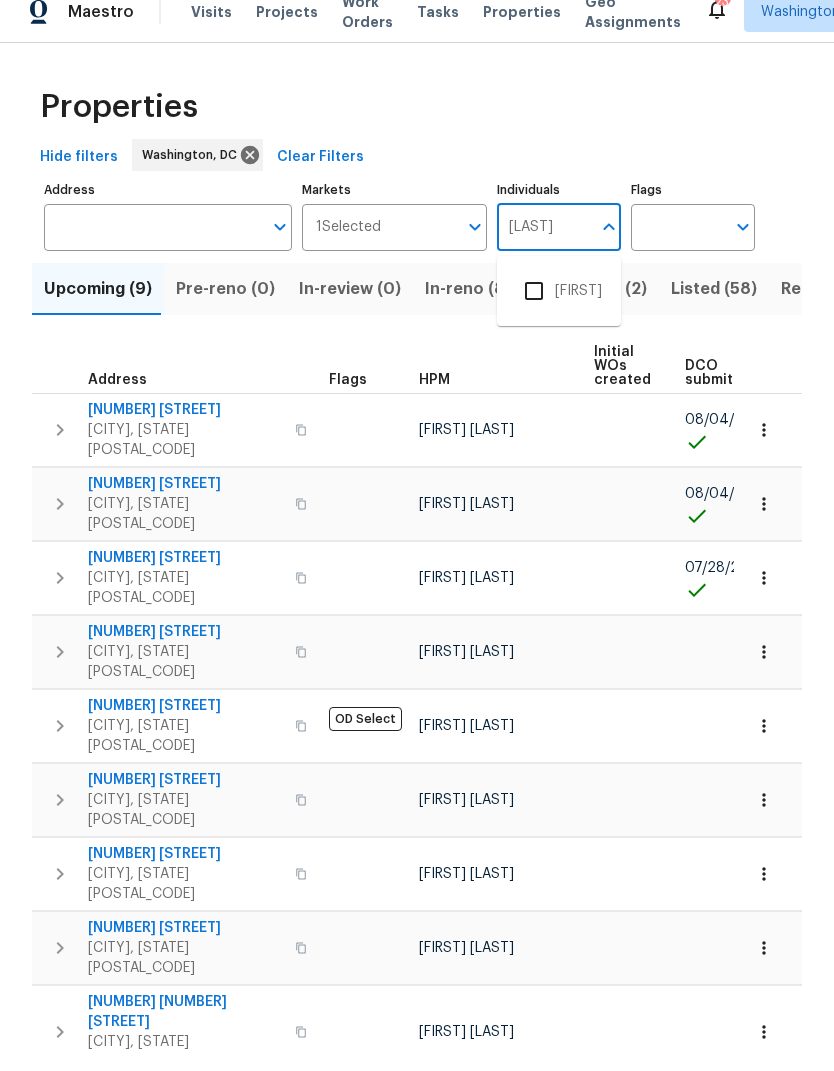 click at bounding box center (534, 311) 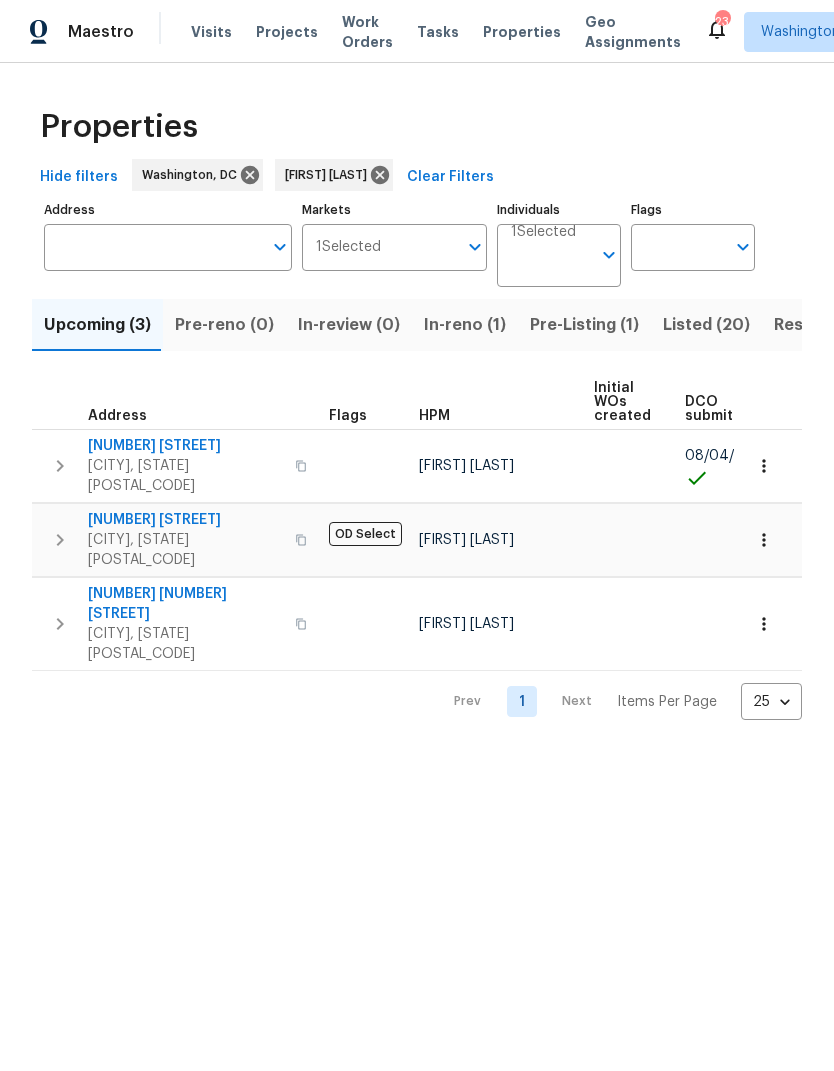 click on "Sterling, VA 20164" at bounding box center [185, 476] 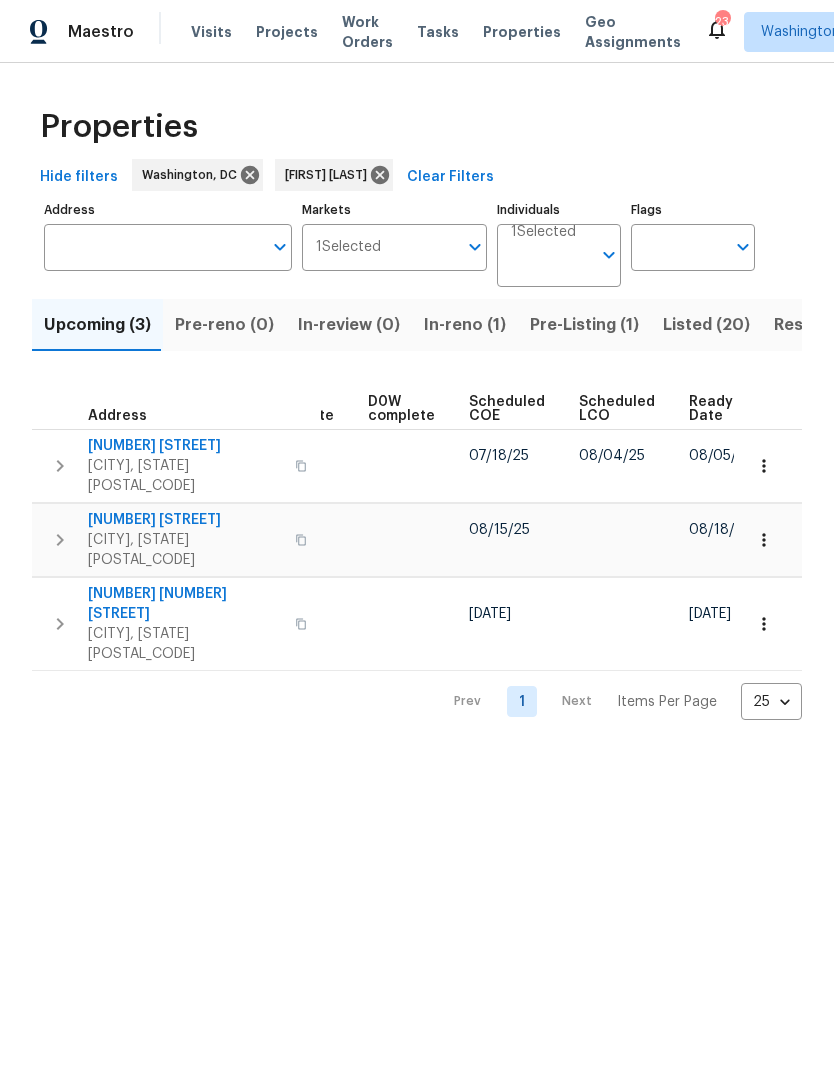 scroll, scrollTop: 0, scrollLeft: 523, axis: horizontal 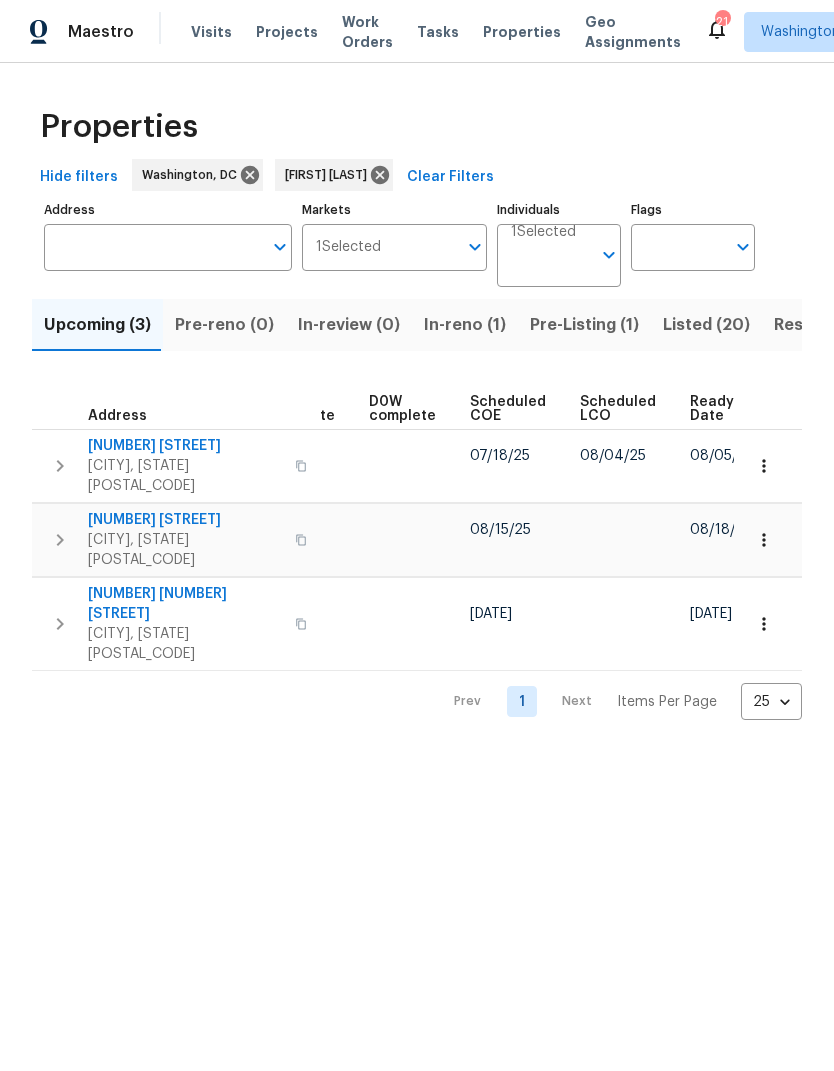 click on "In-reno (1)" at bounding box center [465, 325] 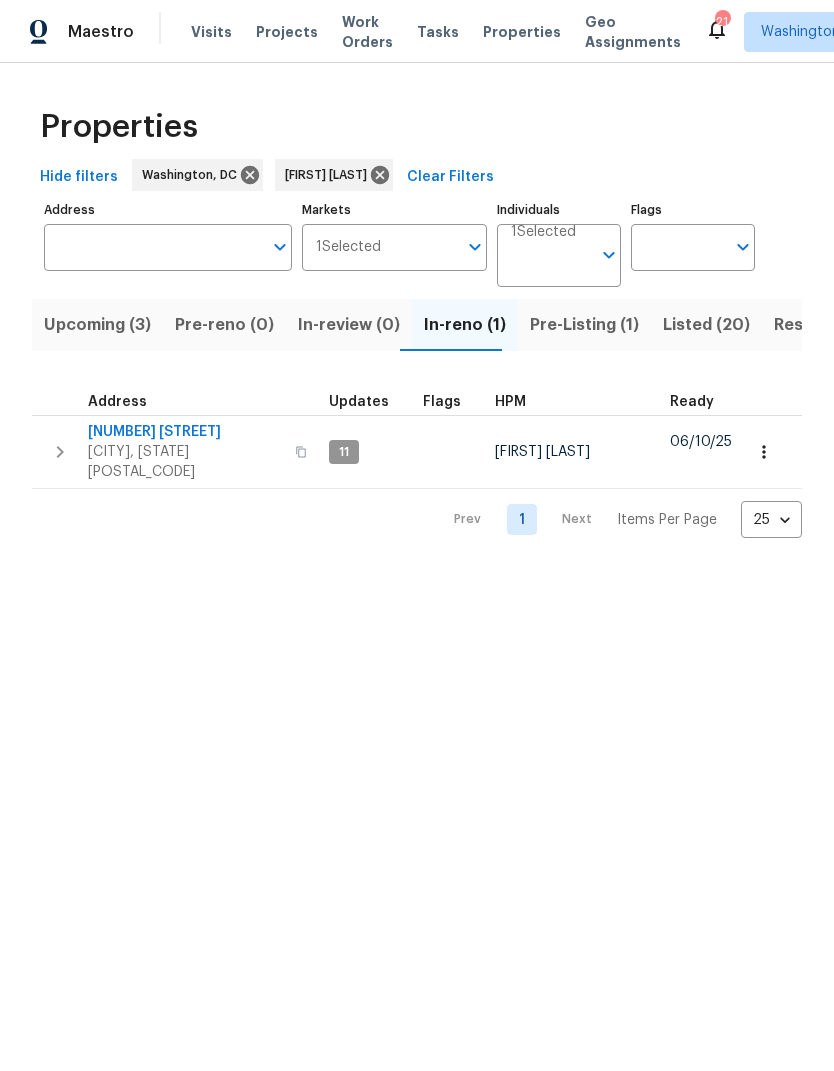 click on "Pre-Listing (1)" at bounding box center (584, 325) 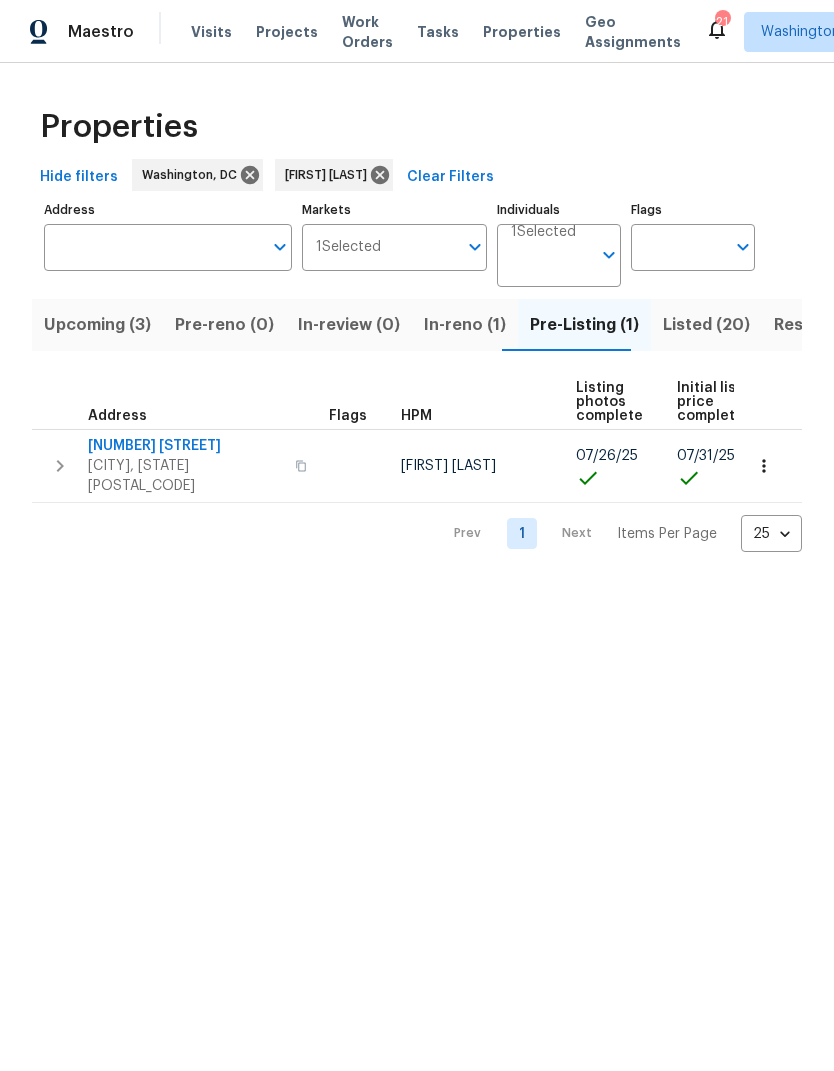 click on "Resale (6)" at bounding box center [813, 325] 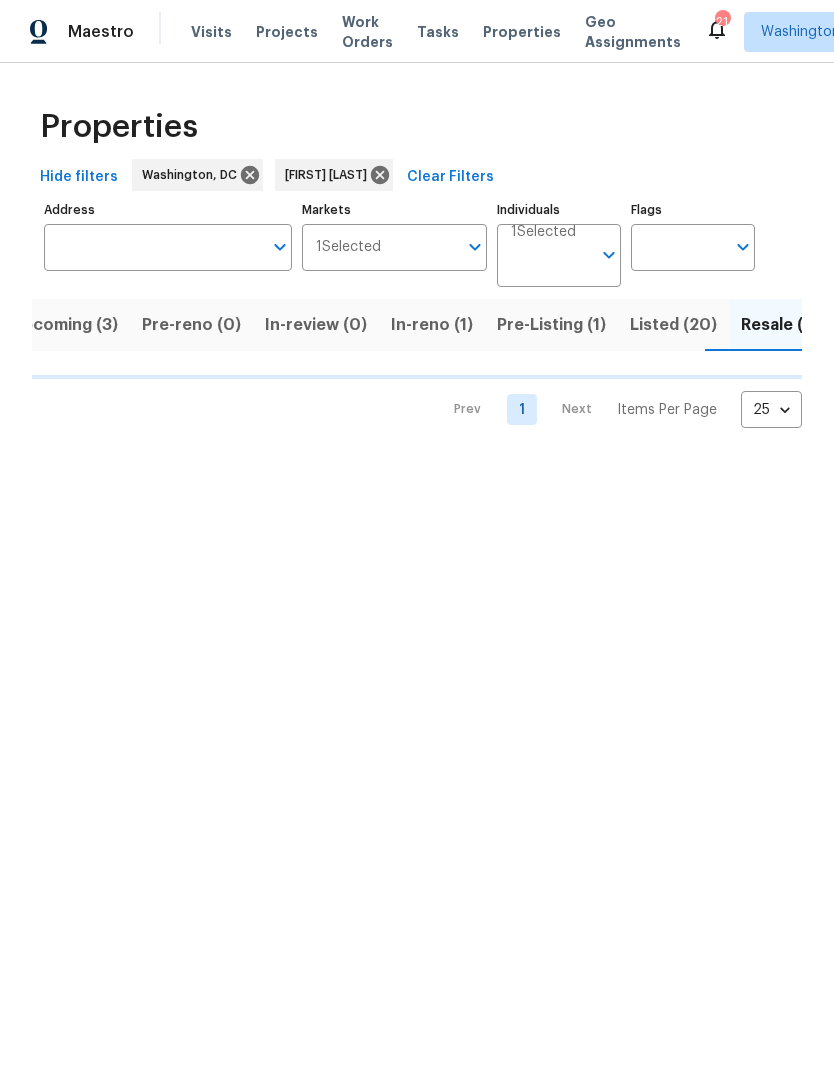 scroll, scrollTop: 0, scrollLeft: 35, axis: horizontal 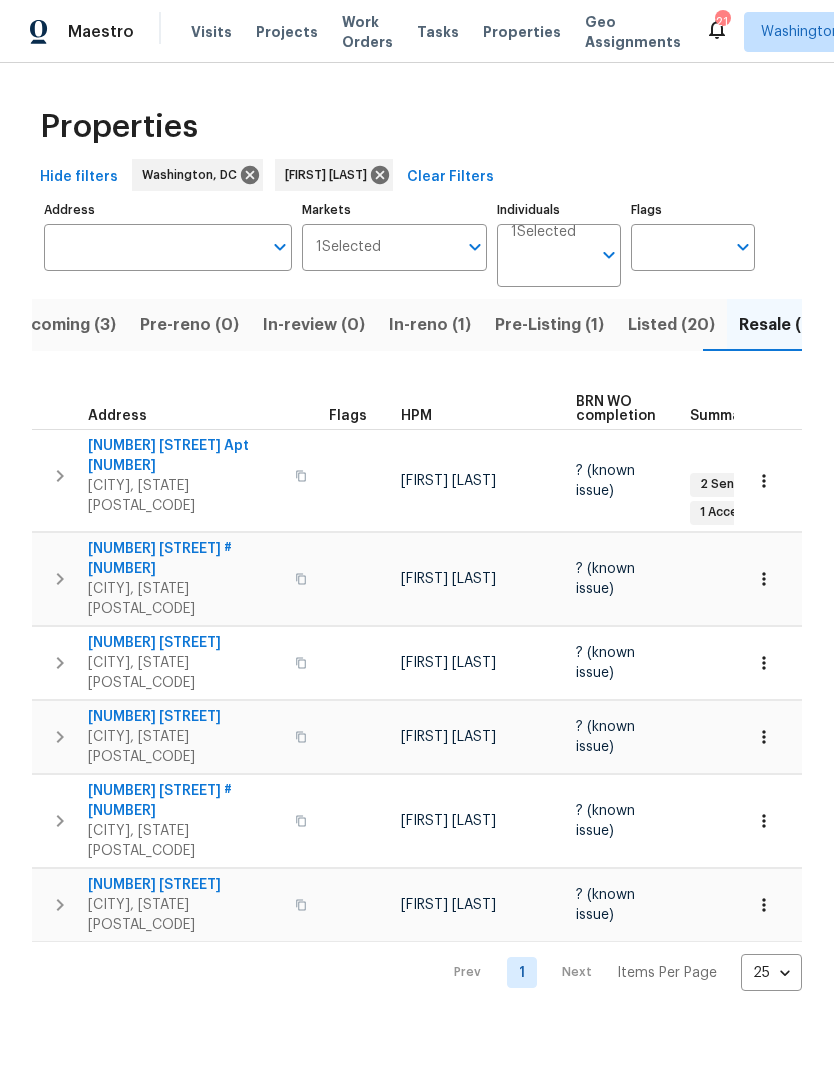 click on "Listed (20)" at bounding box center (671, 325) 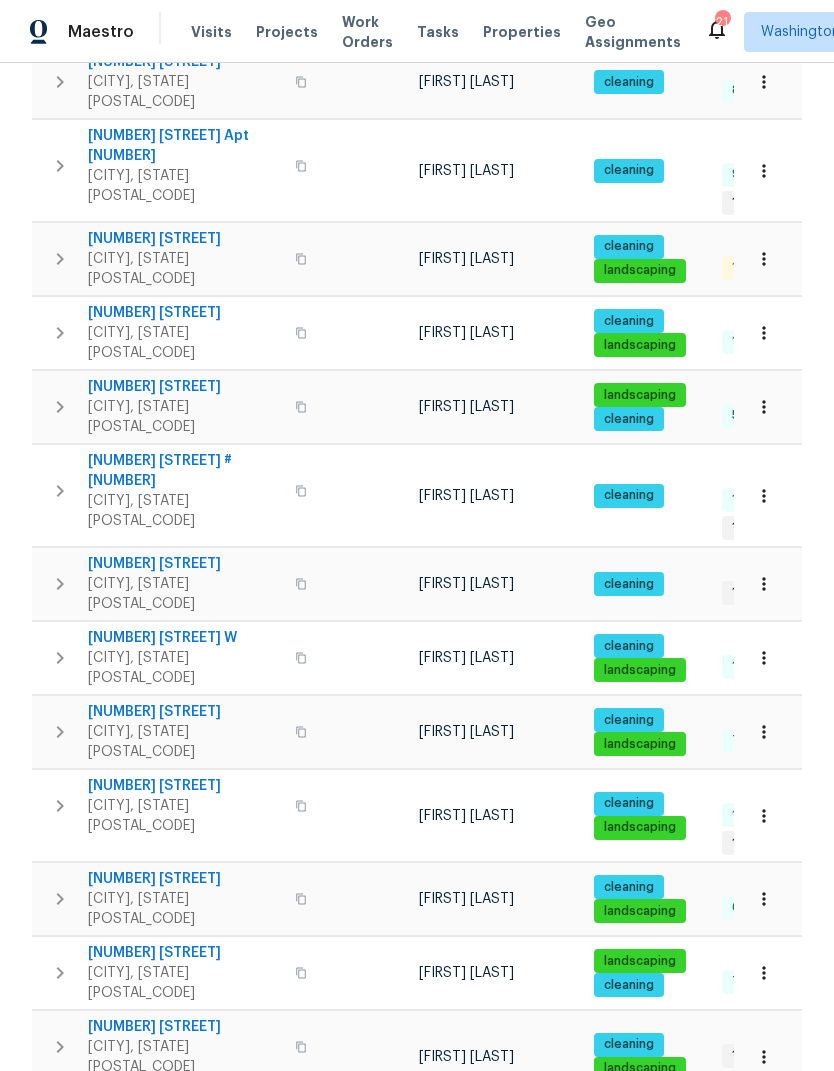 scroll, scrollTop: 623, scrollLeft: 0, axis: vertical 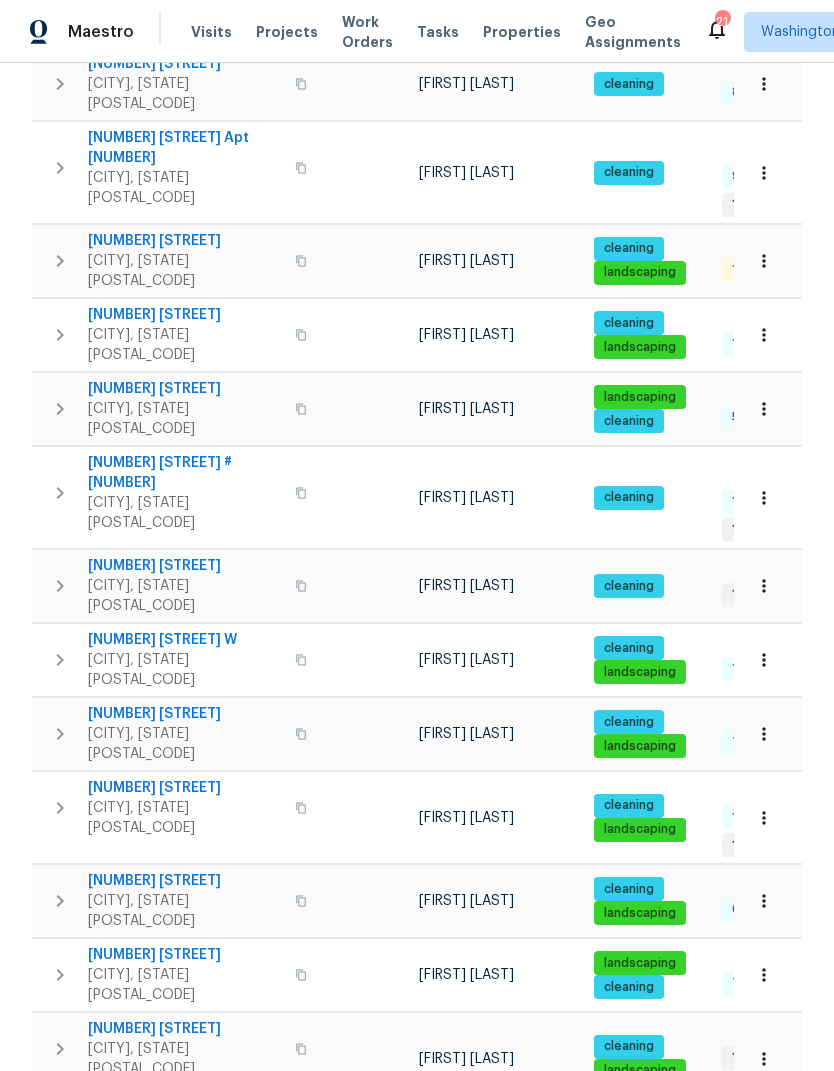 click on "13109 Mica Ct" at bounding box center (185, 955) 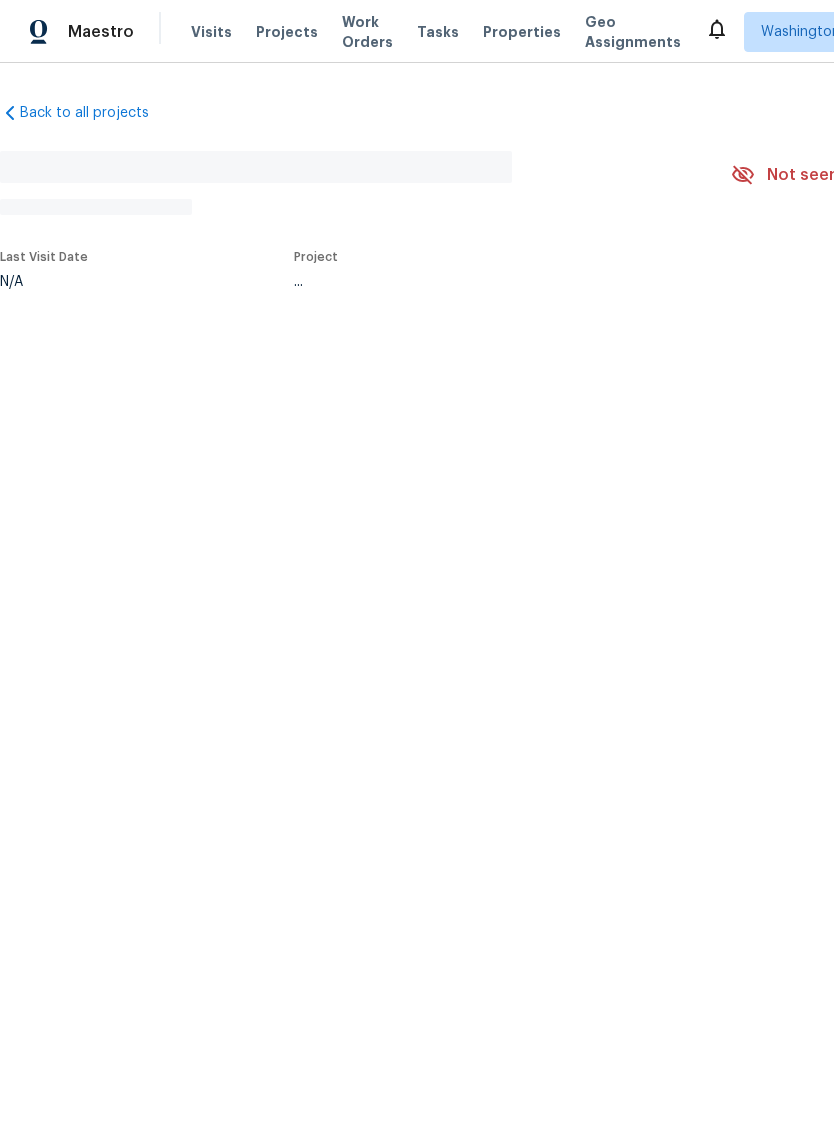 scroll, scrollTop: 0, scrollLeft: 0, axis: both 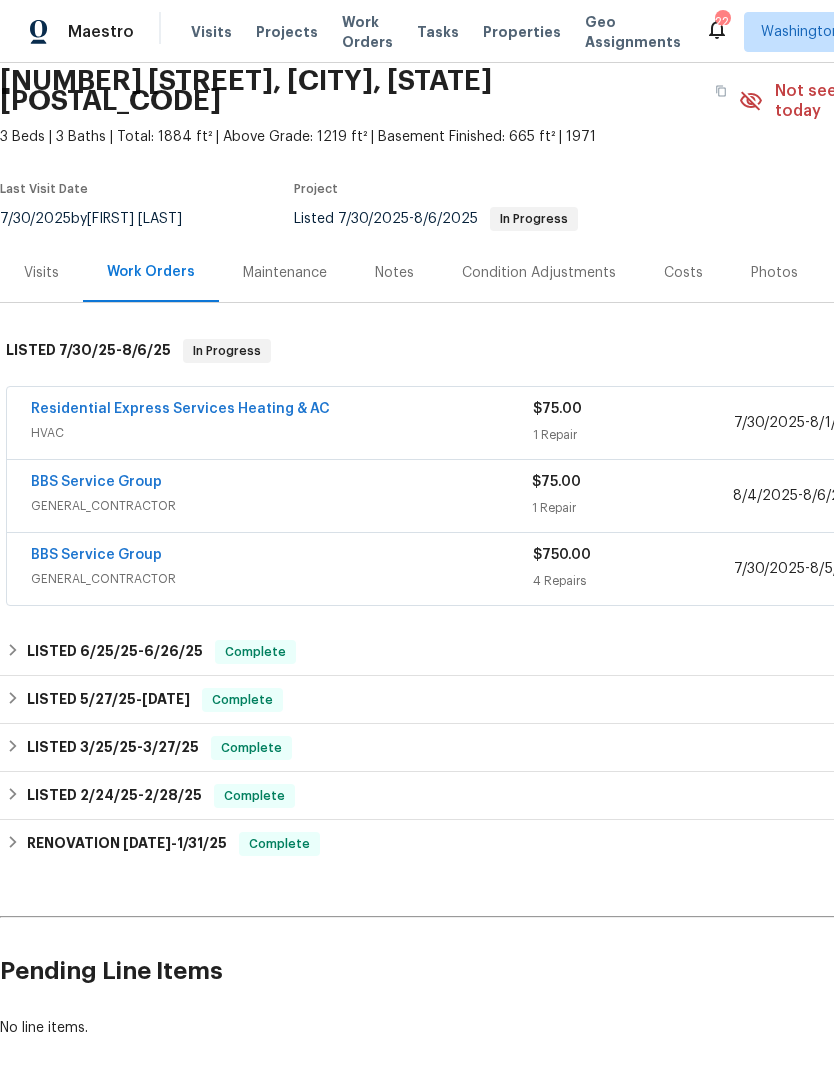 click on "BBS Service Group GENERAL_CONTRACTOR $75.00 1 Repair [DATE]  -  [DATE] Vendor Accepted" at bounding box center [565, 496] 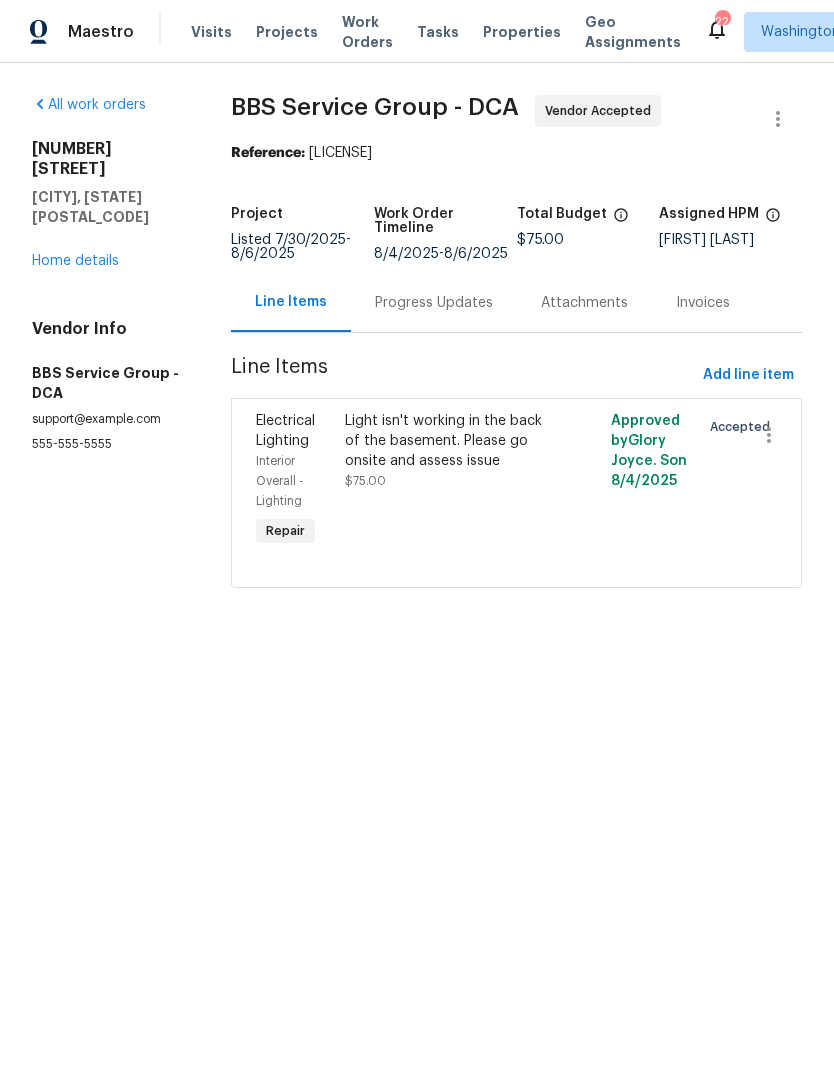 click on "Home details" at bounding box center [75, 261] 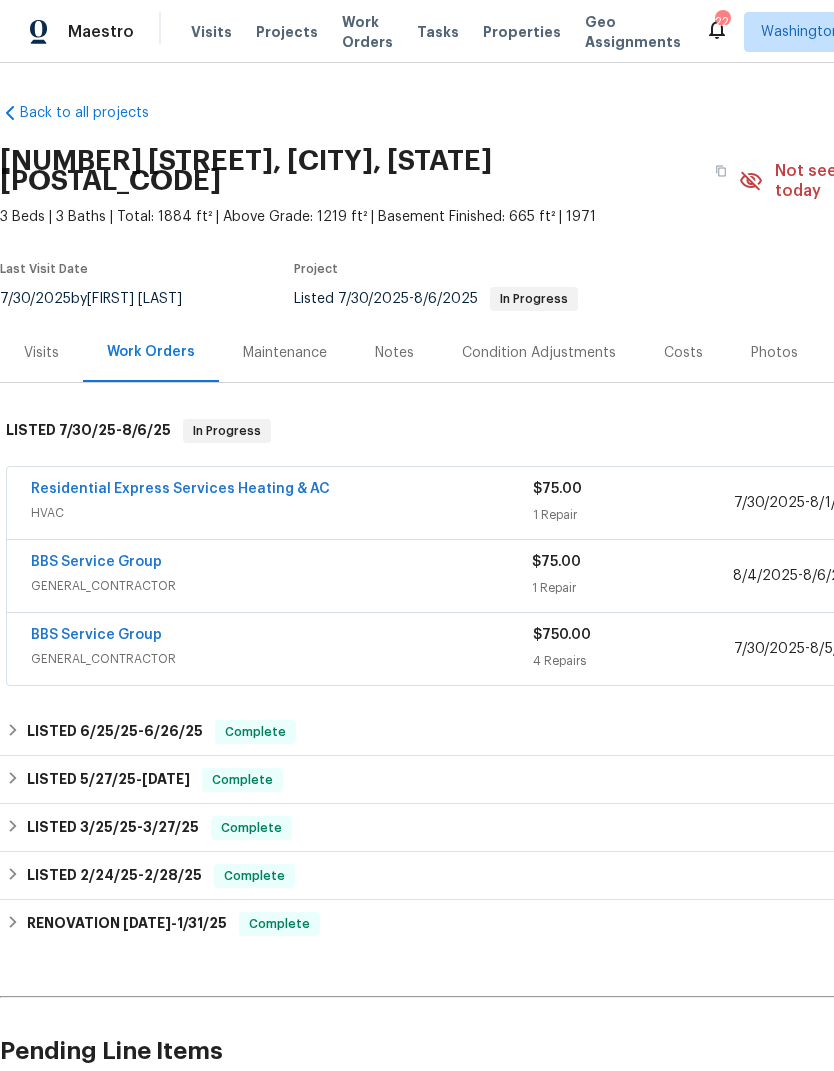 scroll, scrollTop: 0, scrollLeft: 0, axis: both 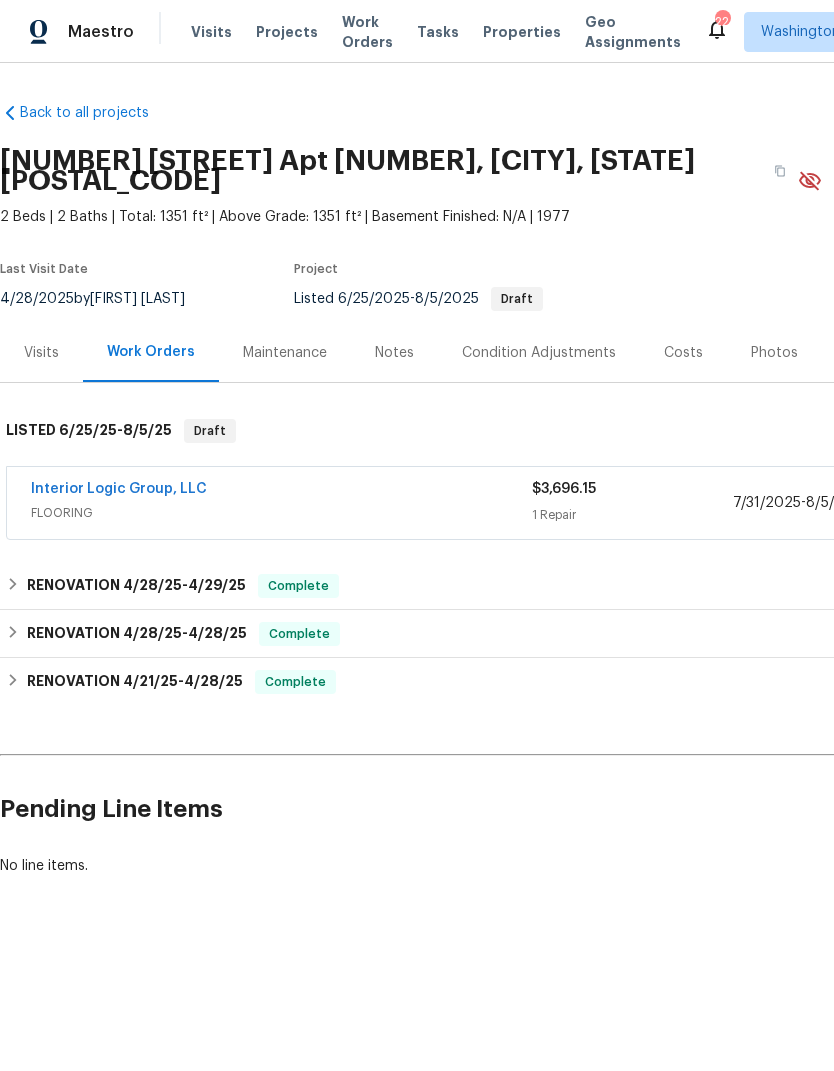 click on "Interior Logic Group, LLC" at bounding box center [119, 489] 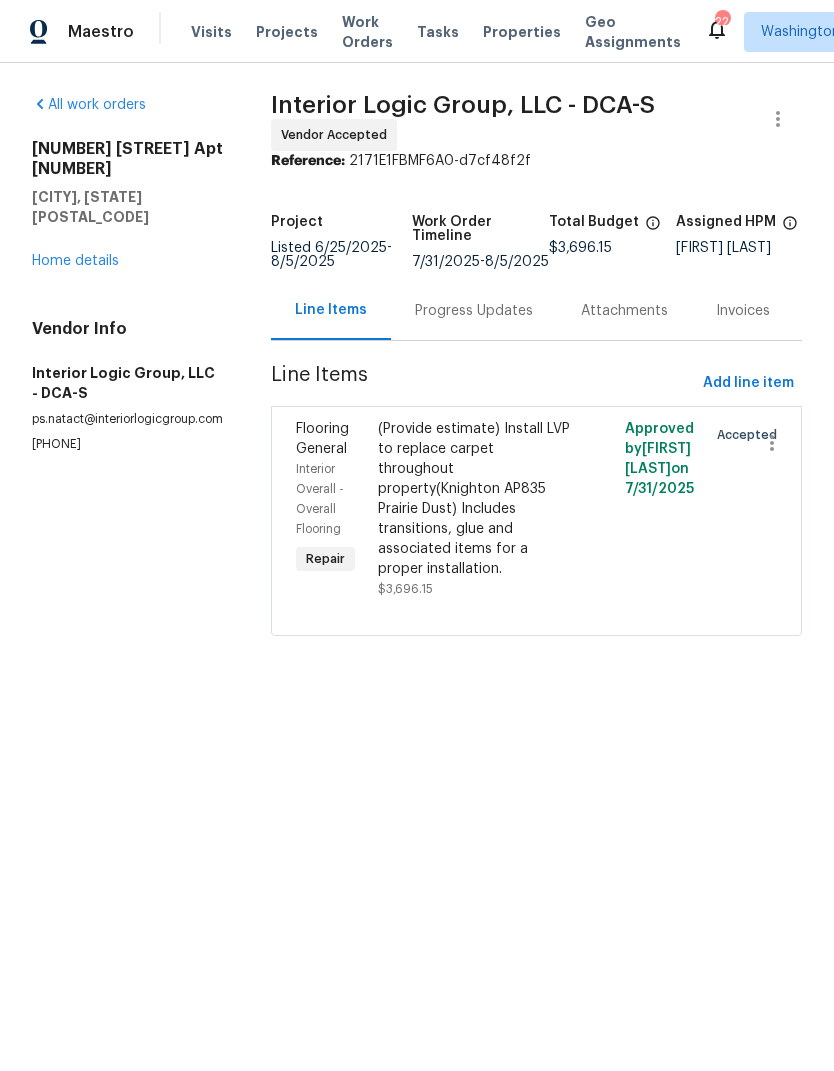 click on "Progress Updates" at bounding box center (474, 311) 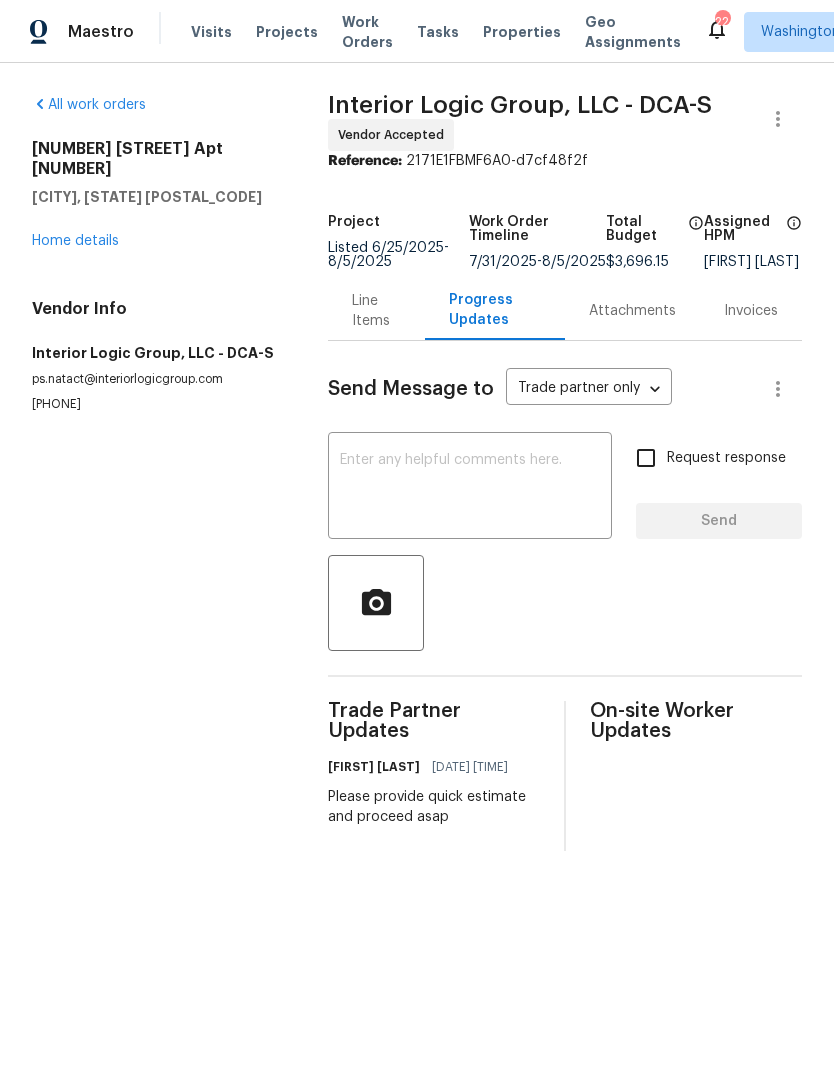 click on "Home details" at bounding box center [75, 241] 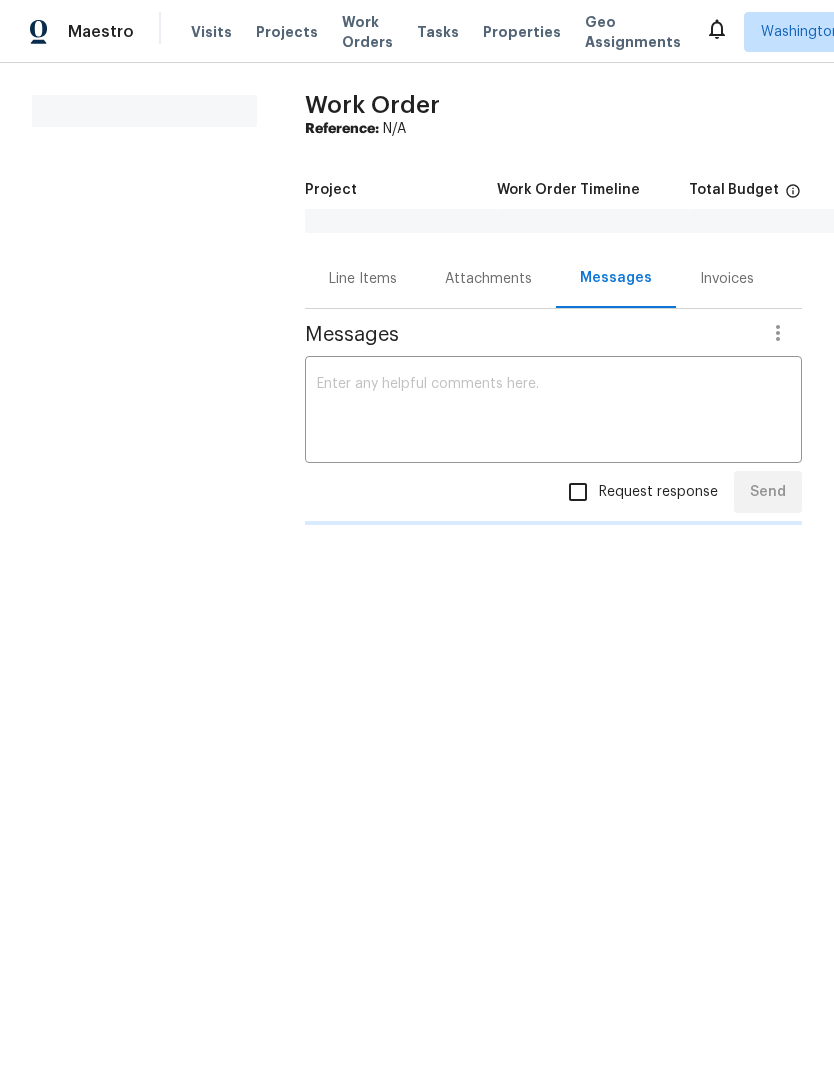 scroll, scrollTop: 0, scrollLeft: 0, axis: both 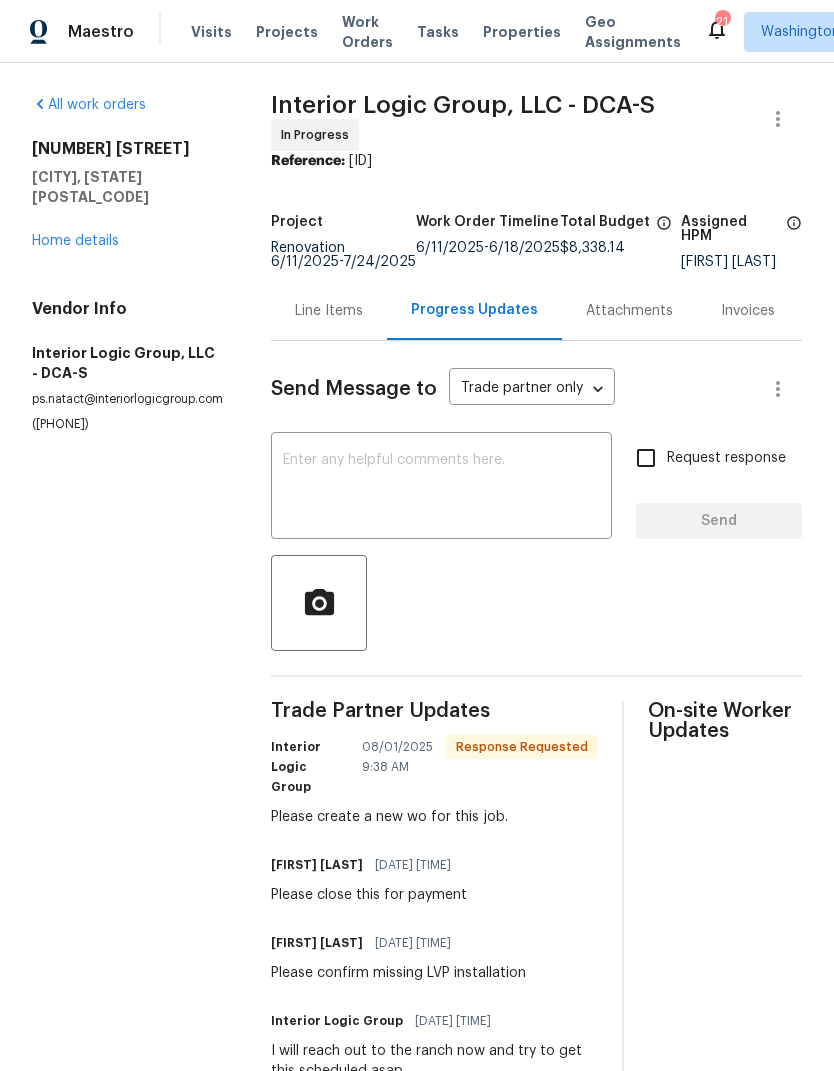 click on "Home details" at bounding box center [75, 241] 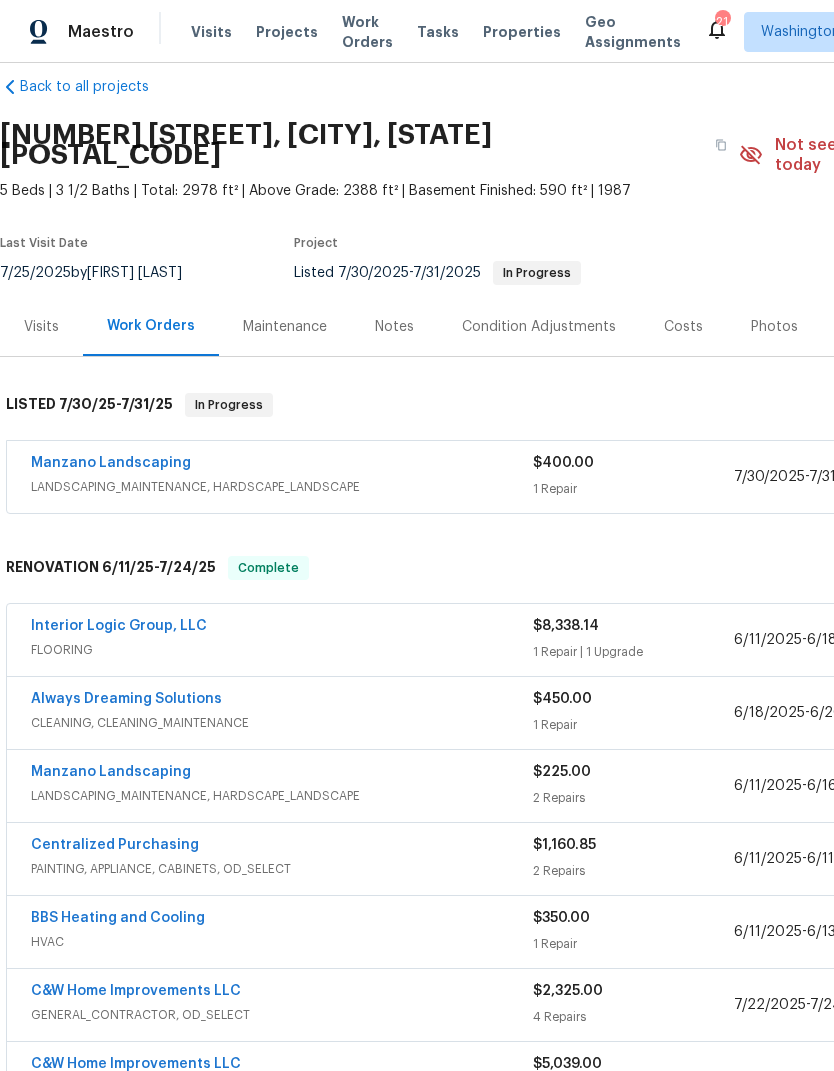 scroll, scrollTop: 21, scrollLeft: 0, axis: vertical 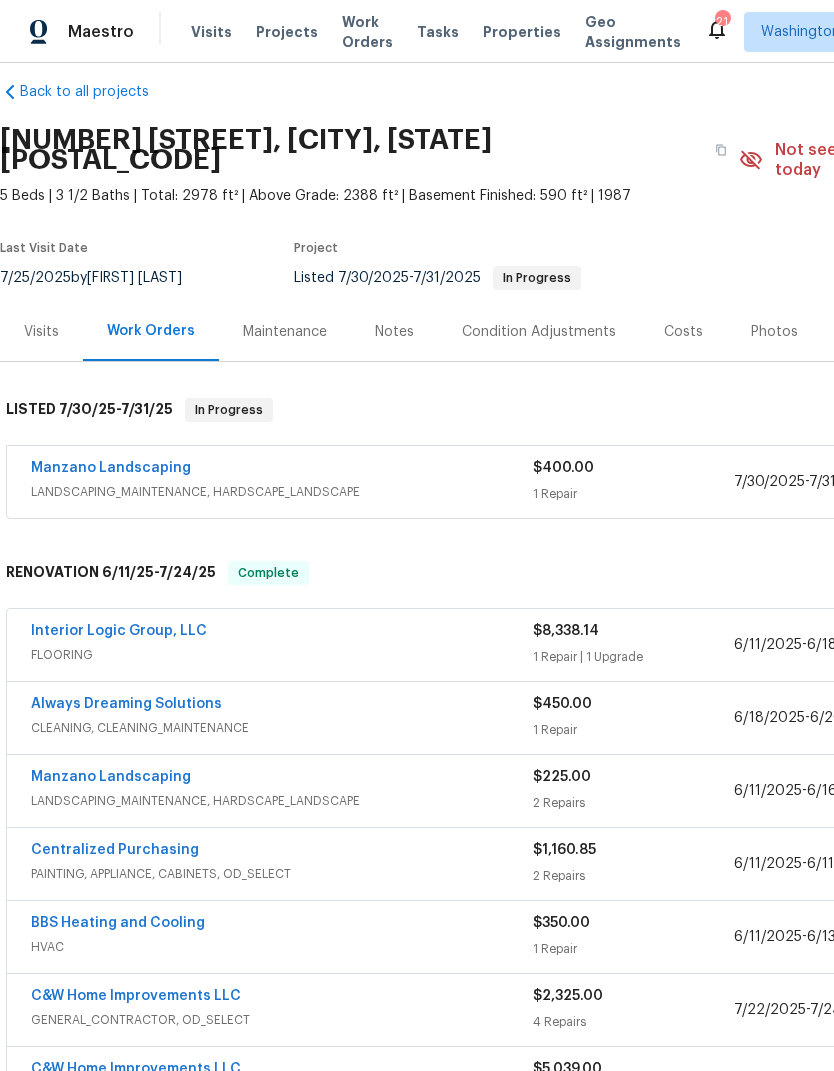 click on "Interior Logic Group, LLC" at bounding box center [119, 631] 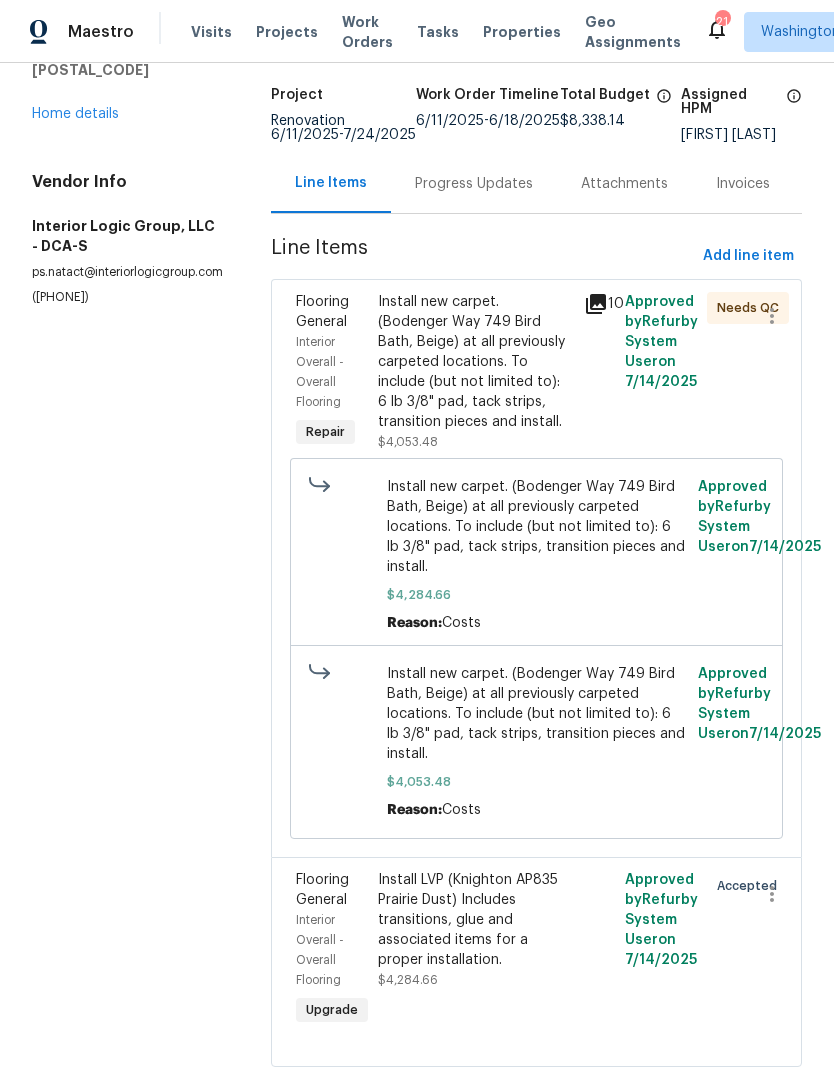 scroll, scrollTop: 125, scrollLeft: 0, axis: vertical 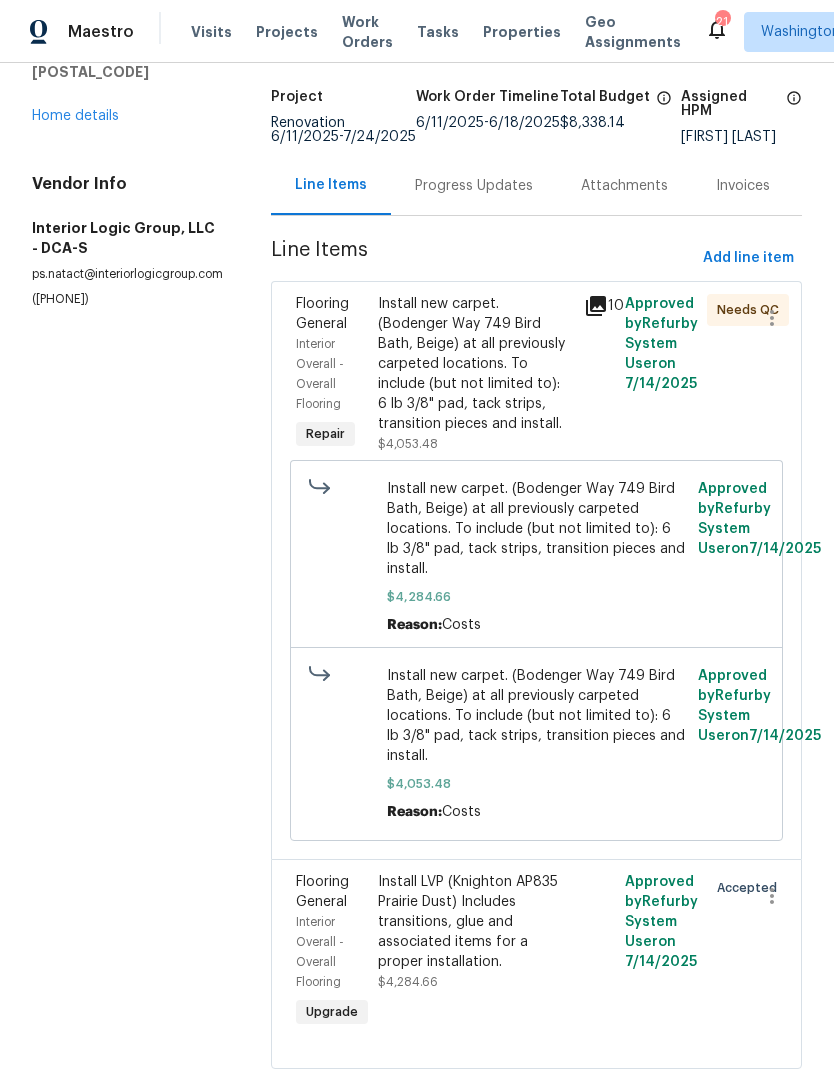 click on "Progress Updates" at bounding box center (474, 186) 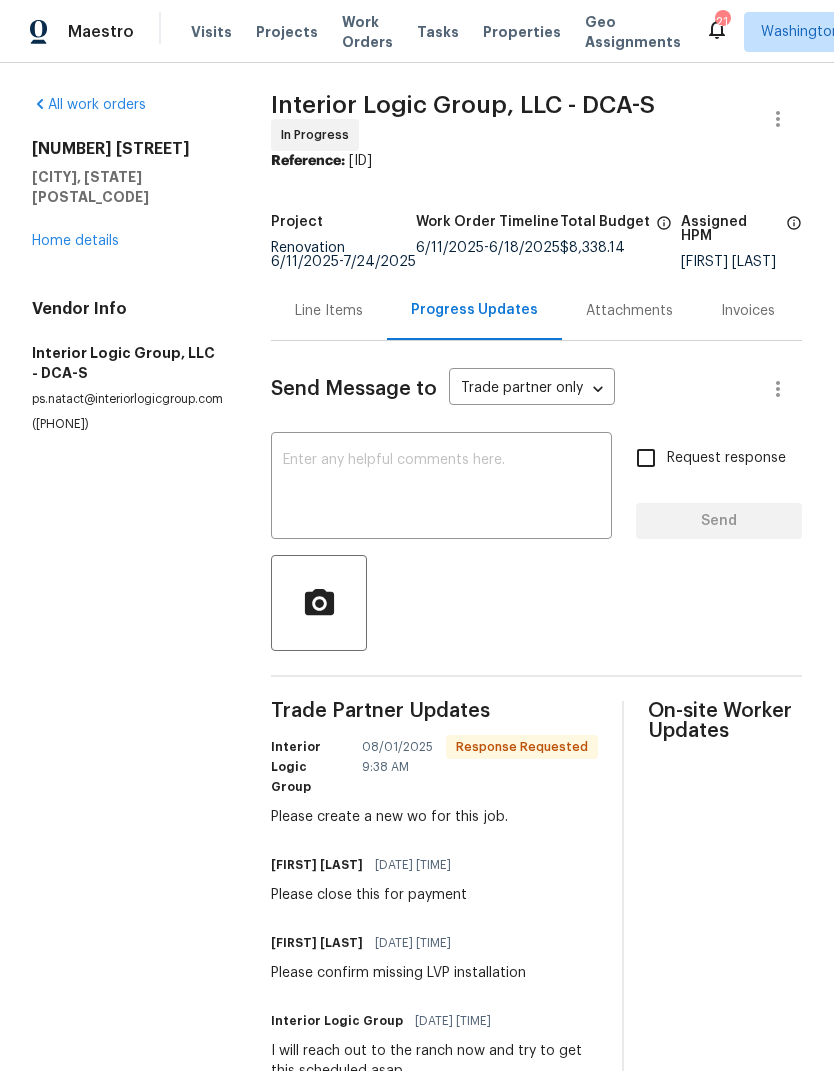 scroll, scrollTop: 0, scrollLeft: 0, axis: both 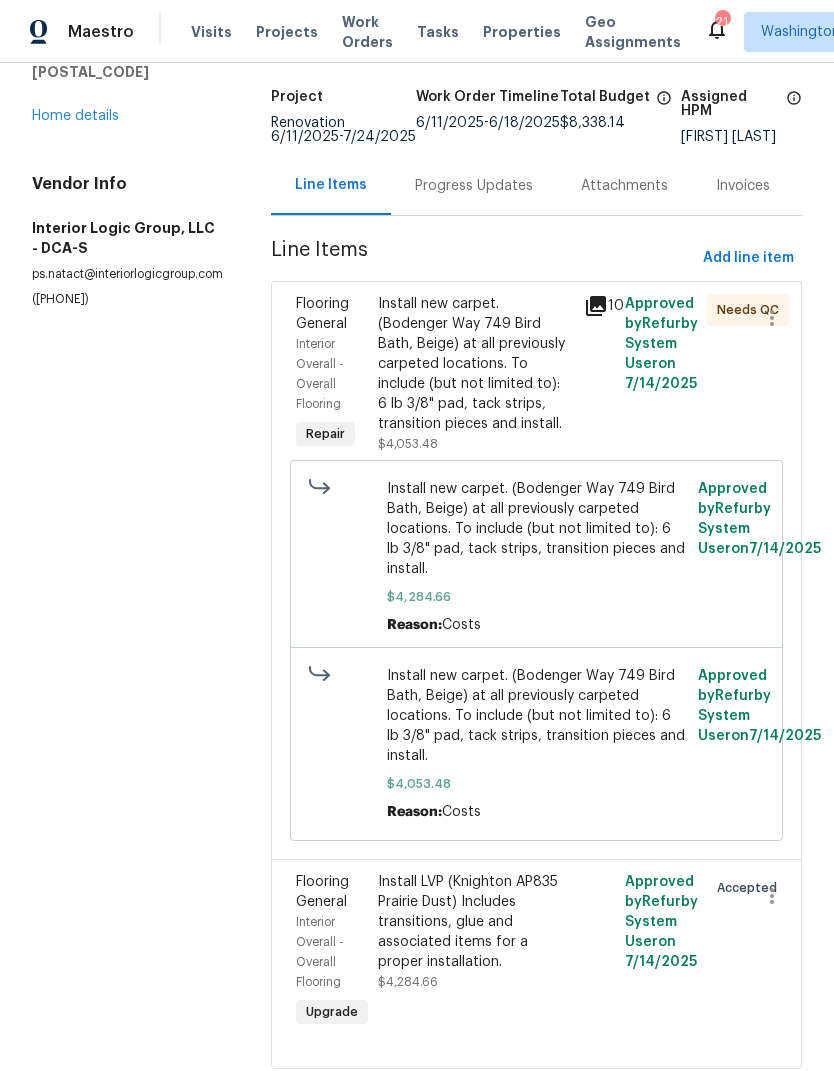 click on "Progress Updates" at bounding box center [474, 186] 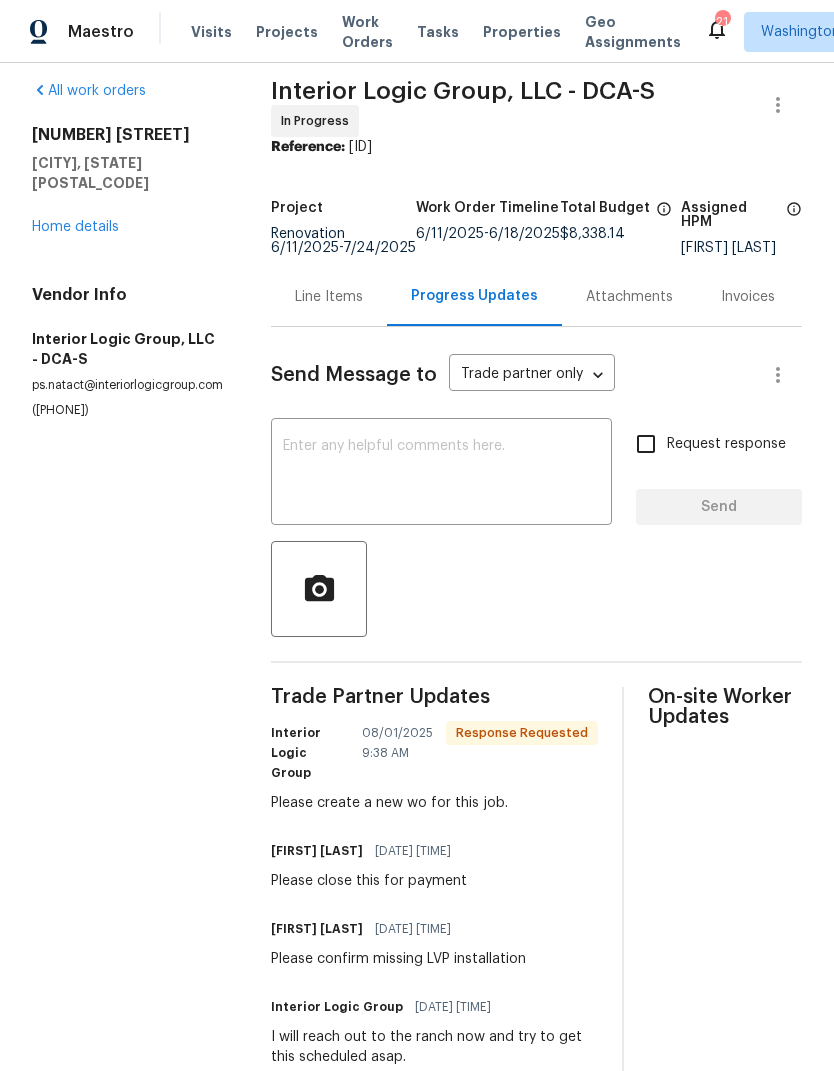 scroll, scrollTop: 13, scrollLeft: 0, axis: vertical 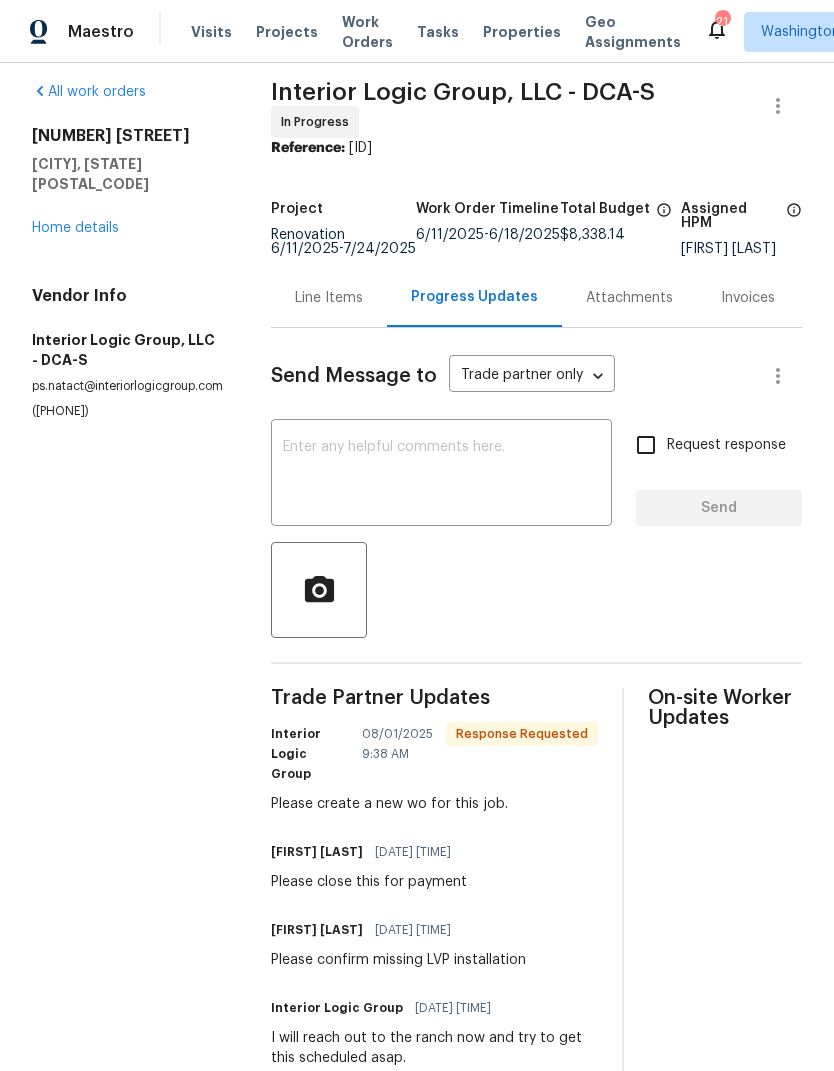 click on "Line Items" at bounding box center (329, 298) 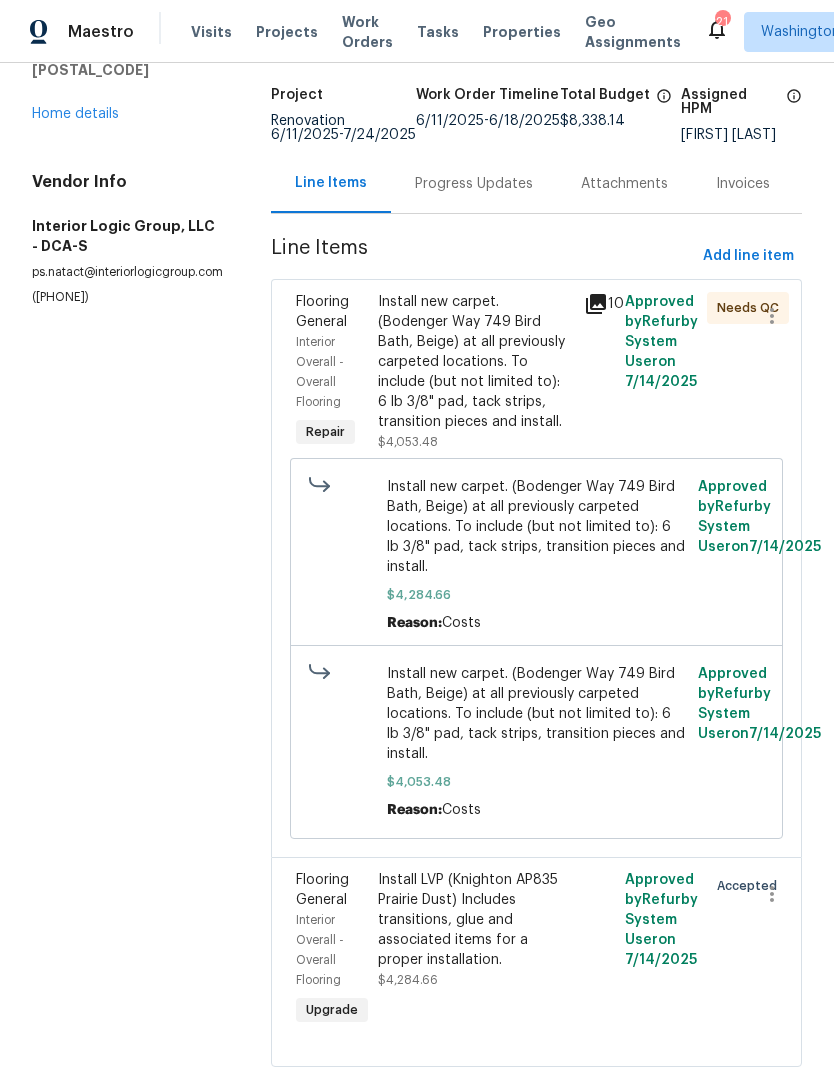 scroll, scrollTop: 125, scrollLeft: 0, axis: vertical 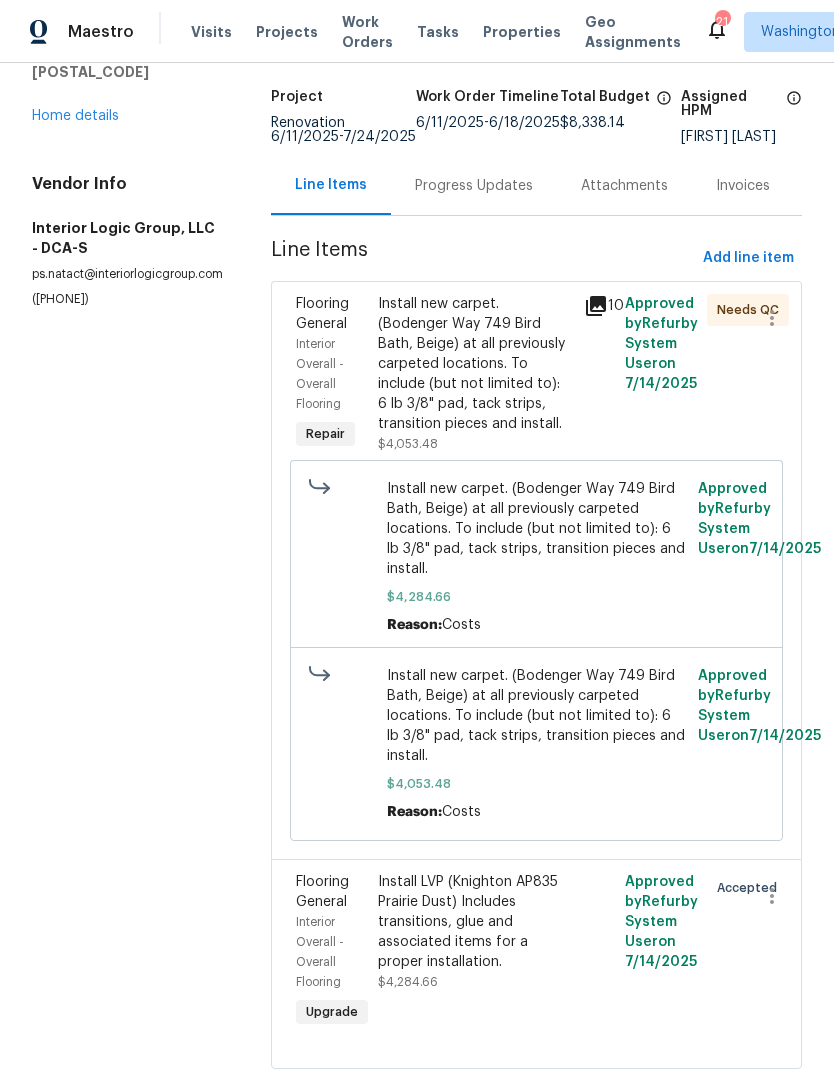 click on "Install new carpet. (Bodenger Way 749 Bird Bath, Beige) at all previously carpeted locations. To include (but not limited to): 6 lb 3/8" pad, tack strips, transition pieces and install." at bounding box center [474, 364] 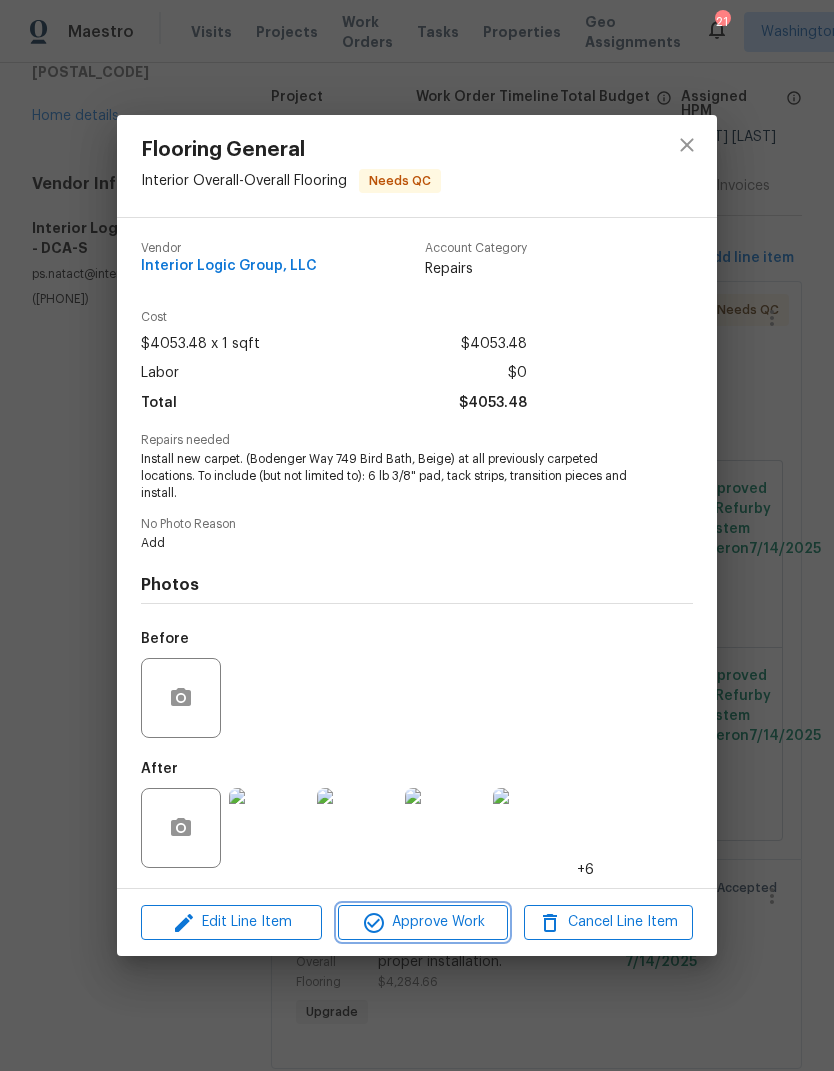 click on "Approve Work" at bounding box center (422, 922) 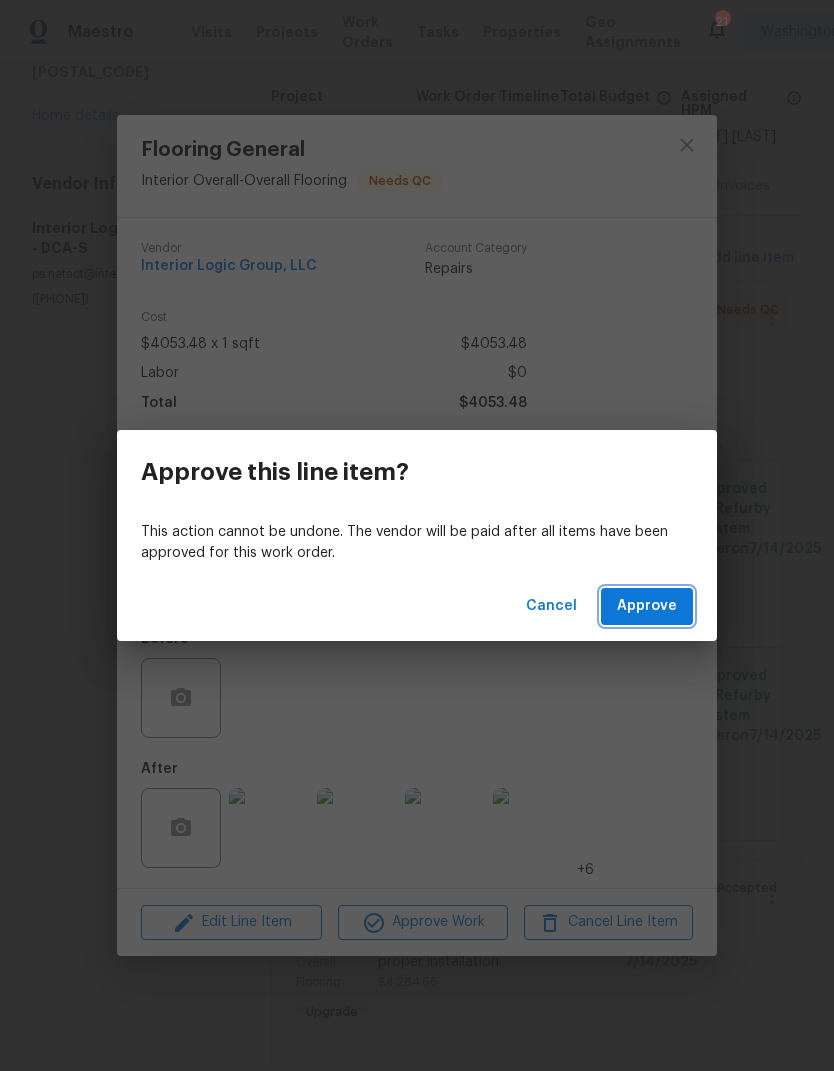 click on "Approve" at bounding box center [647, 606] 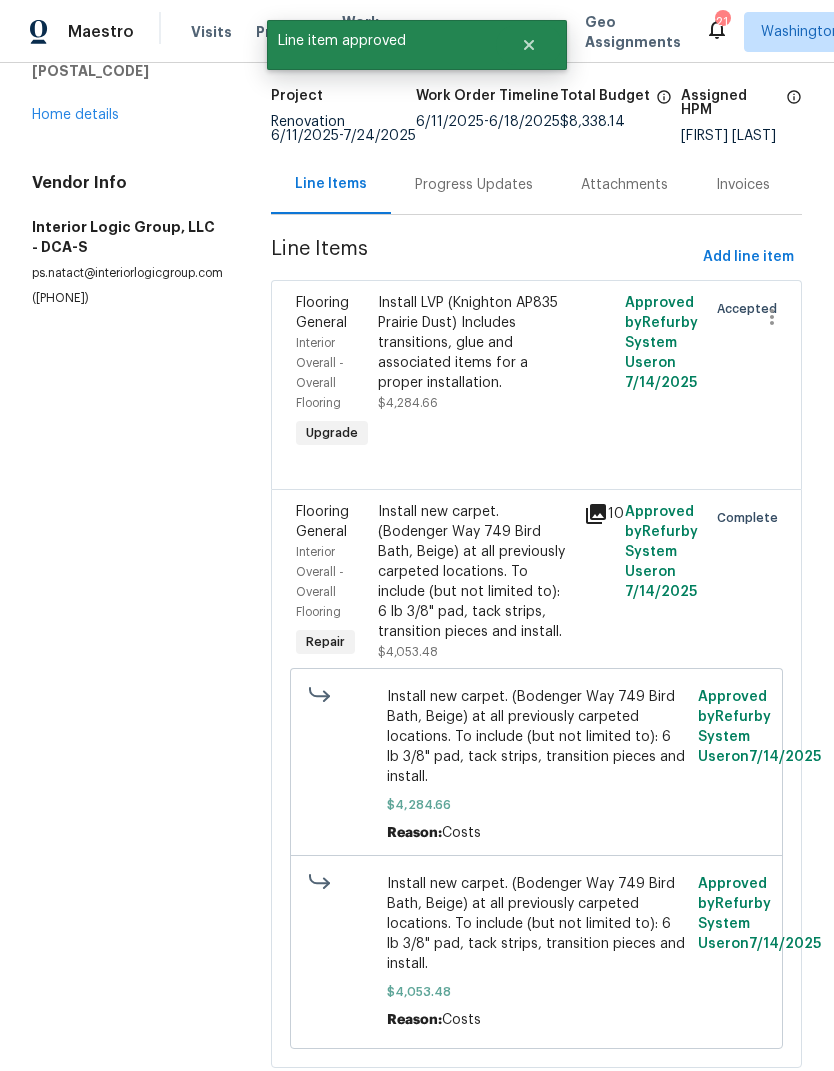 scroll, scrollTop: 125, scrollLeft: 0, axis: vertical 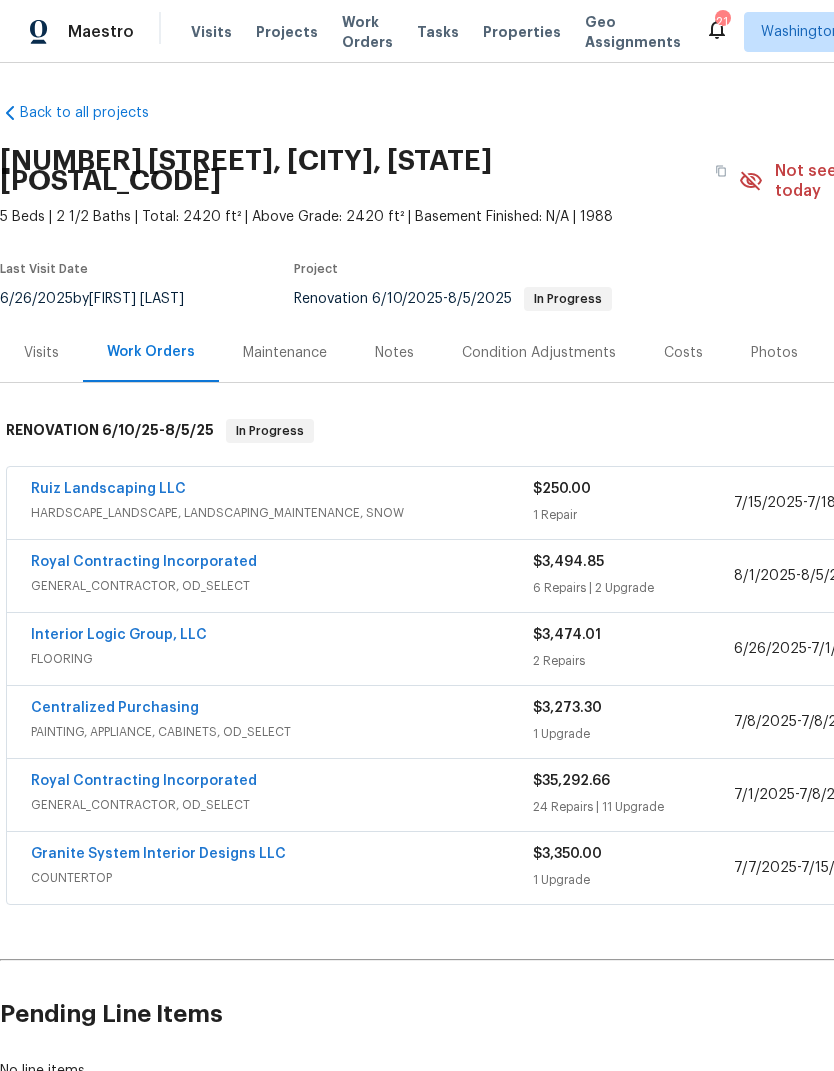 click on "Ruiz Landscaping LLC" at bounding box center [108, 489] 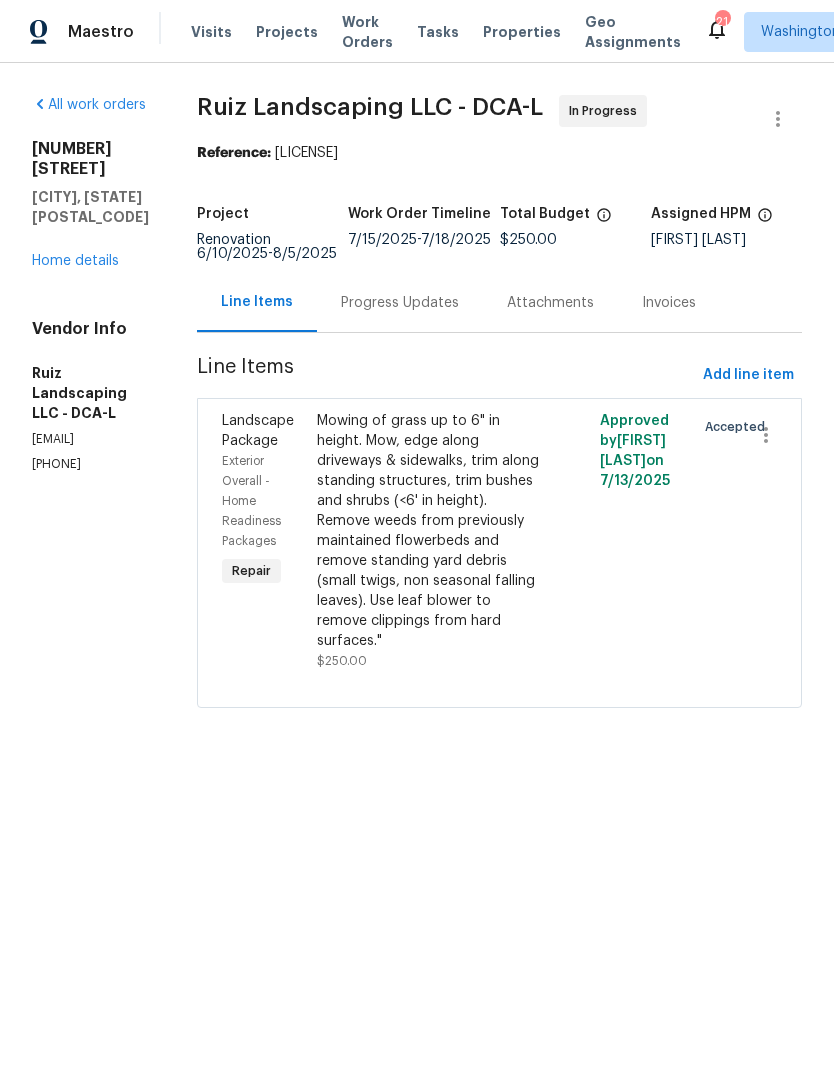click on "Progress Updates" at bounding box center (400, 302) 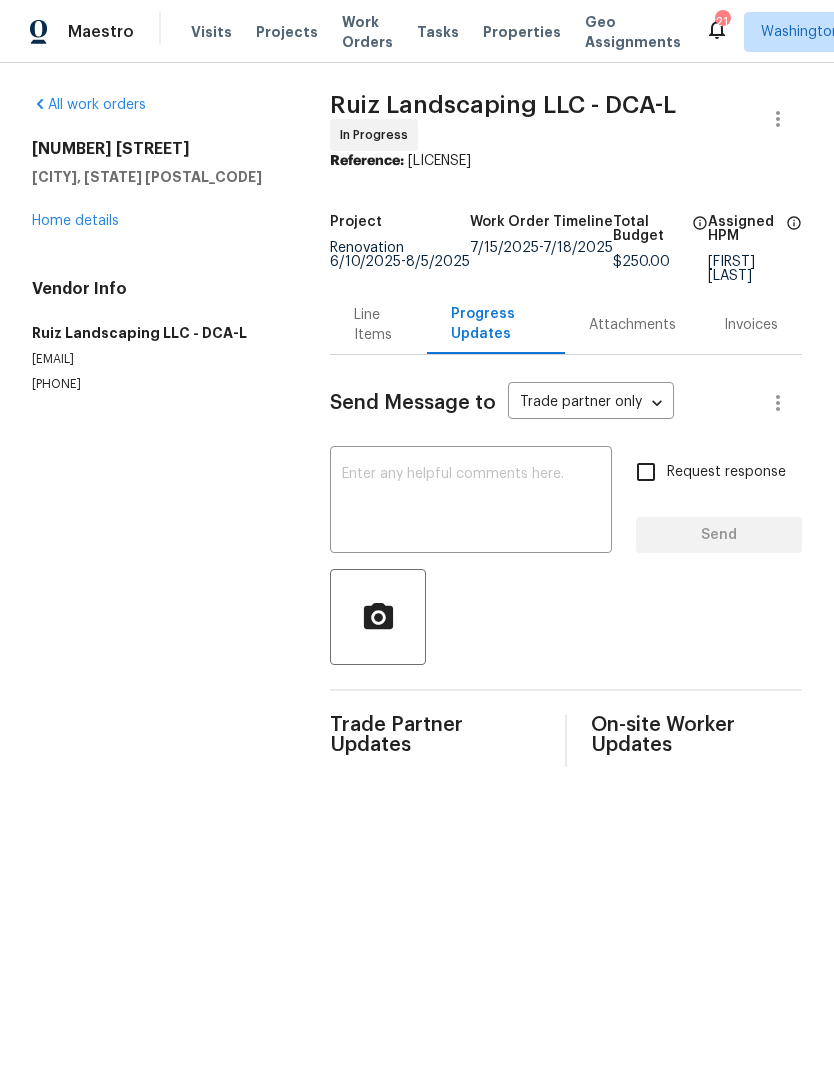 click at bounding box center [471, 502] 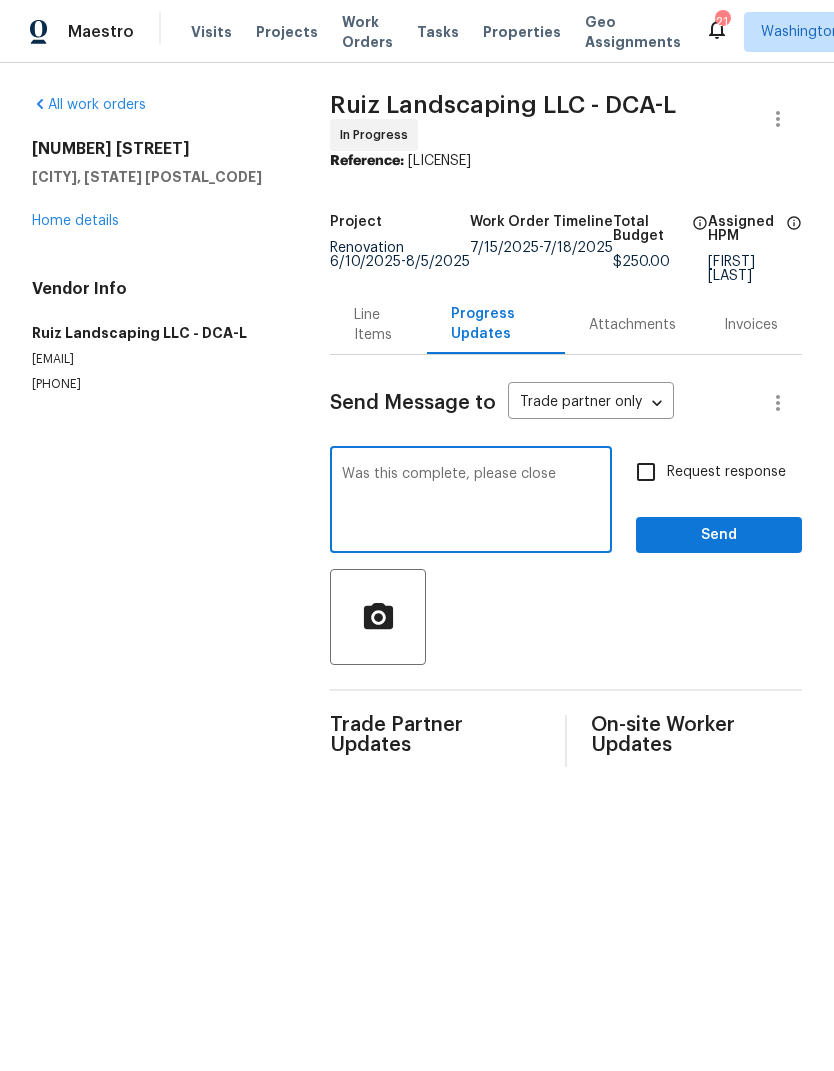 type on "Was this complete, please close" 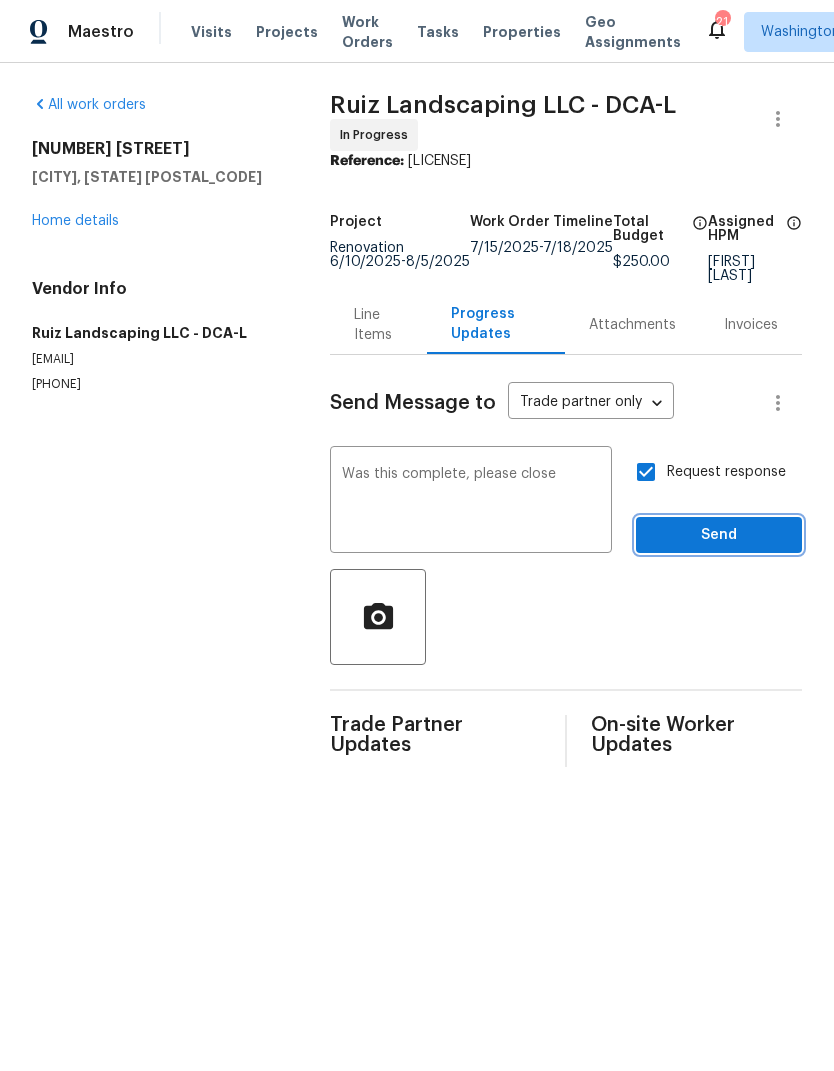 click on "Send" at bounding box center [719, 535] 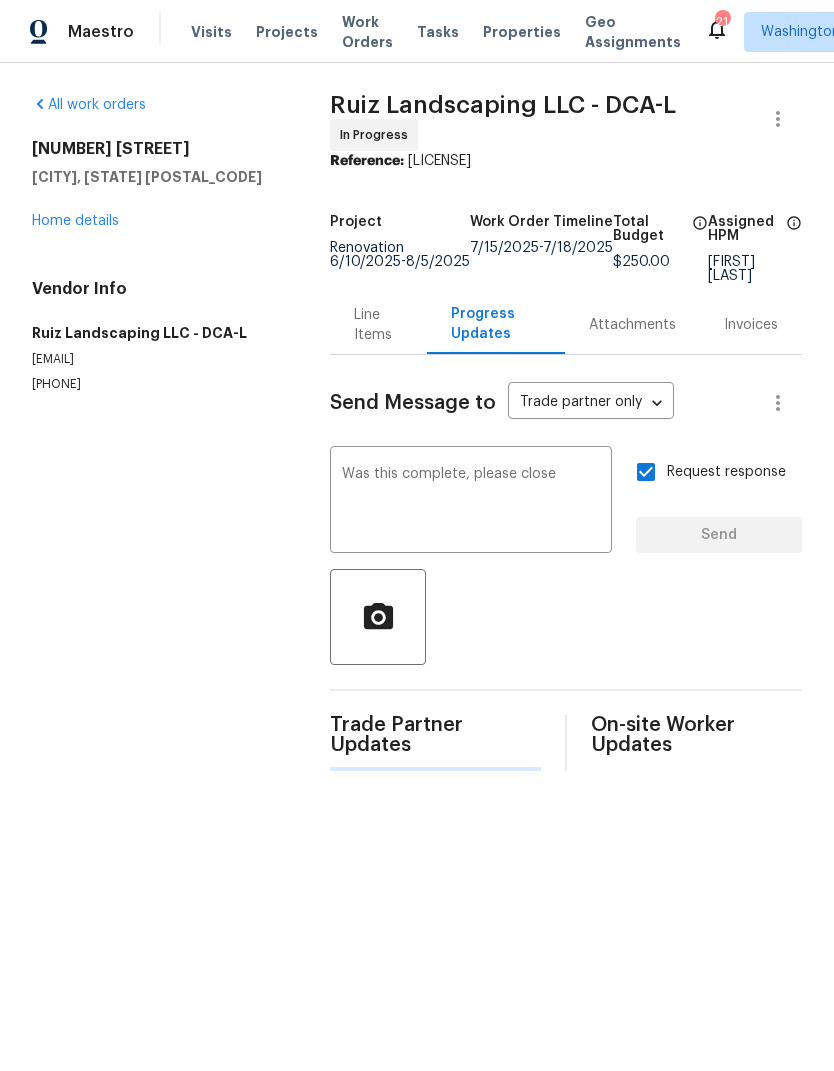 type 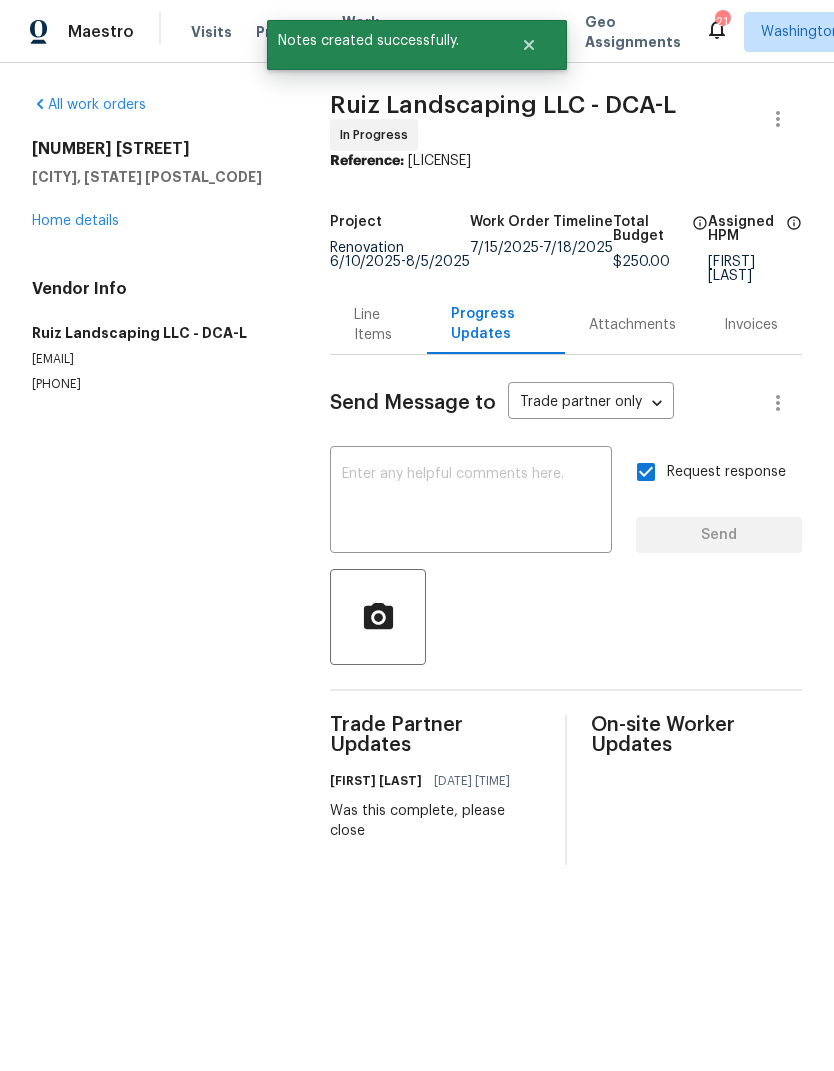 click on "Home details" at bounding box center (75, 221) 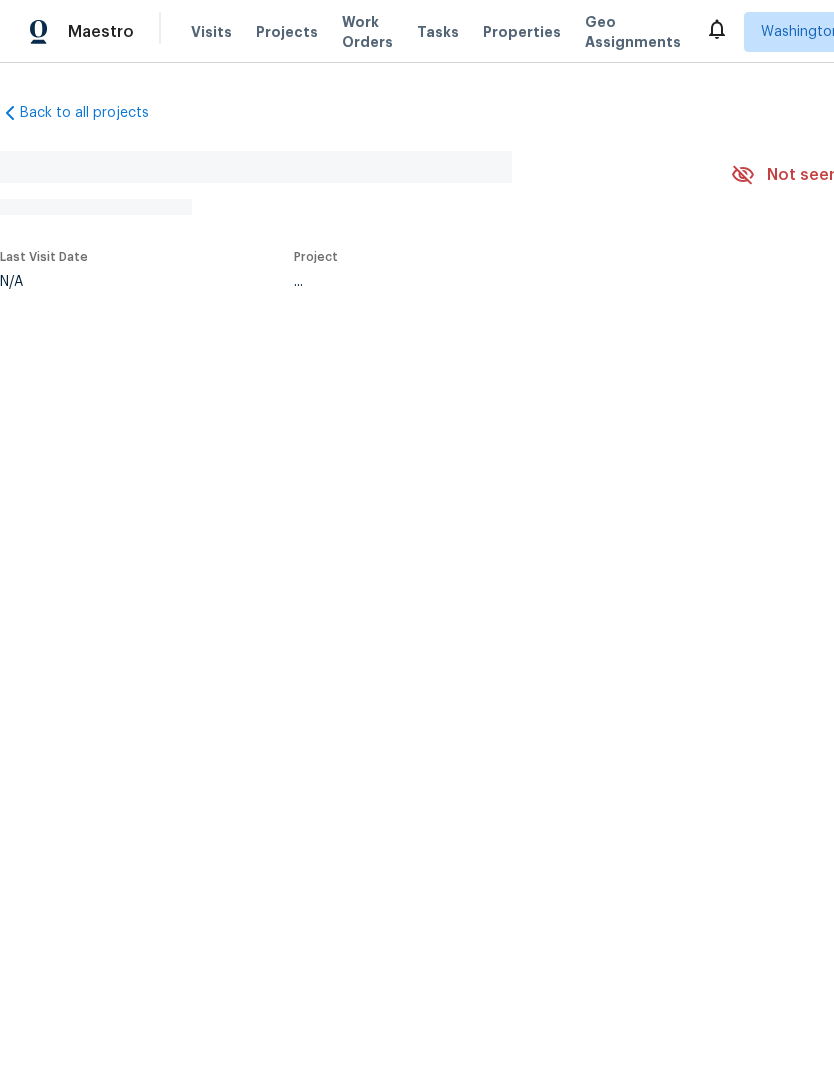 scroll, scrollTop: 0, scrollLeft: 0, axis: both 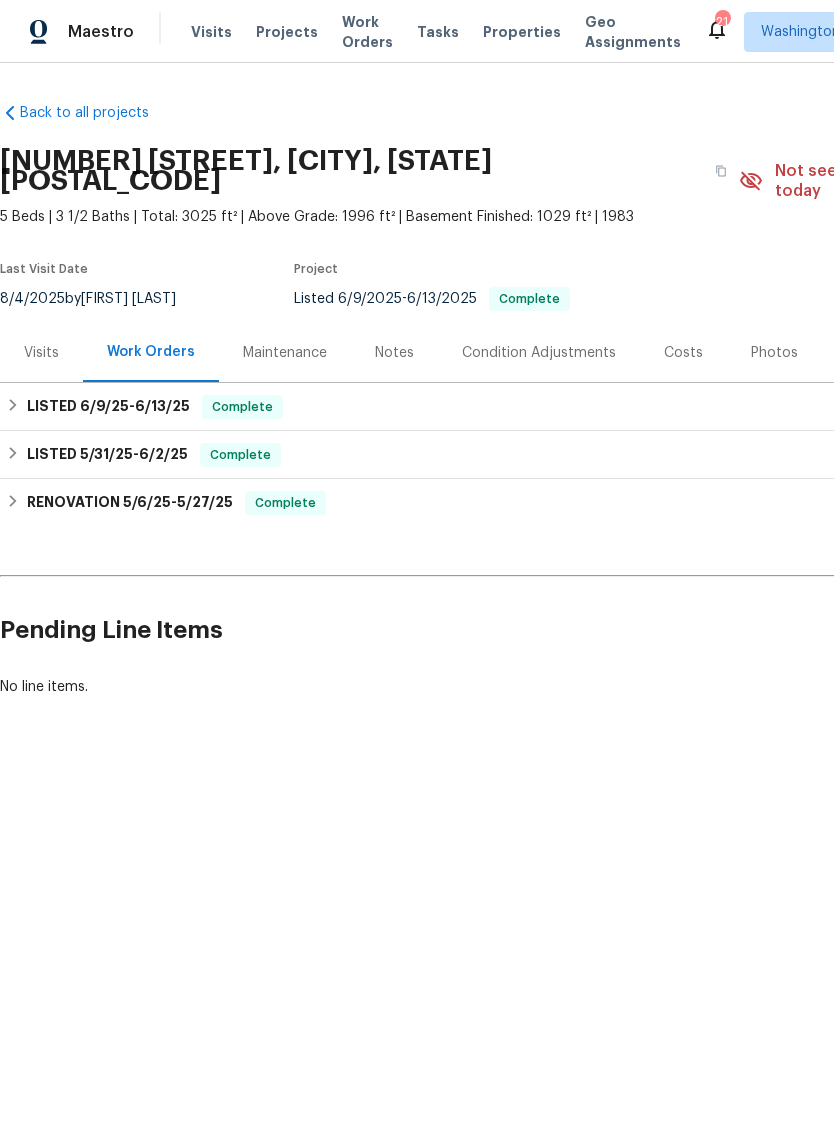 click on "Maintenance" at bounding box center [285, 352] 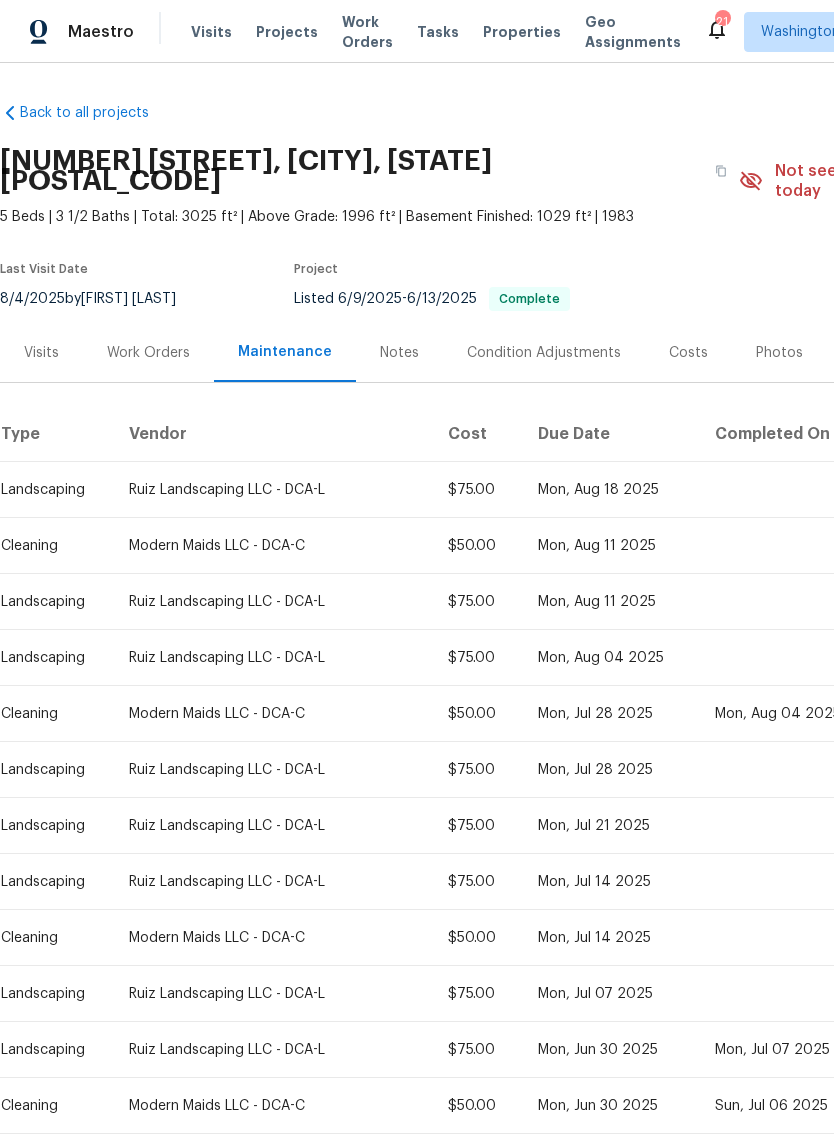 scroll, scrollTop: 0, scrollLeft: 0, axis: both 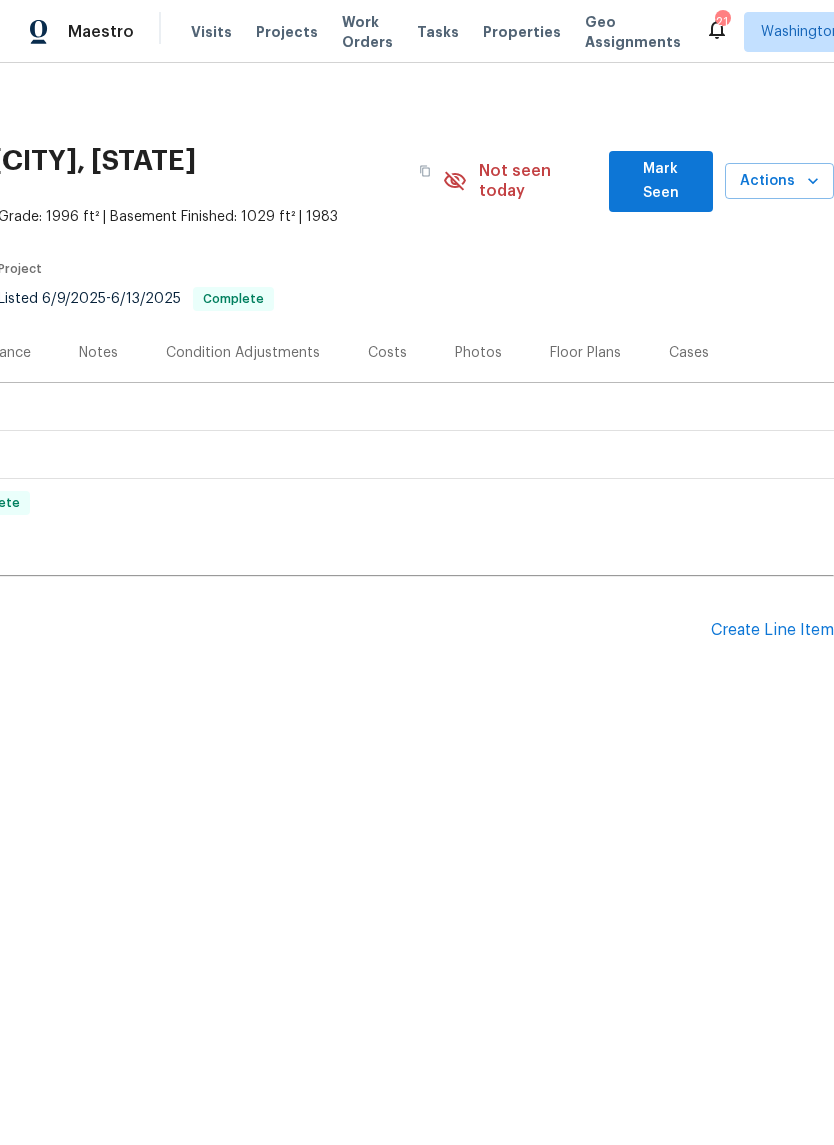 click on "Create Line Item" at bounding box center [772, 630] 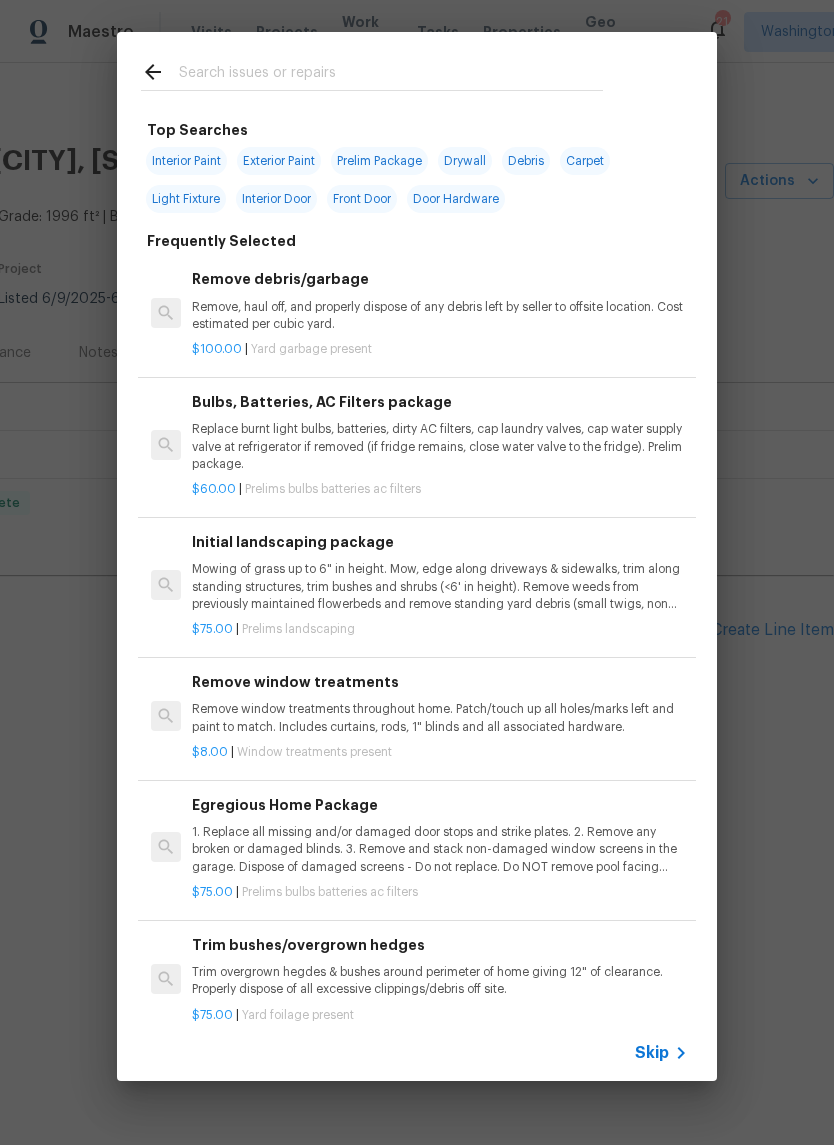click on "Mowing of grass up to 6" in height. Mow, edge along driveways & sidewalks, trim along standing structures, trim bushes and shrubs (<6' in height). Remove weeds from previously maintained flowerbeds and remove standing yard debris (small twigs, non seasonal falling leaves).  Use leaf blower to remove clippings from hard surfaces."" at bounding box center [440, 586] 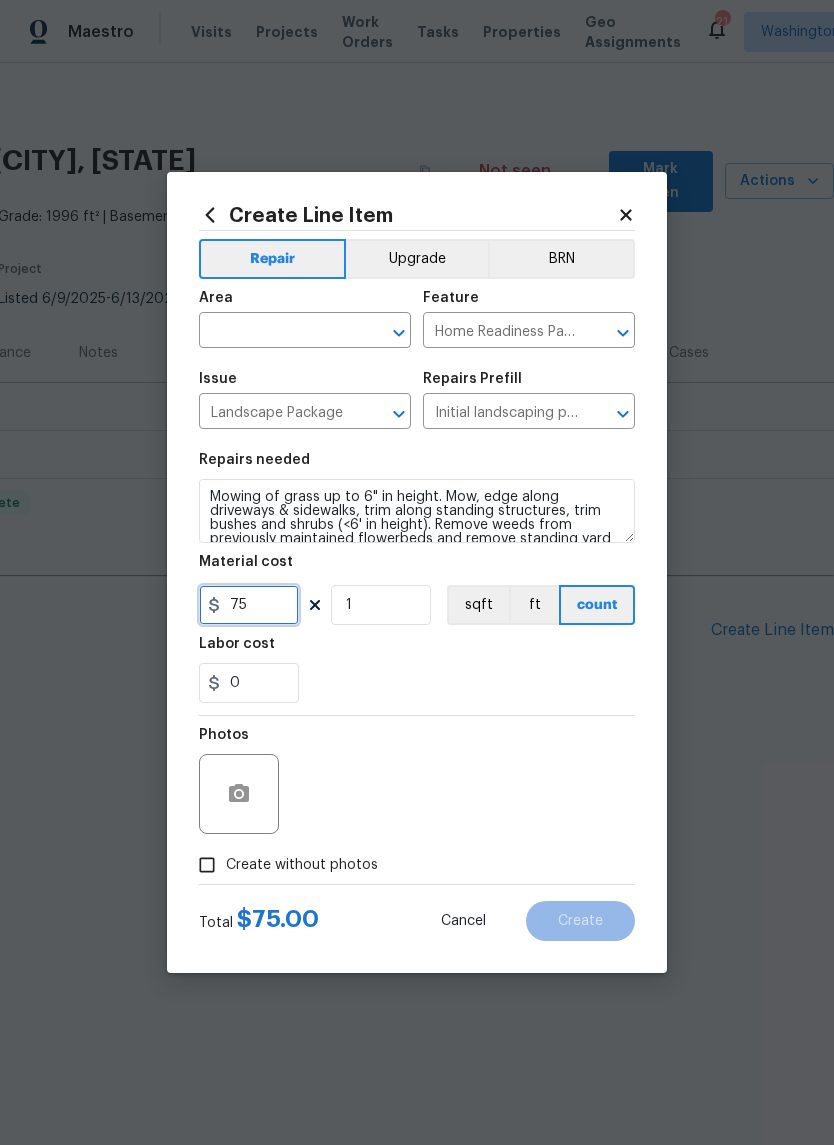 click on "75" at bounding box center [249, 605] 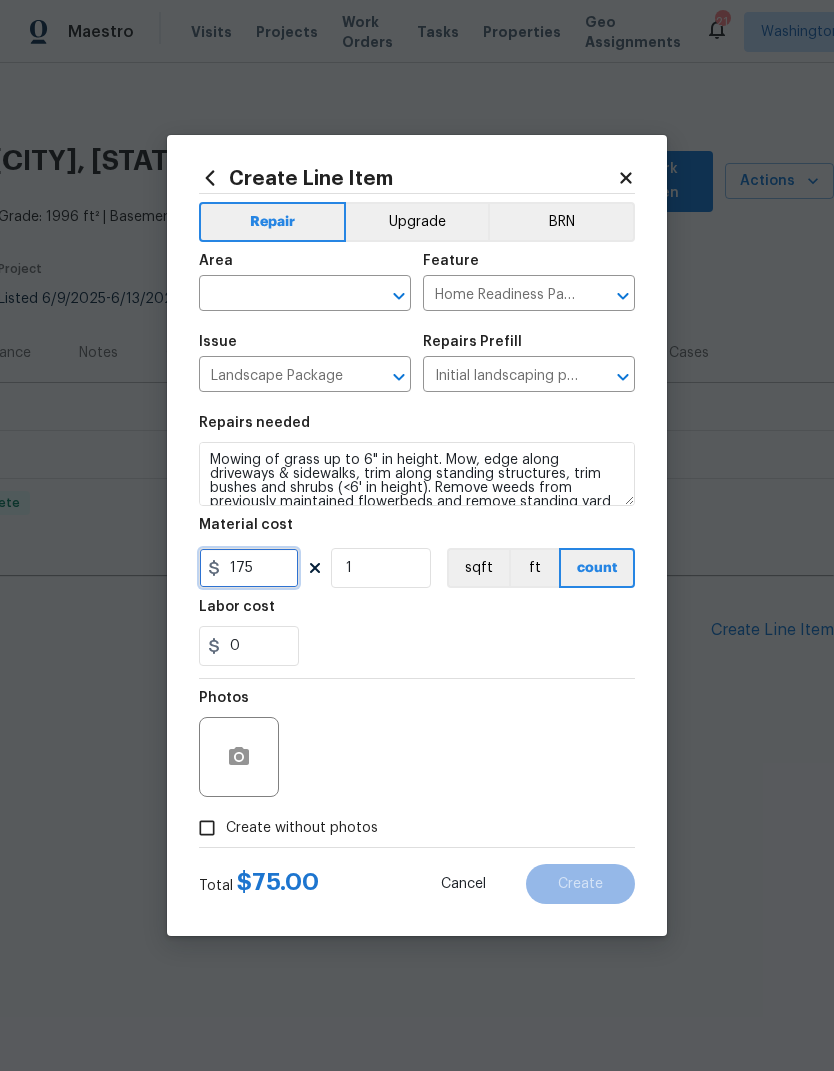 type on "175" 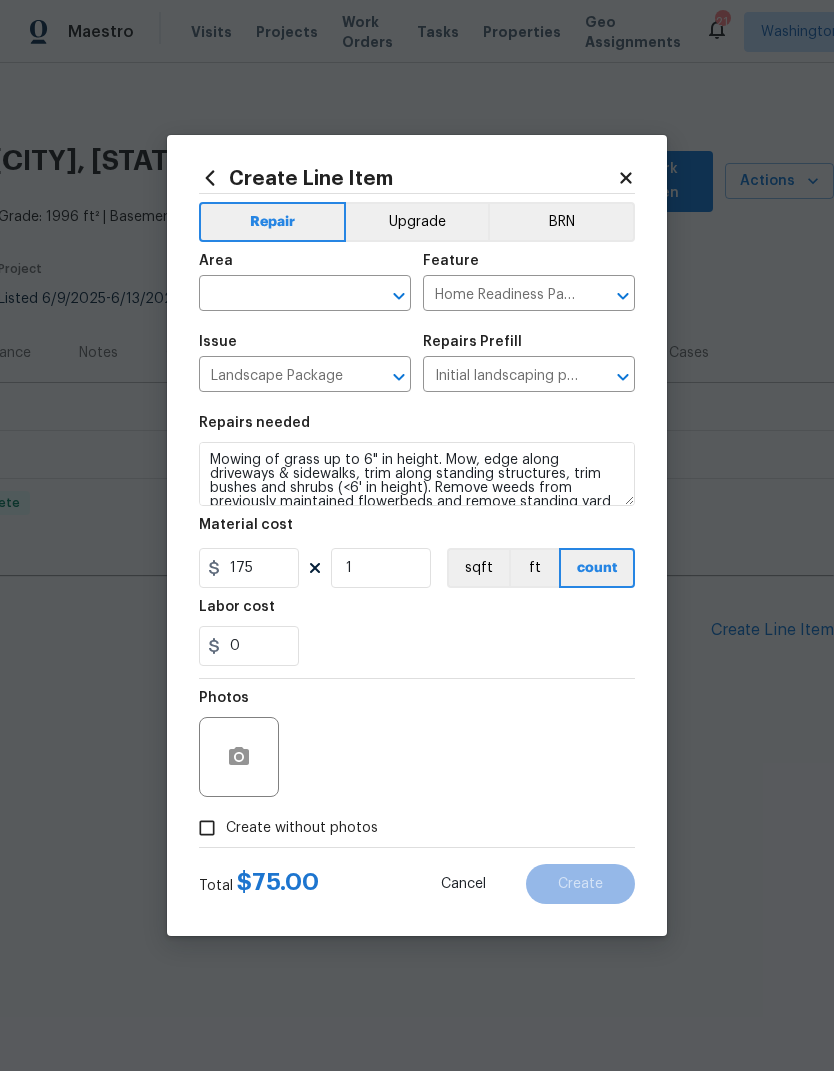 click at bounding box center [277, 295] 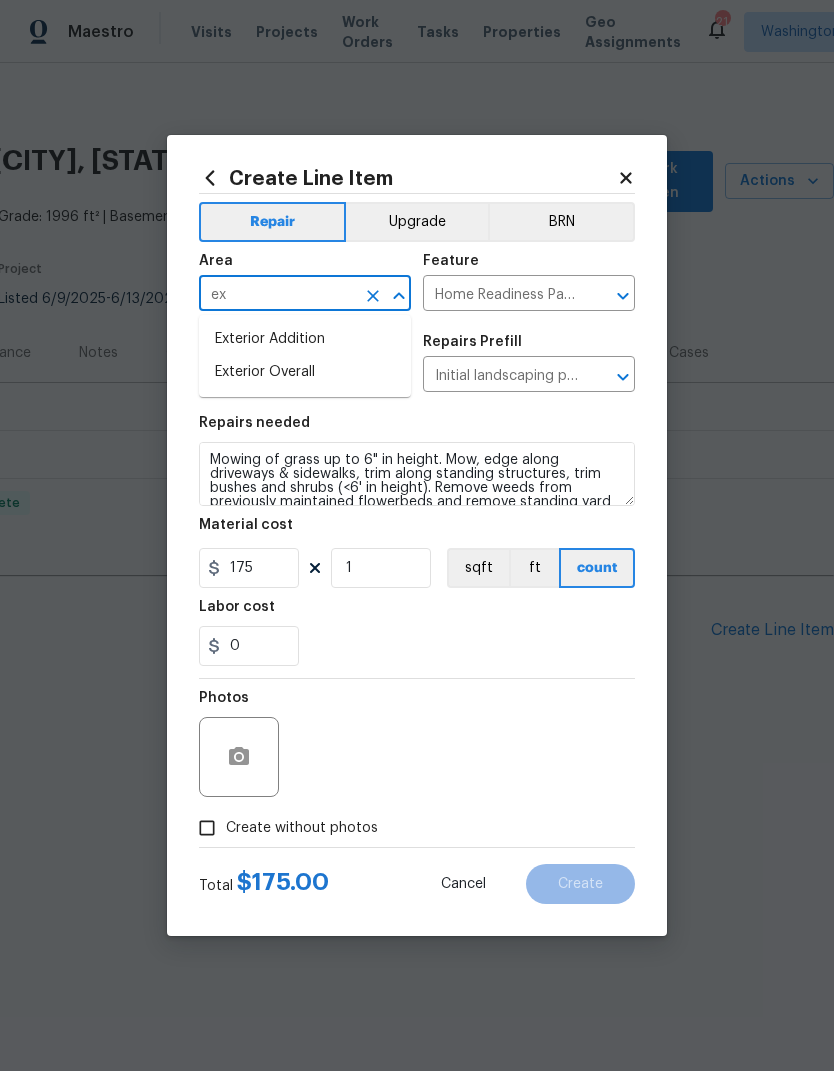 click on "Exterior Overall" at bounding box center [305, 372] 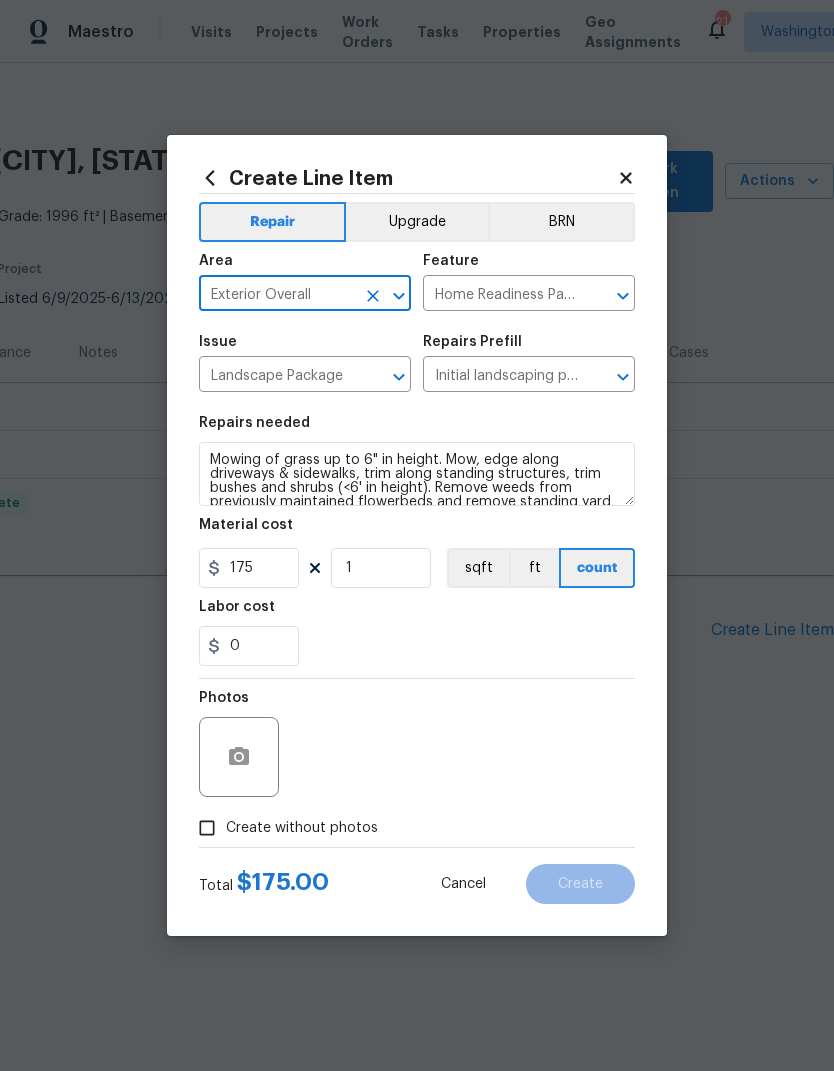 click on "0" at bounding box center (417, 646) 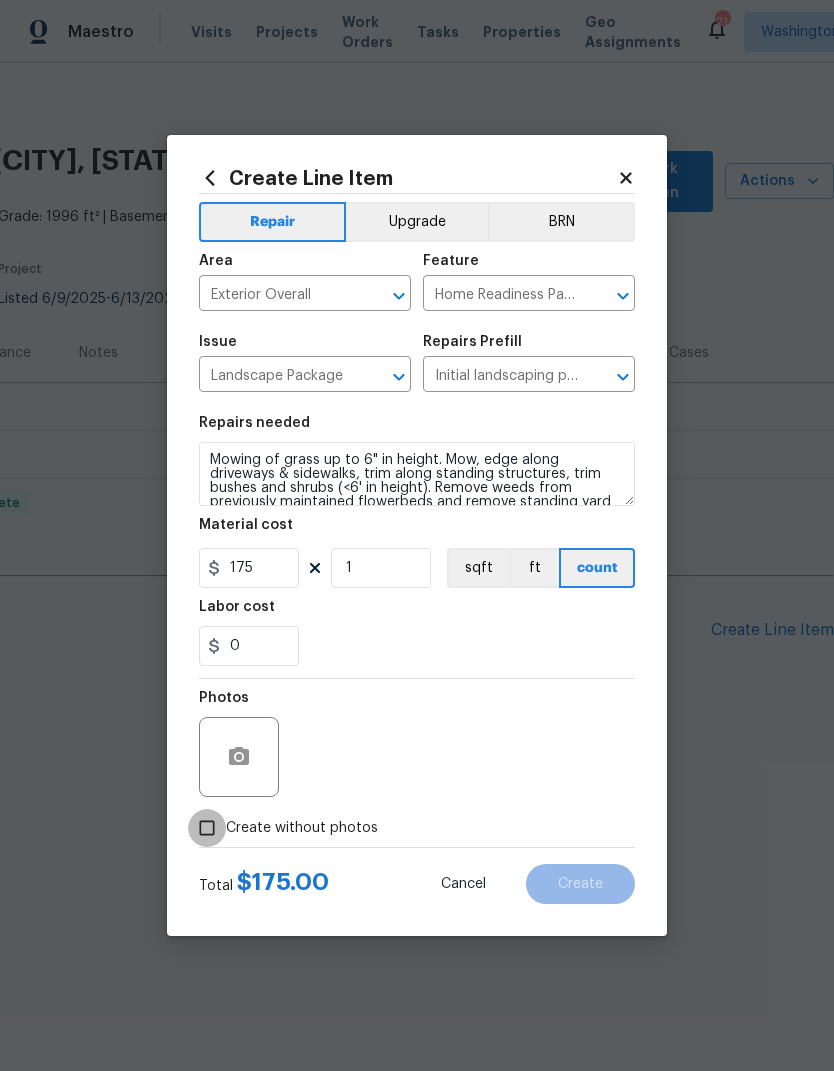 click on "Create without photos" at bounding box center (207, 828) 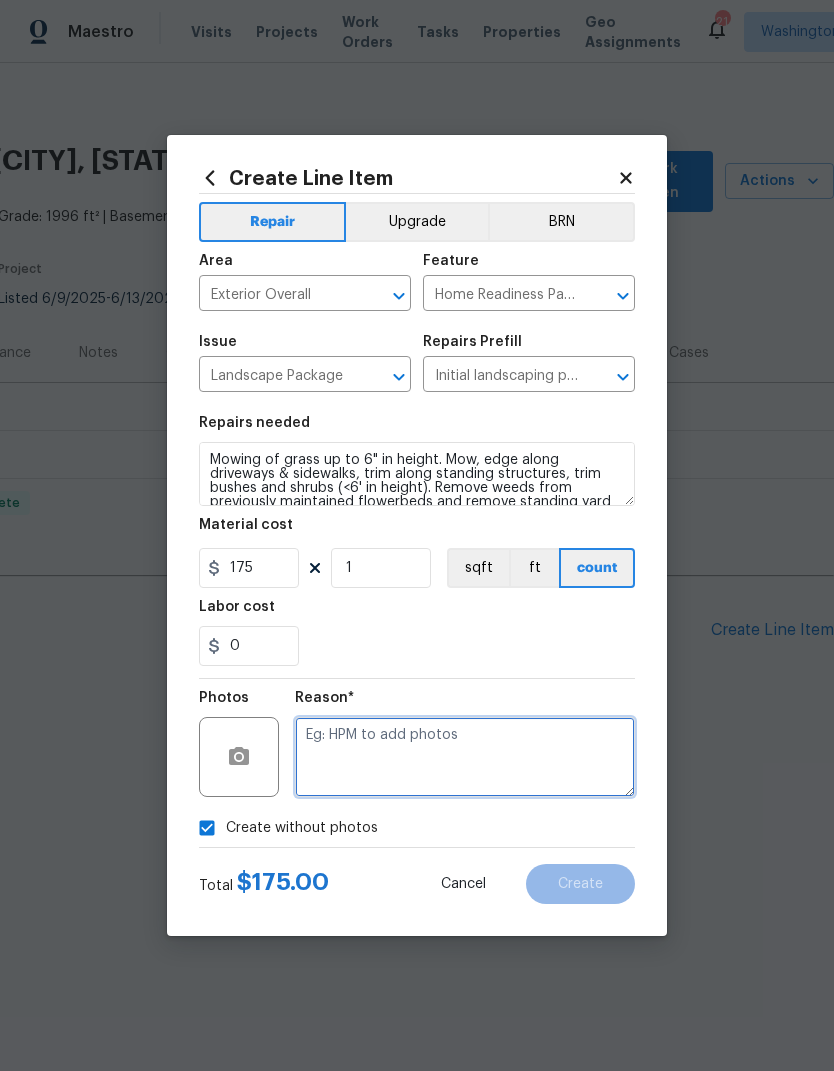 click at bounding box center [465, 757] 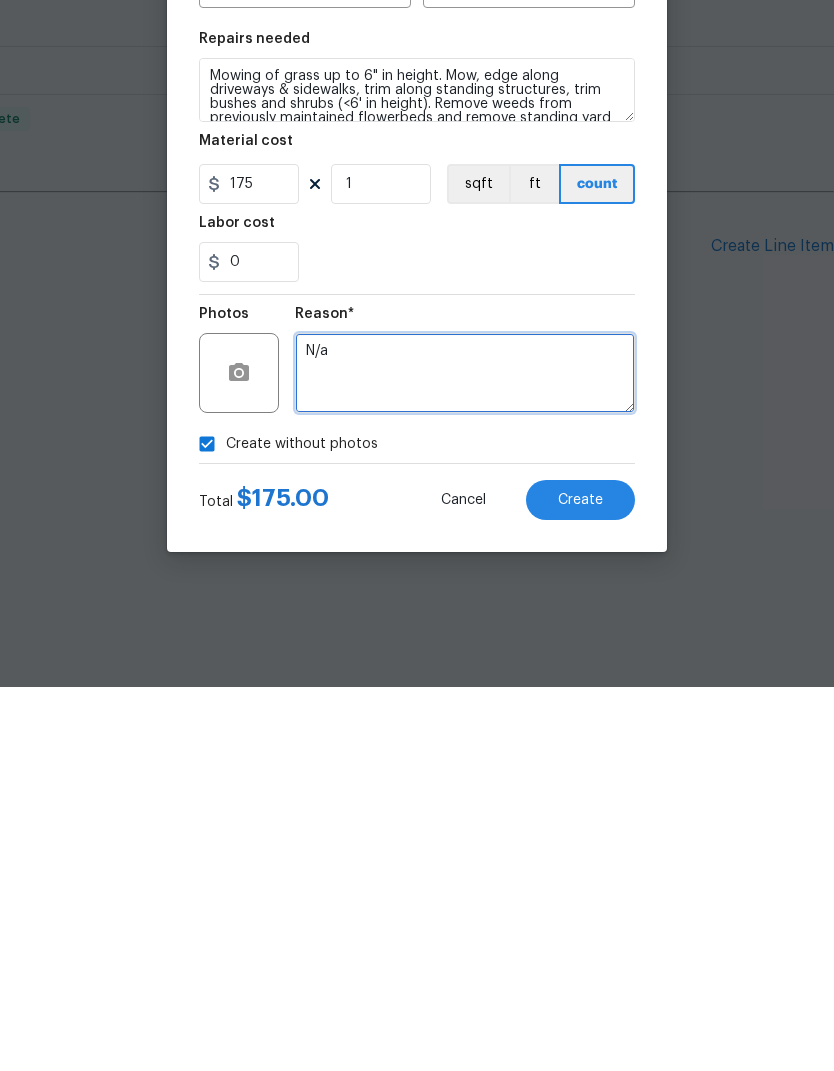 type on "N/a" 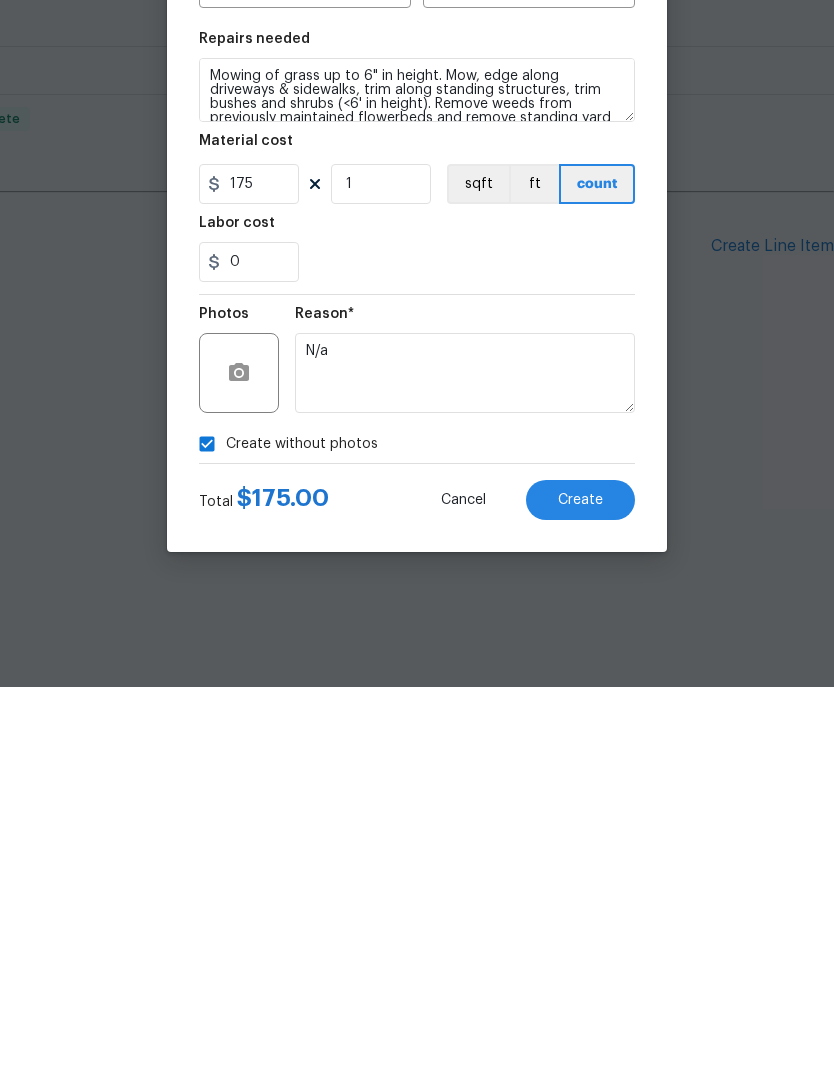 click on "Create" at bounding box center [580, 884] 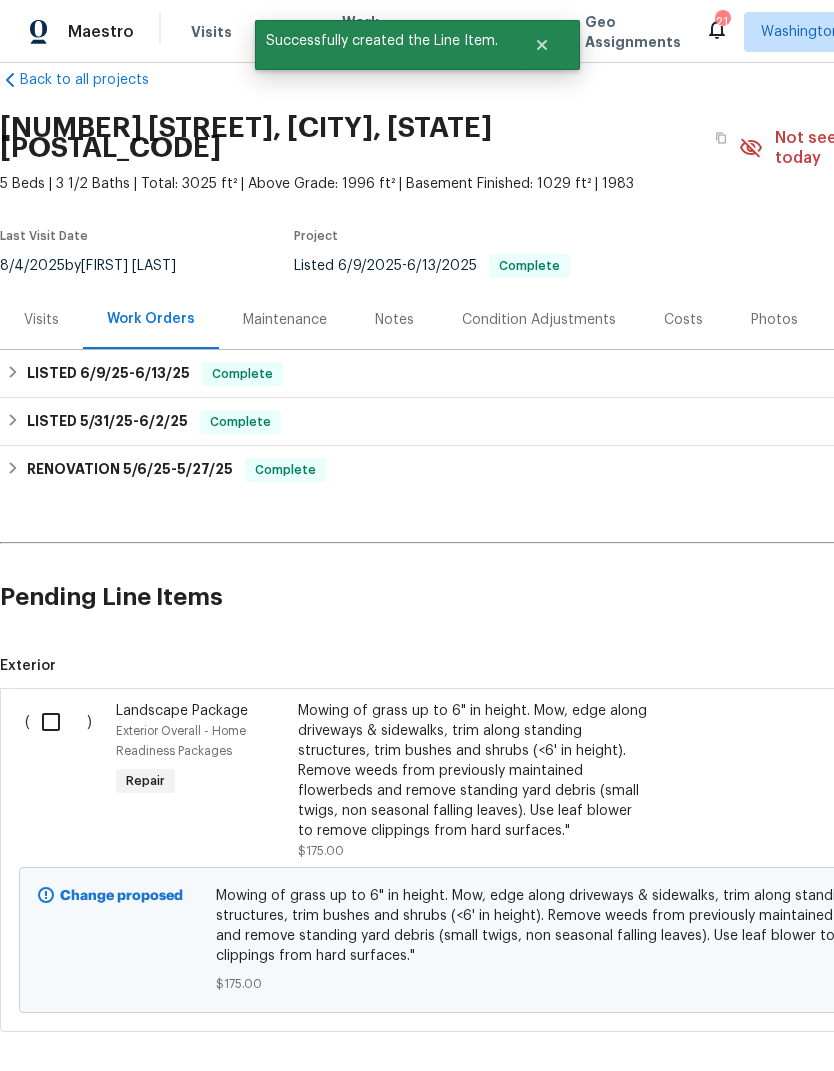 scroll, scrollTop: 33, scrollLeft: 0, axis: vertical 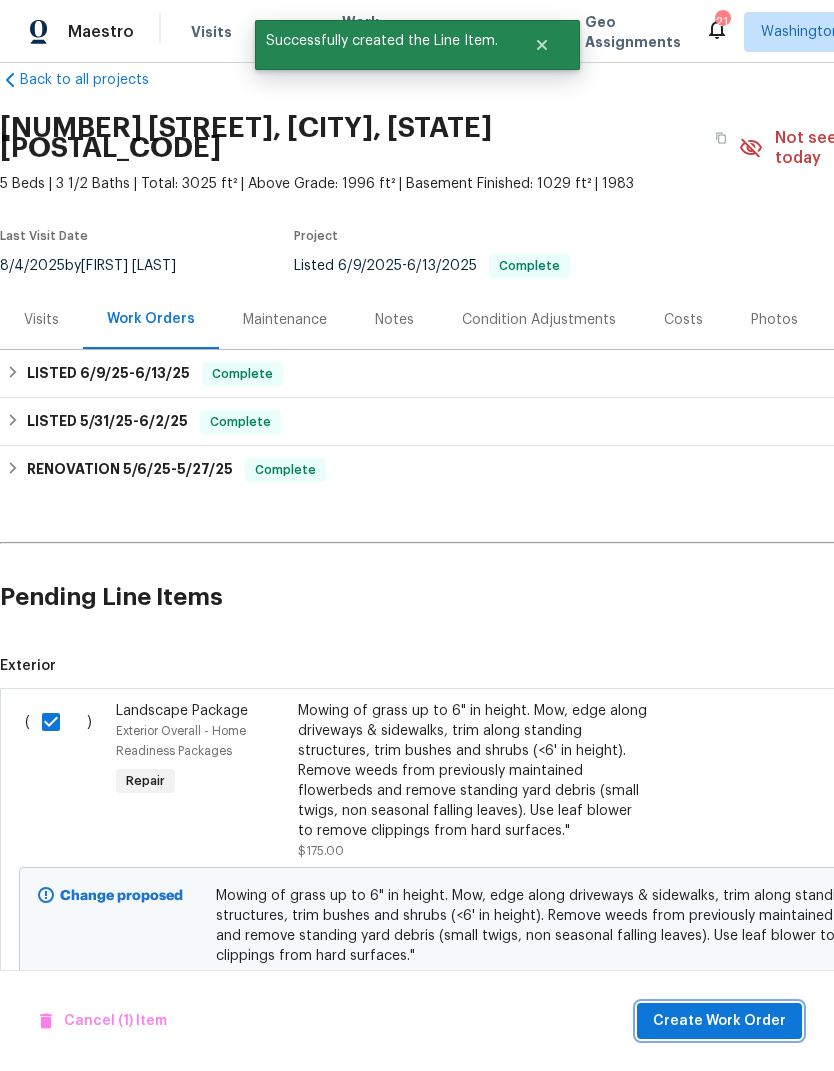 click on "Create Work Order" at bounding box center (719, 1021) 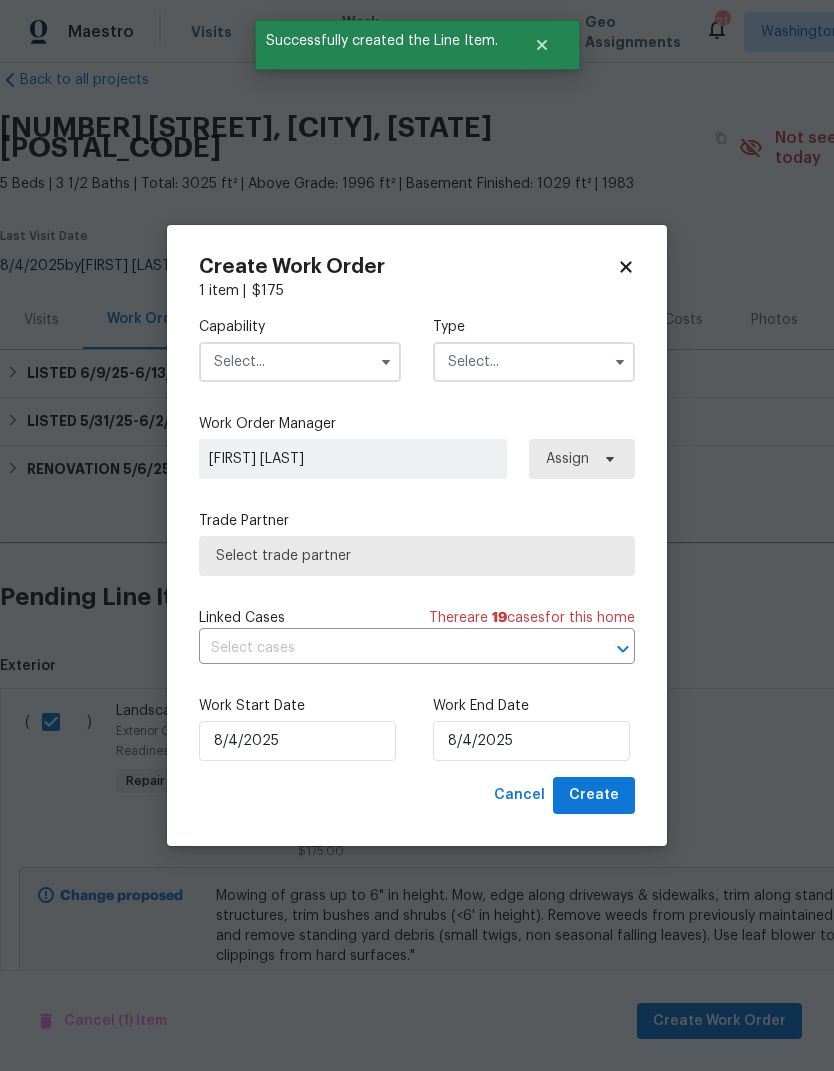 click at bounding box center (300, 362) 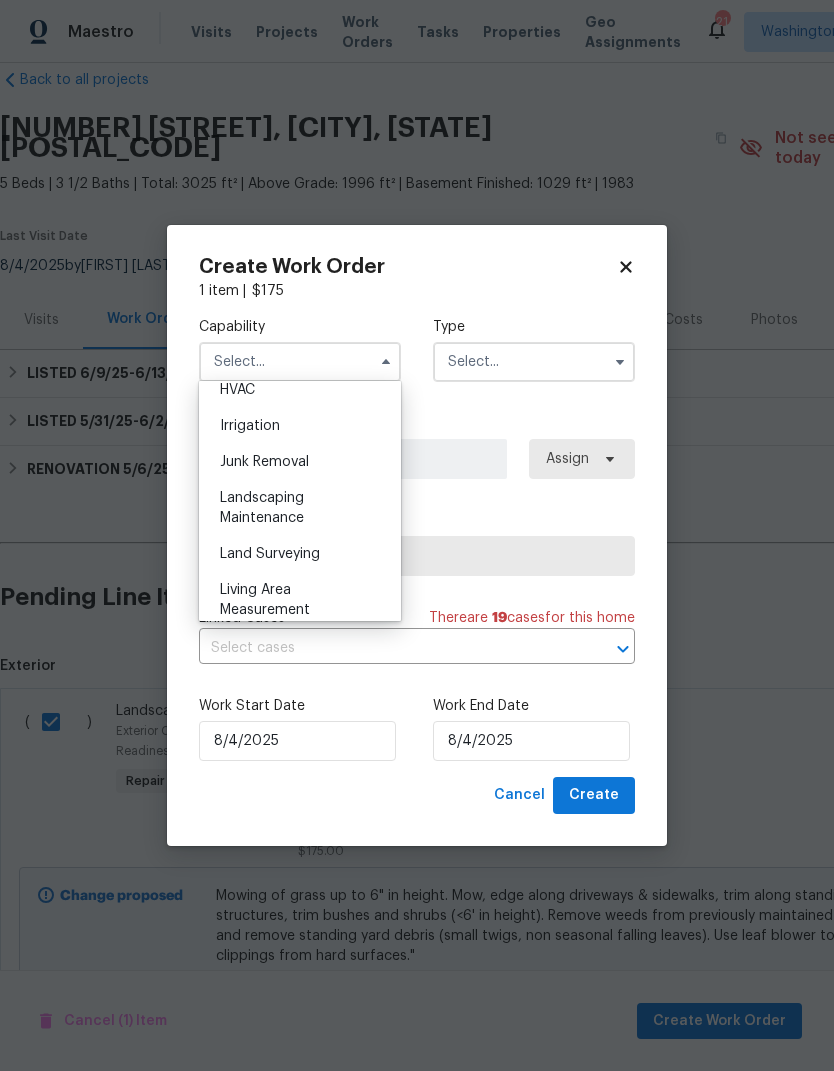 scroll, scrollTop: 1221, scrollLeft: 0, axis: vertical 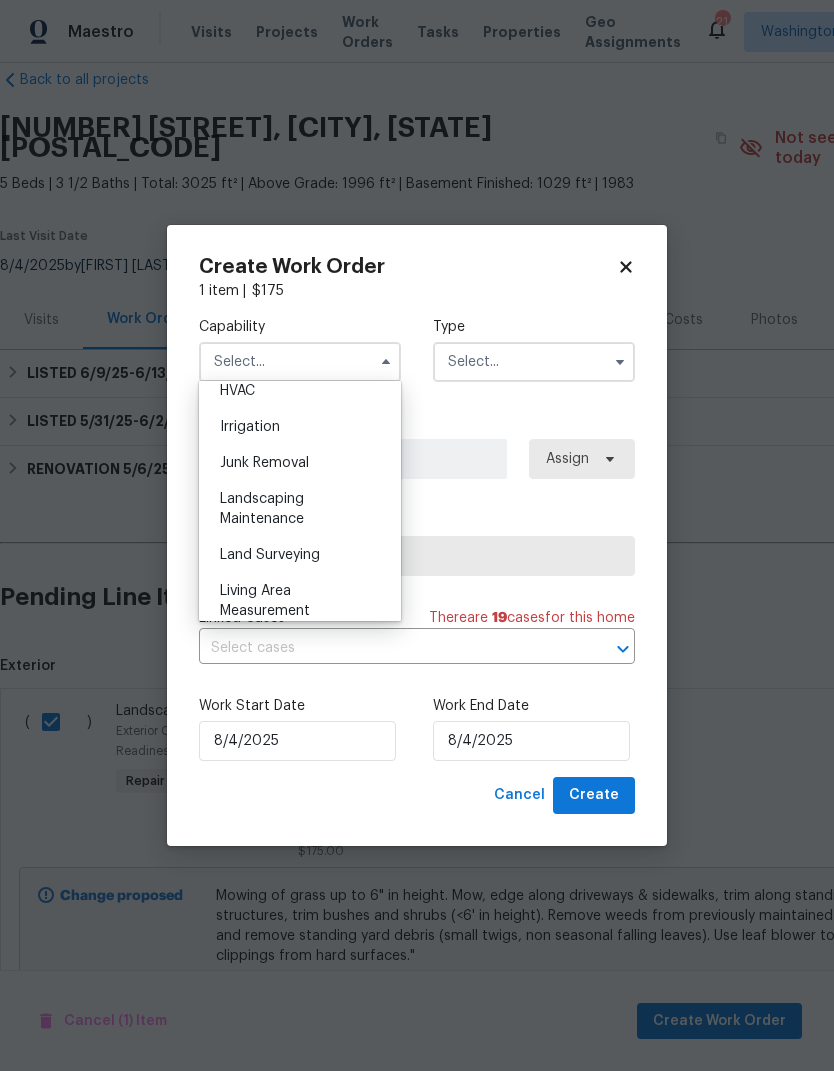click on "Landscaping Maintenance" at bounding box center [262, 509] 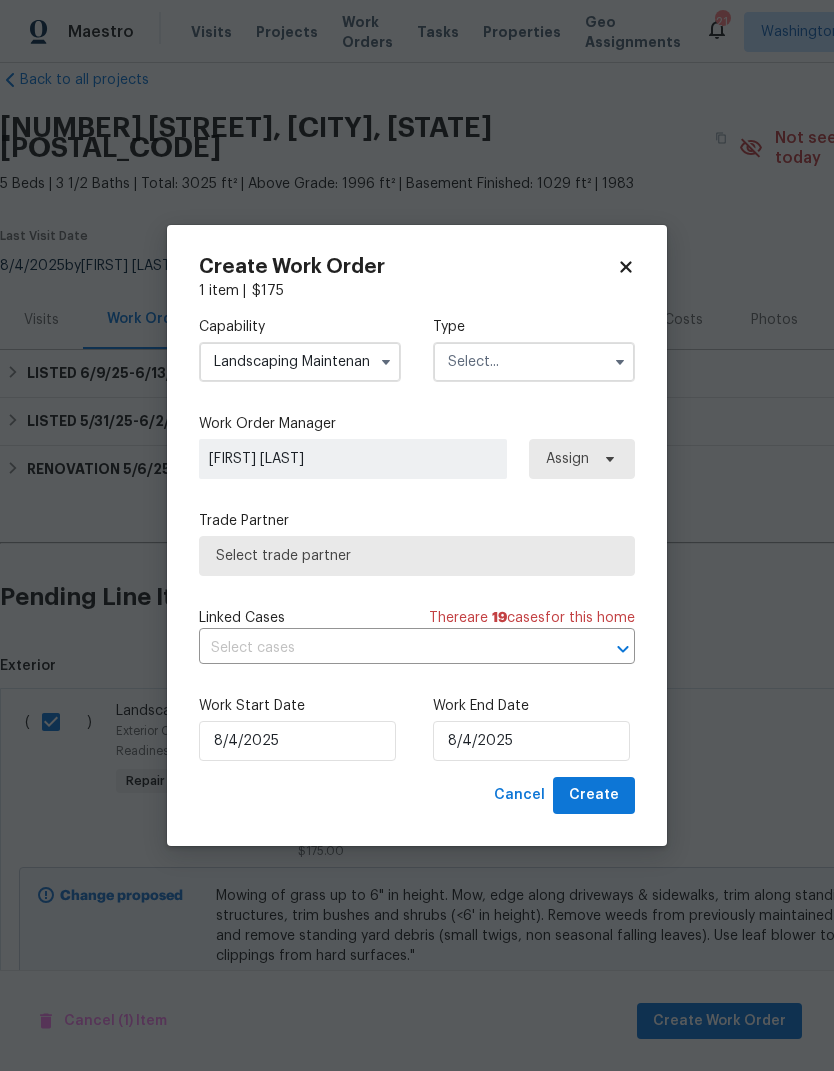 click at bounding box center [534, 362] 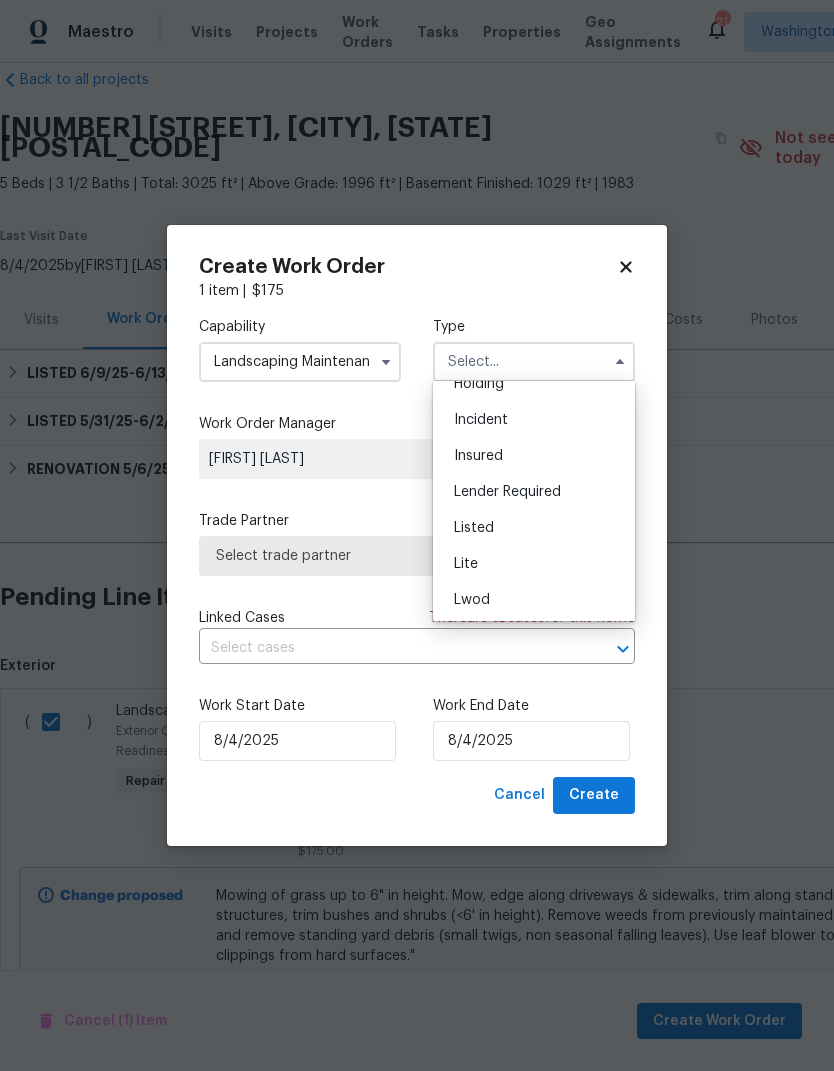 scroll, scrollTop: 99, scrollLeft: 0, axis: vertical 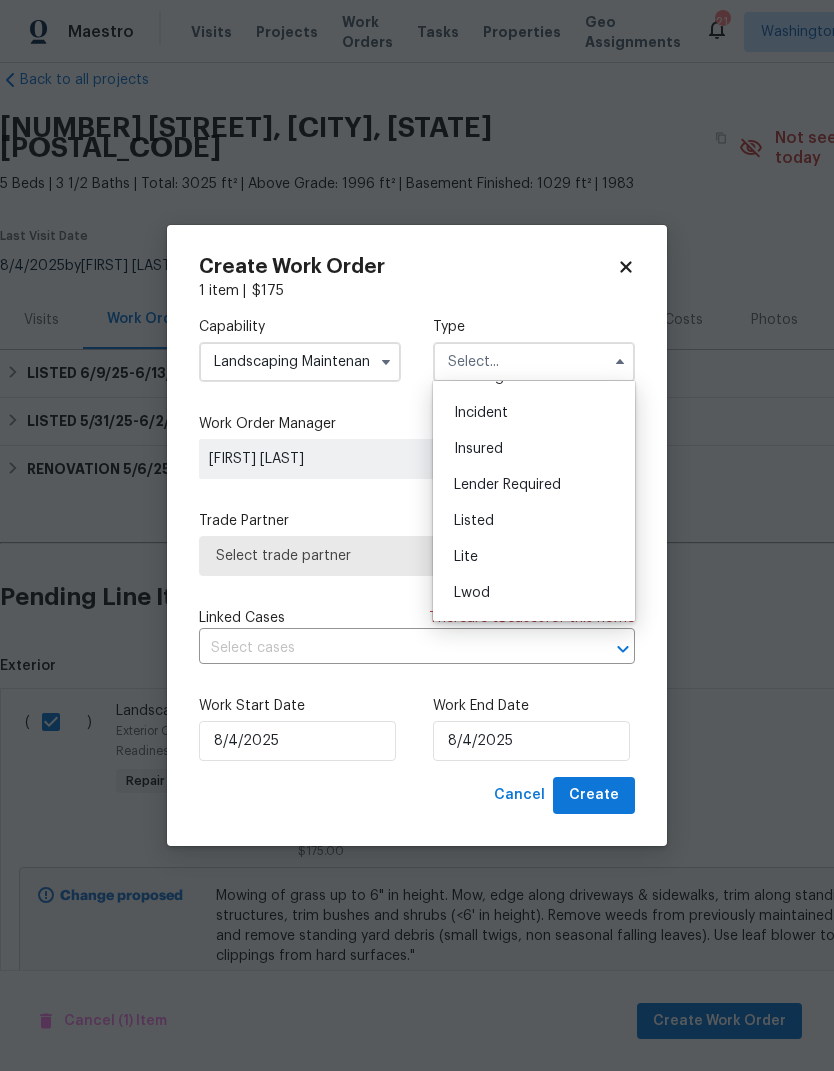 click on "Listed" at bounding box center (534, 521) 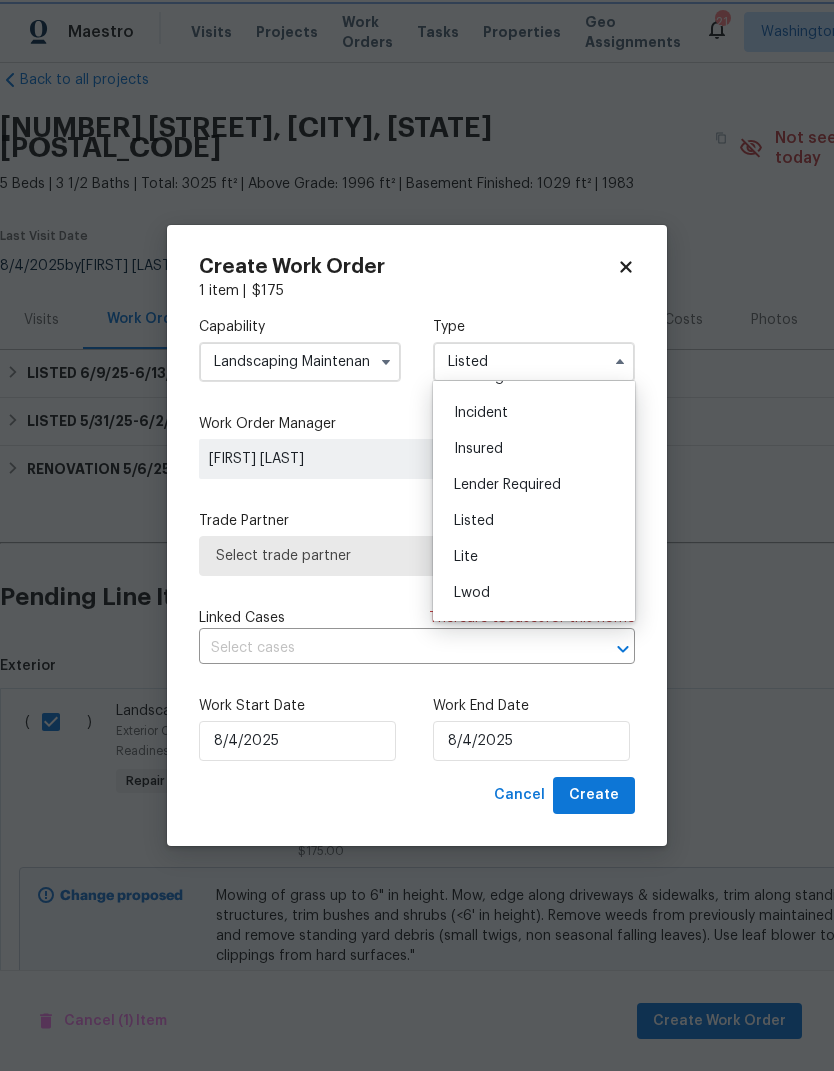 scroll, scrollTop: 0, scrollLeft: 0, axis: both 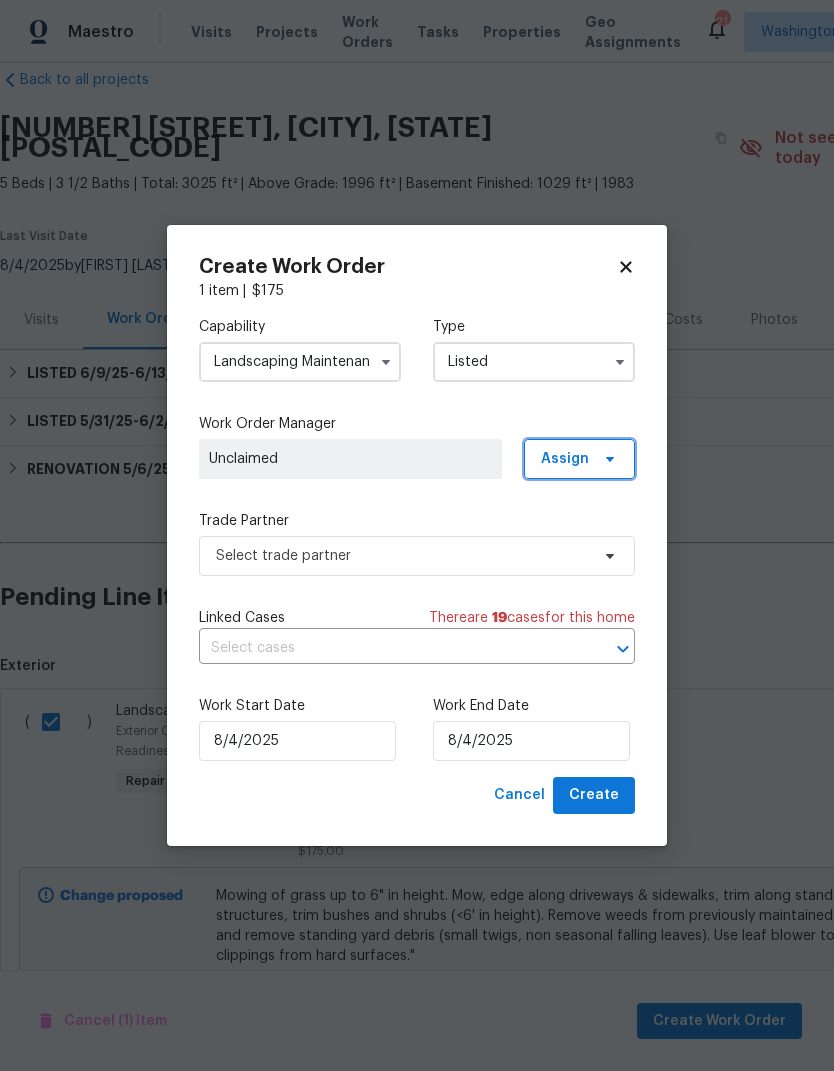 click on "Assign" at bounding box center [565, 459] 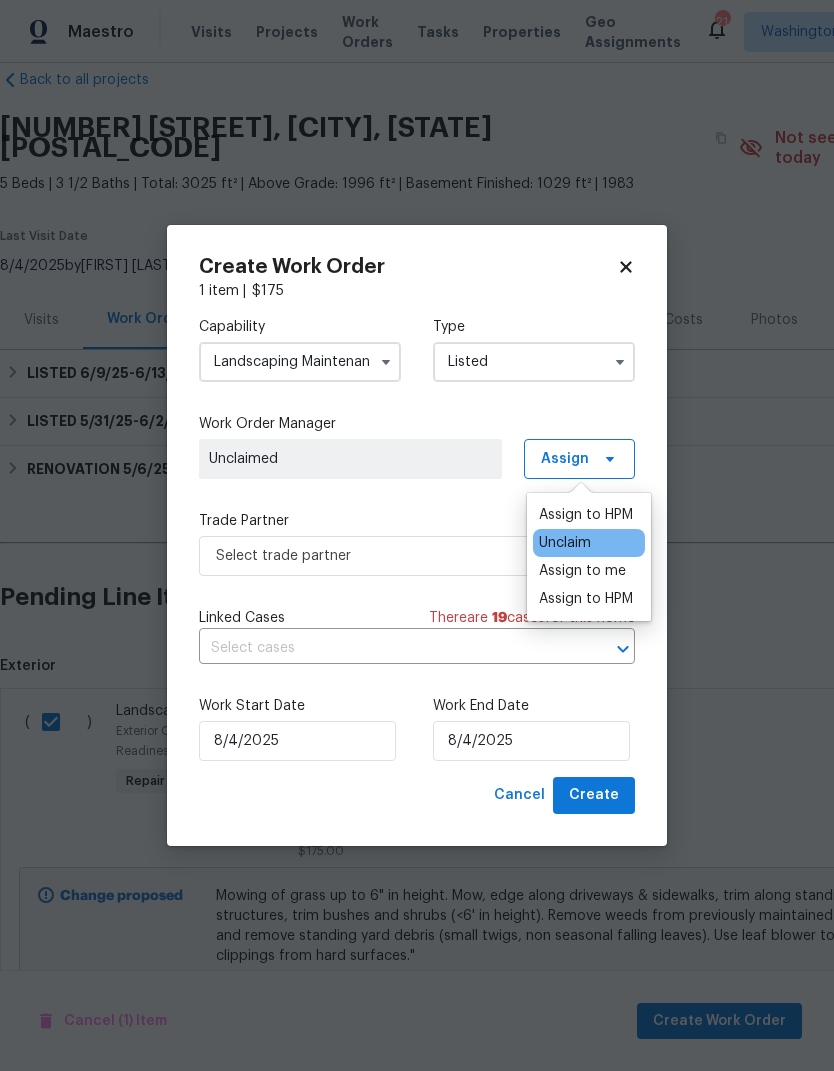 click on "Assign to me" at bounding box center [582, 571] 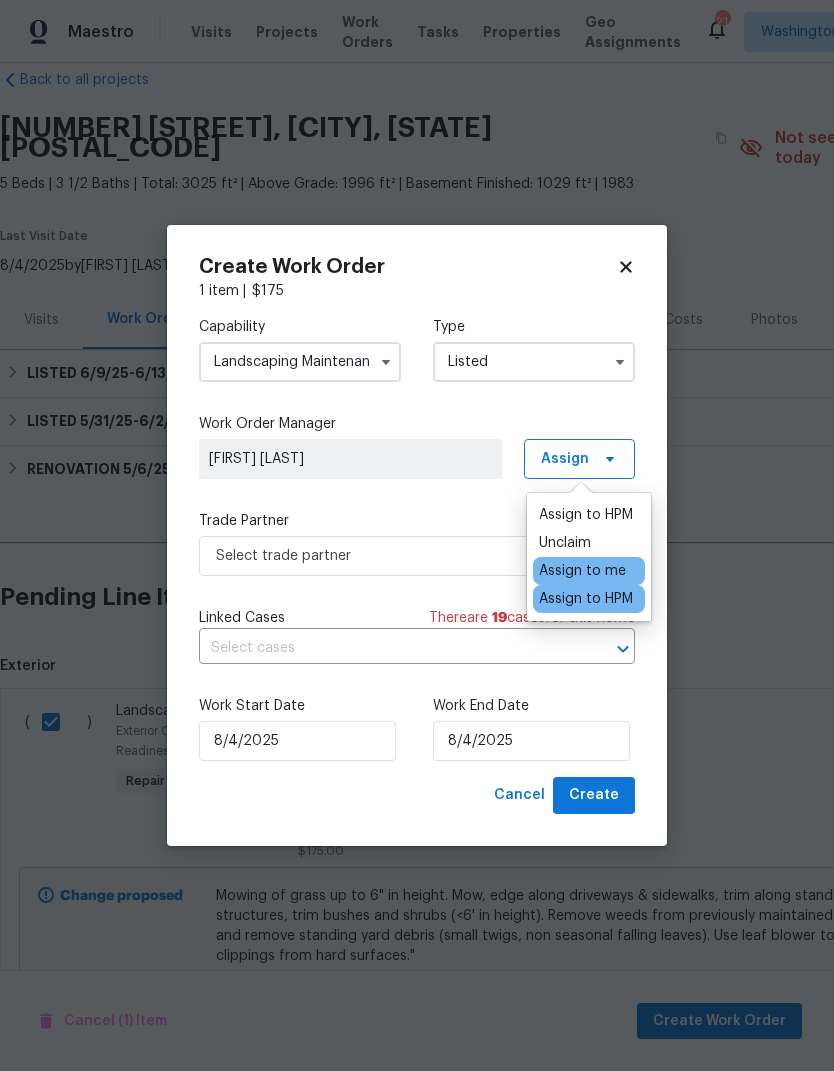click on "Trade Partner" at bounding box center [417, 521] 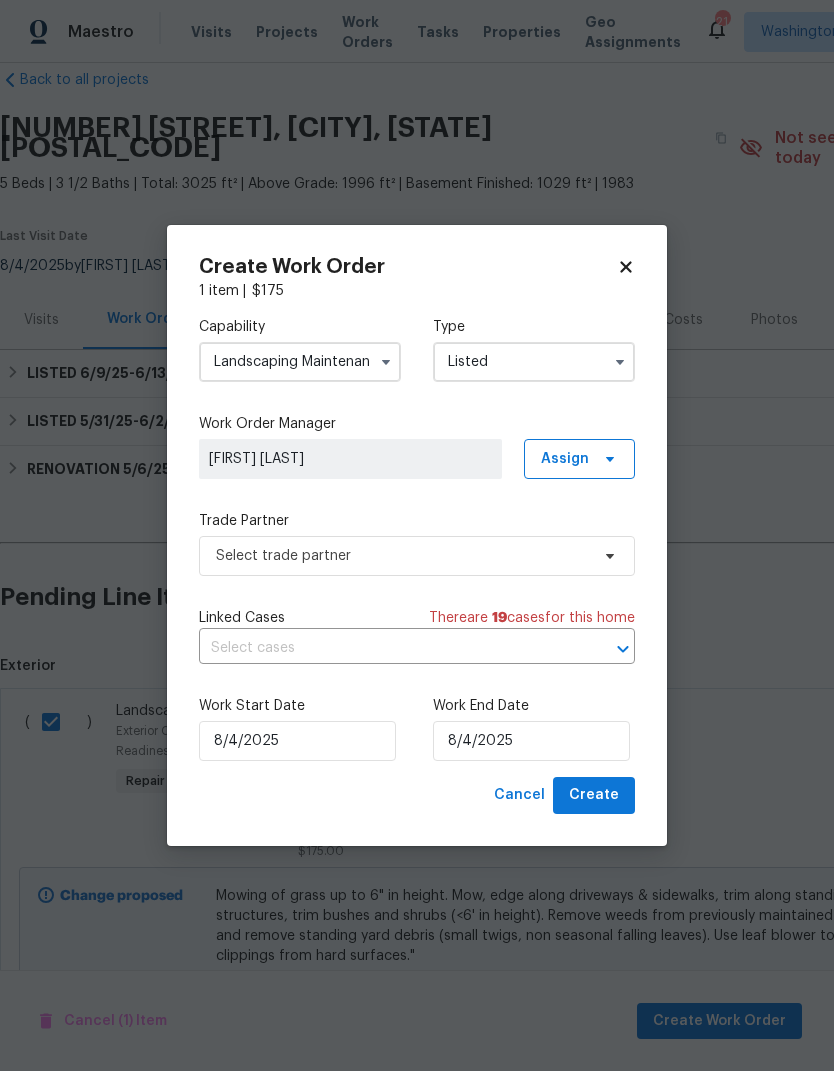 click on "Select trade partner" at bounding box center [402, 556] 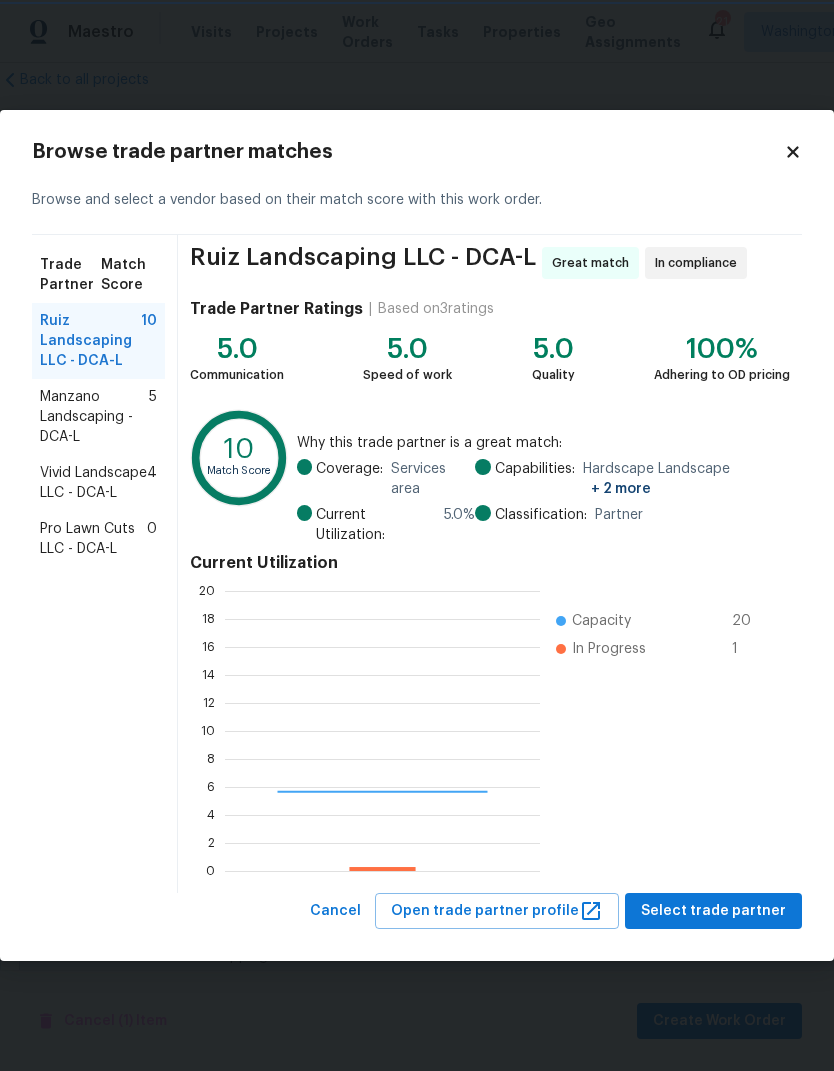 scroll, scrollTop: 2, scrollLeft: 2, axis: both 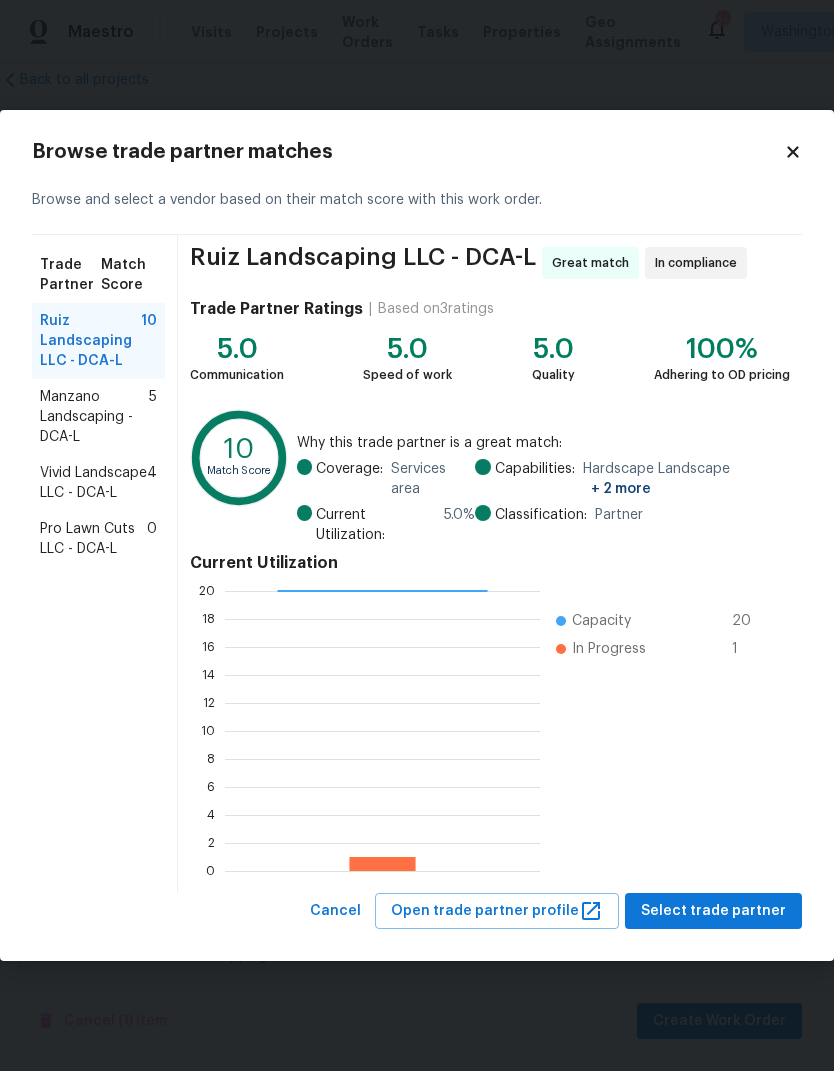 click on "Manzano Landscaping - DCA-L" at bounding box center (94, 417) 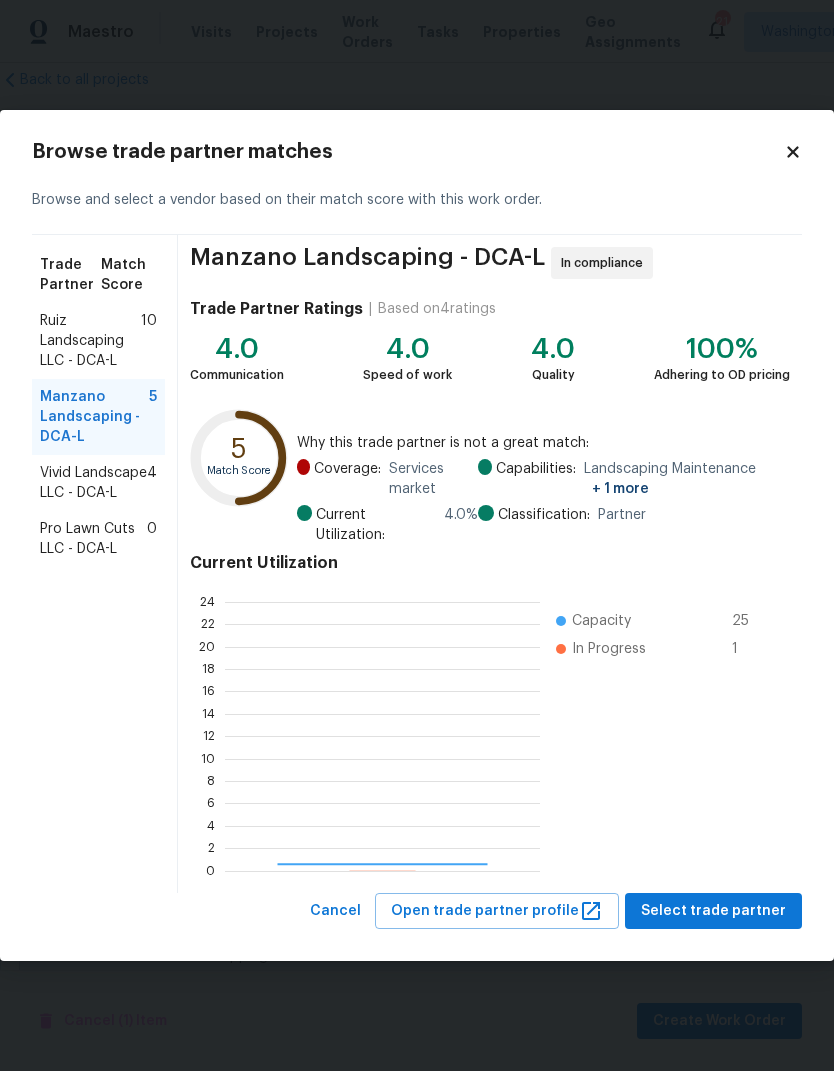 scroll, scrollTop: 2, scrollLeft: 2, axis: both 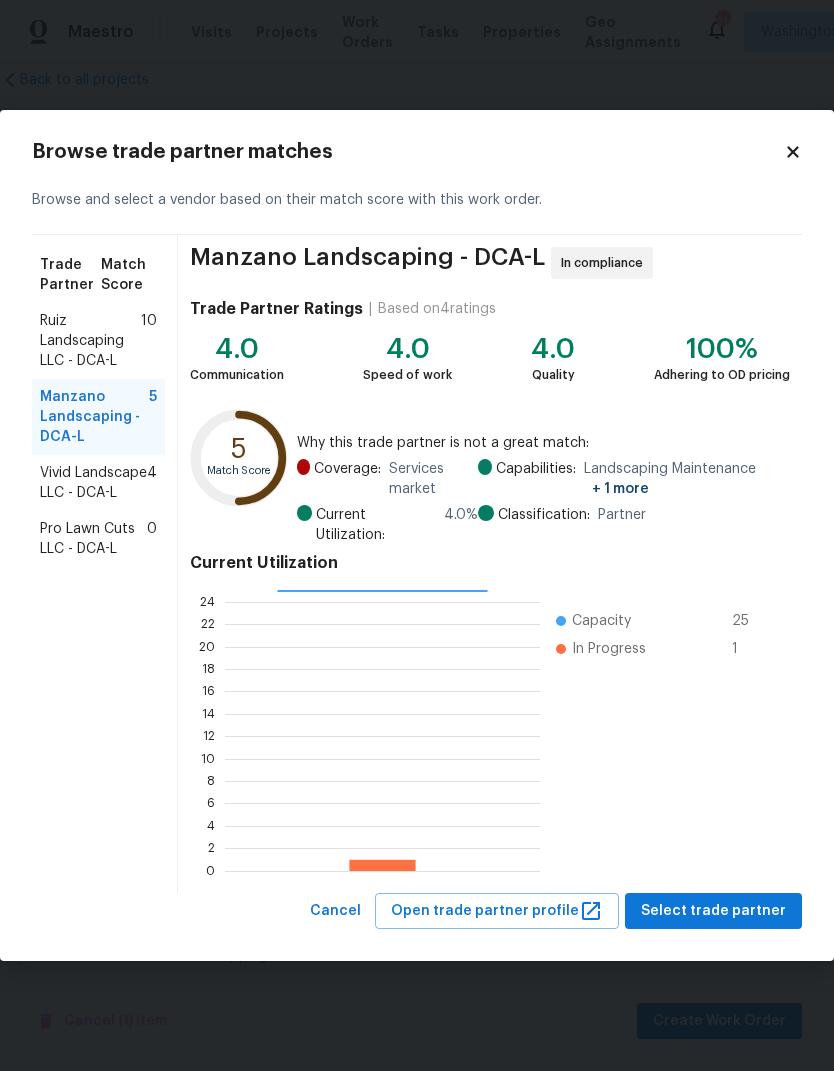 click on "Vivid Landscape LLC - DCA-L" at bounding box center [93, 483] 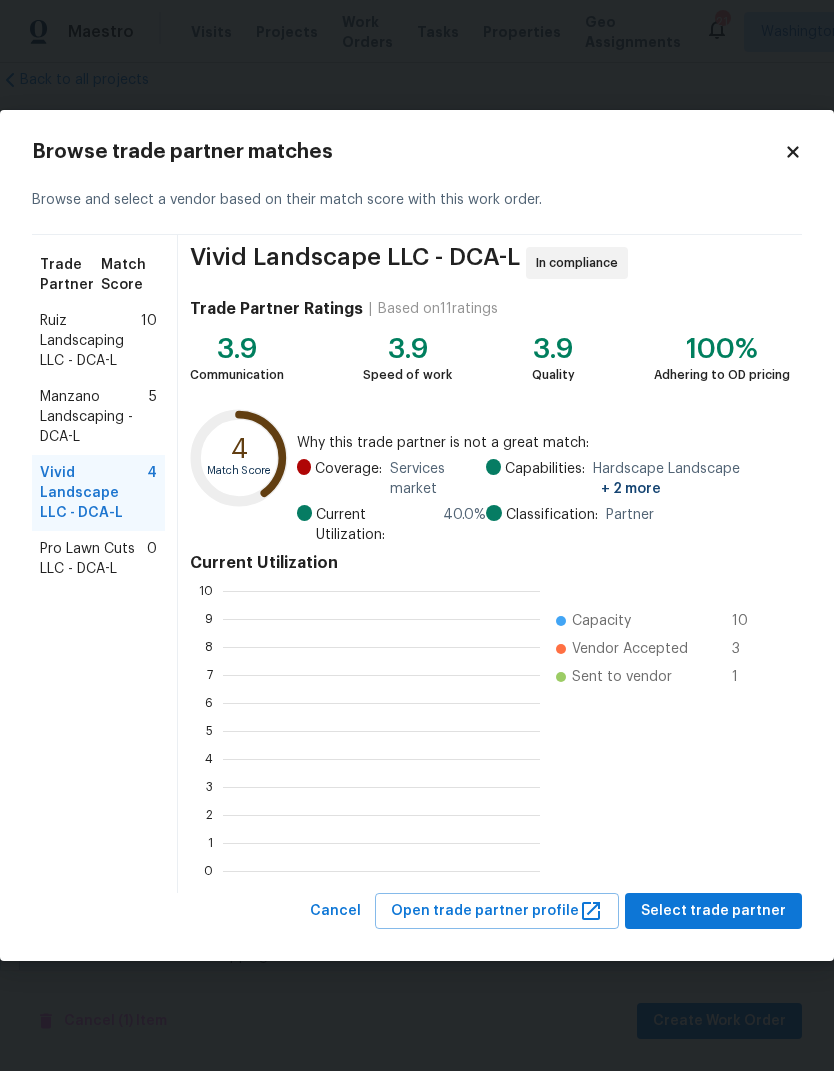 scroll, scrollTop: 280, scrollLeft: 317, axis: both 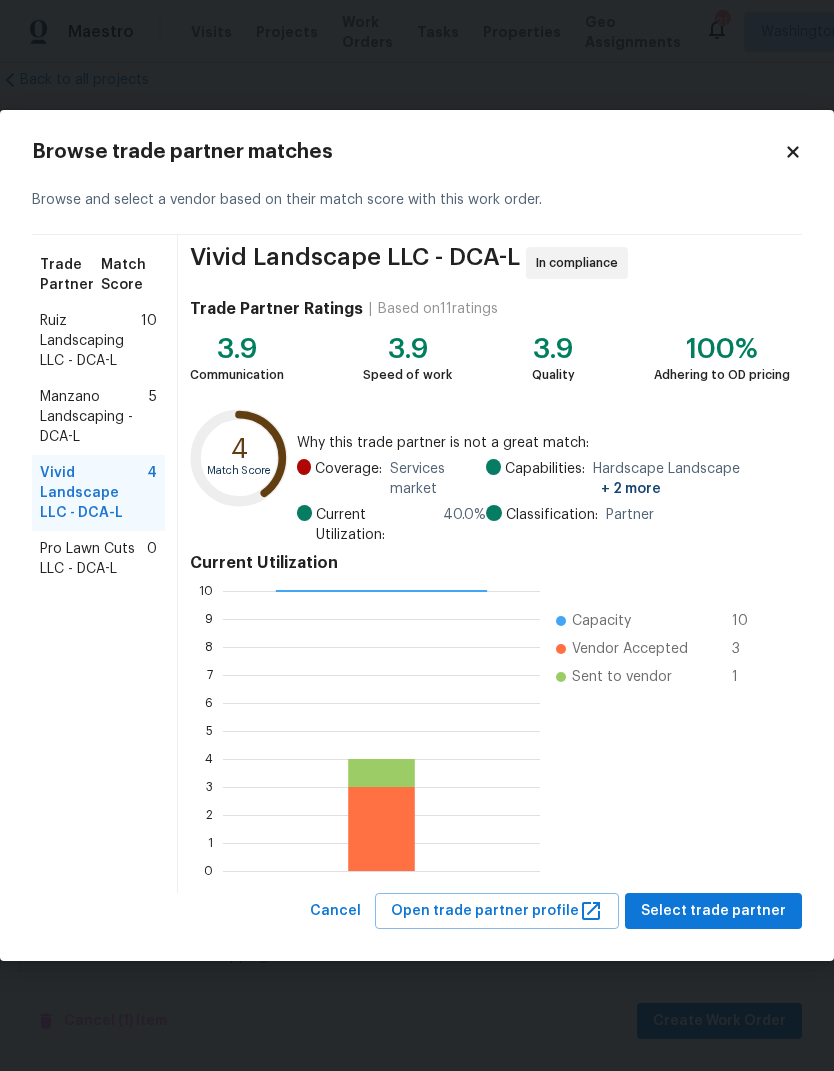 click on "Manzano Landscaping - DCA-L" at bounding box center (94, 417) 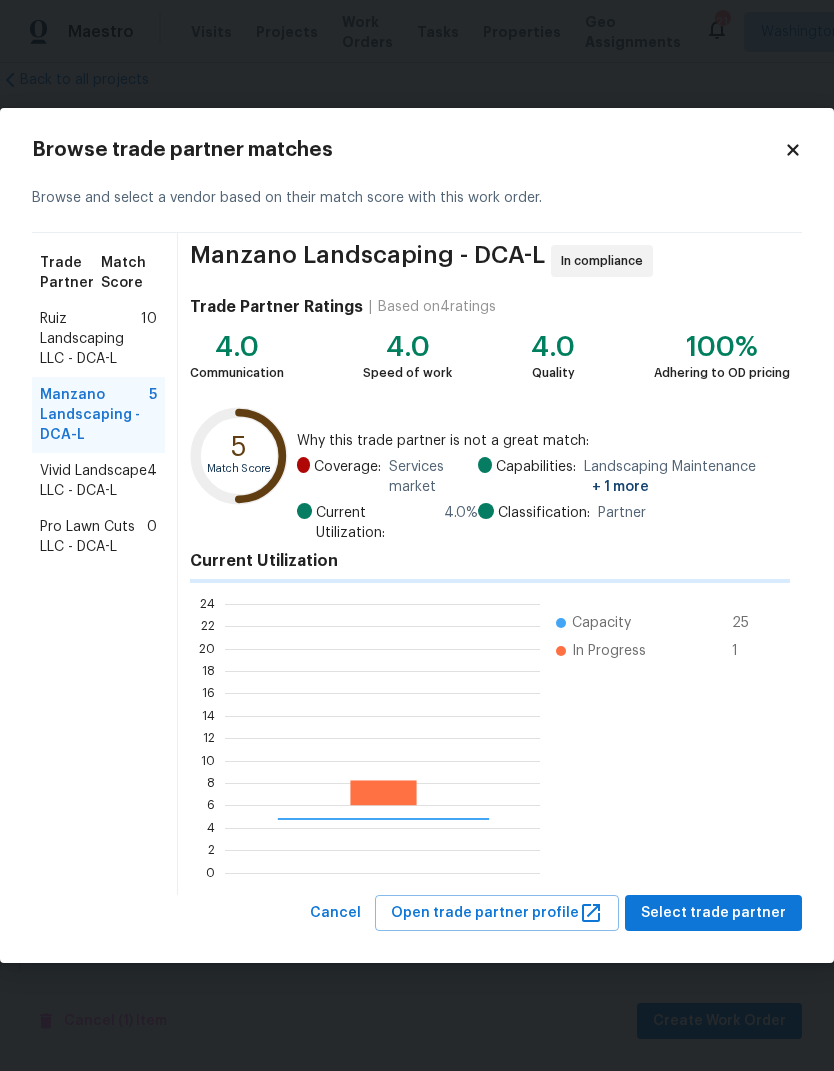 scroll, scrollTop: 280, scrollLeft: 315, axis: both 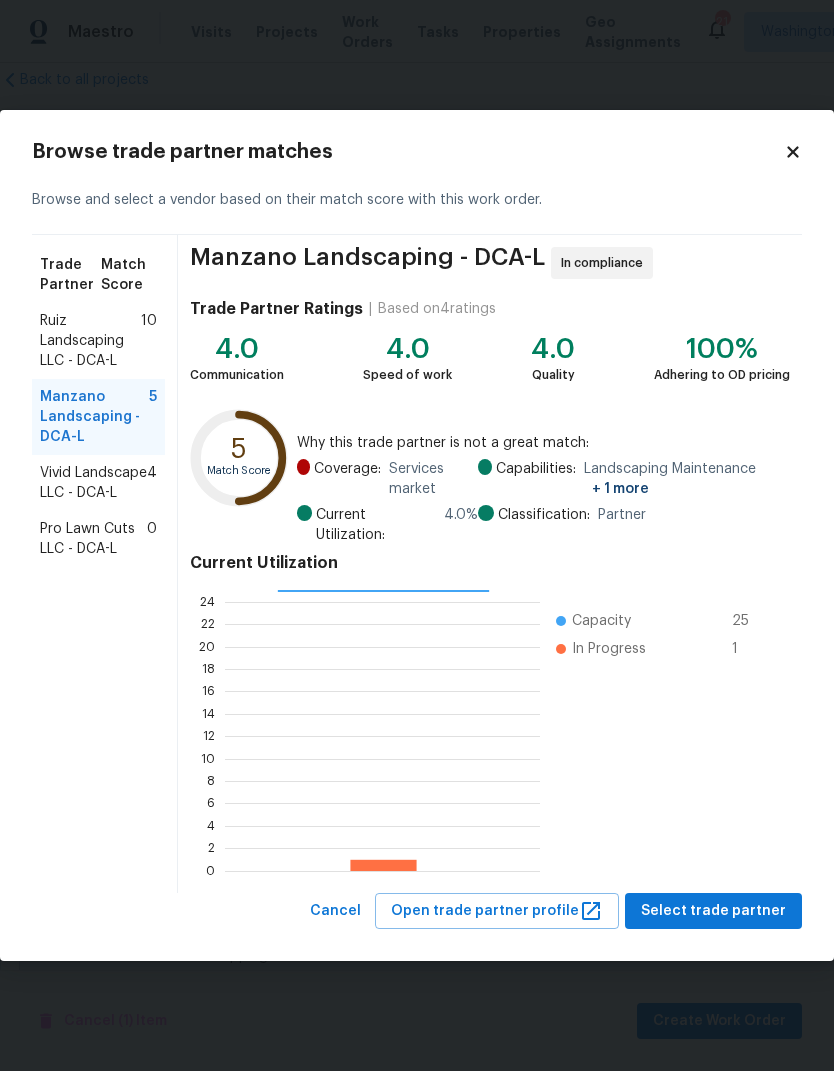 click on "Pro Lawn Cuts LLC - DCA-L" at bounding box center [93, 539] 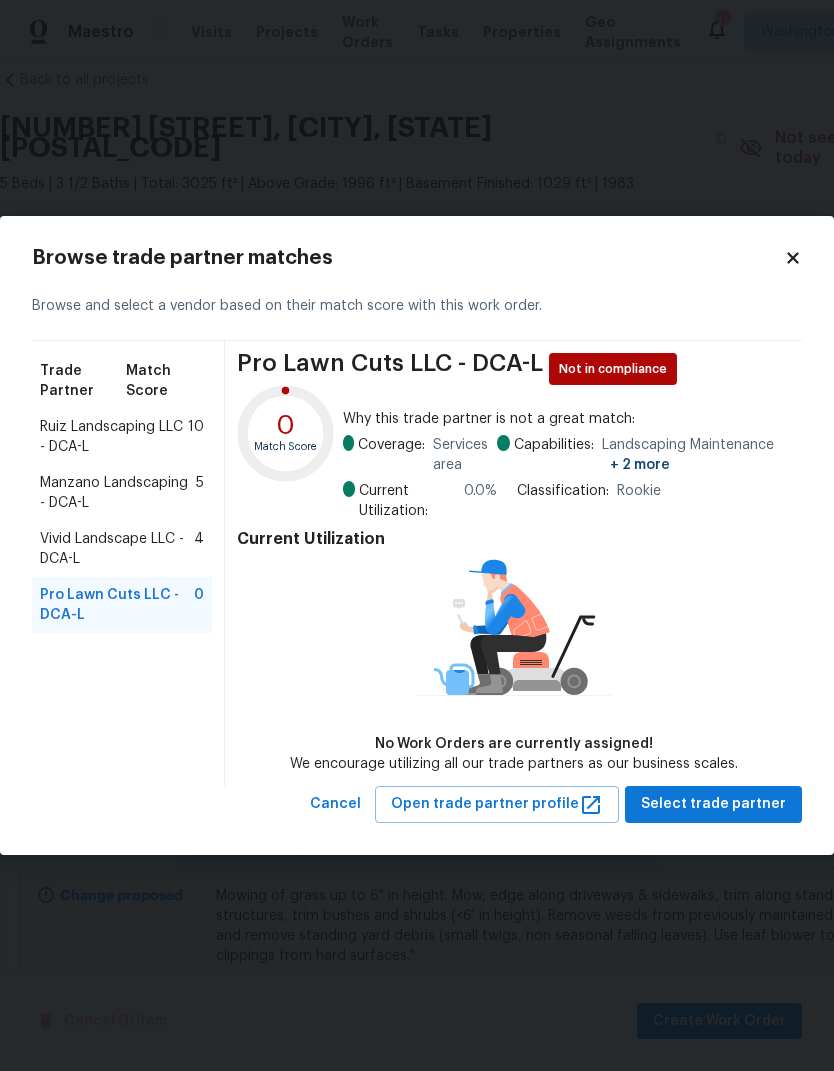 click on "Manzano Landscaping - DCA-L" at bounding box center (118, 493) 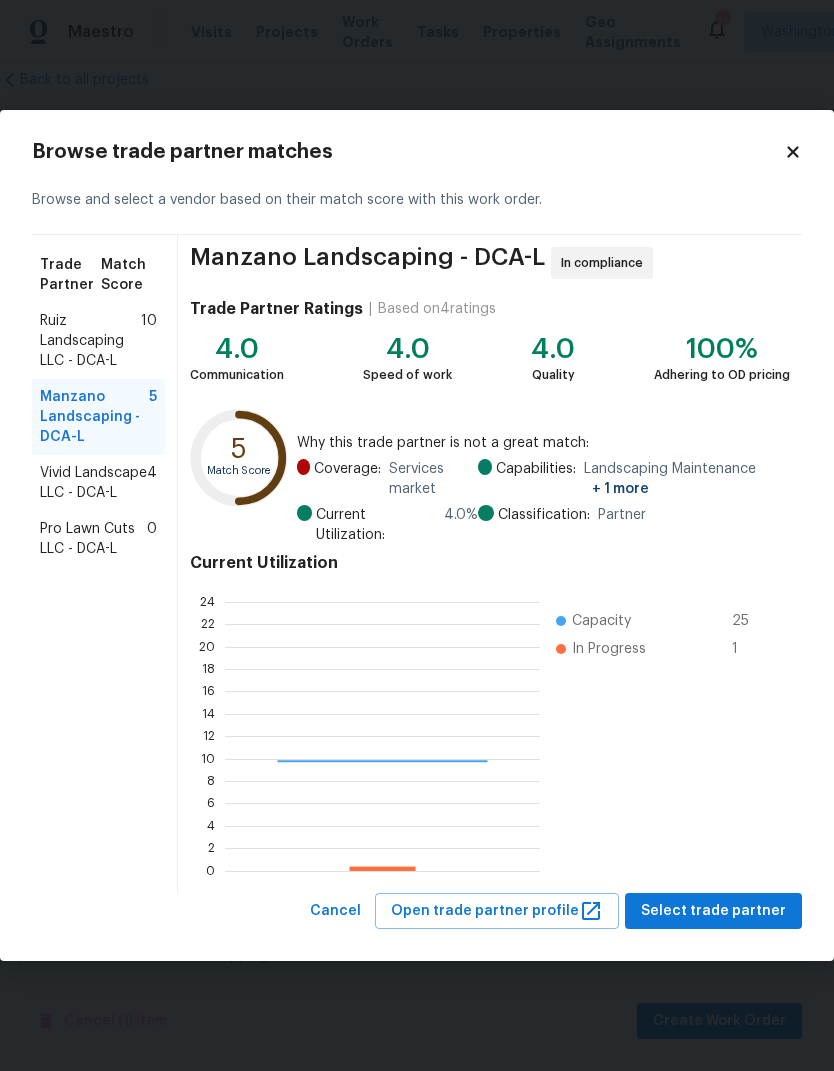 scroll, scrollTop: 2, scrollLeft: 2, axis: both 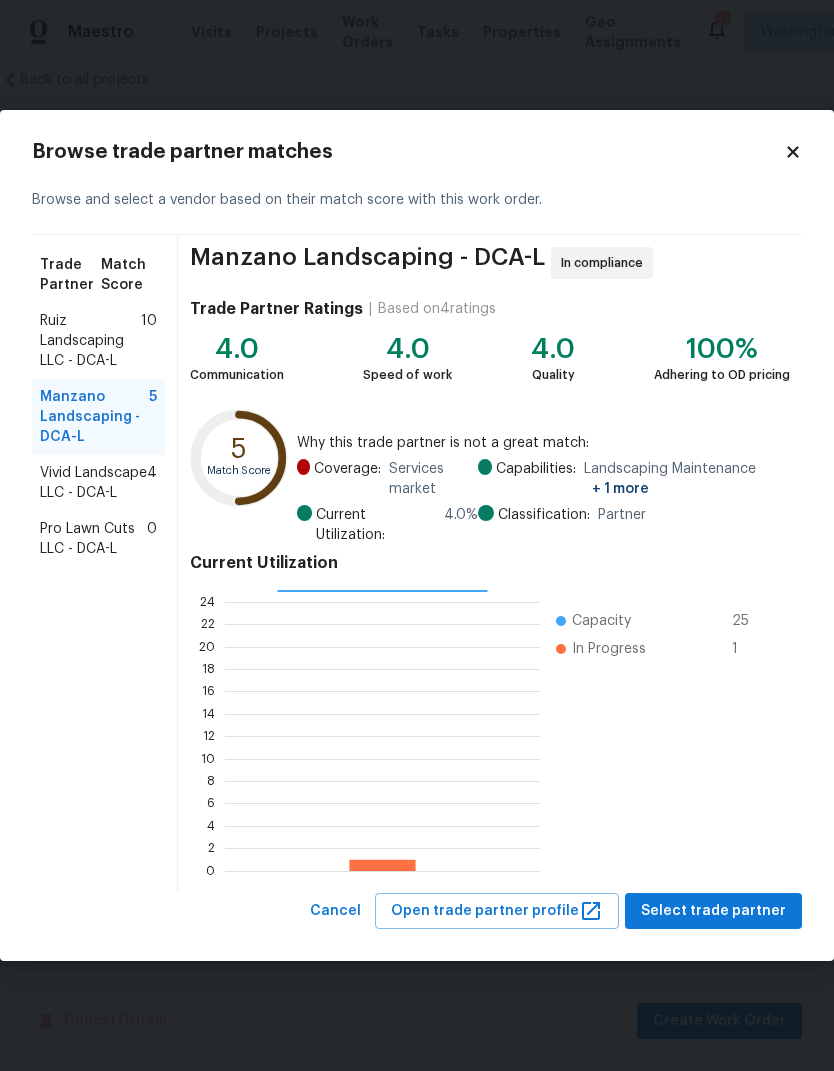 click on "Ruiz Landscaping LLC - DCA-L" at bounding box center [90, 341] 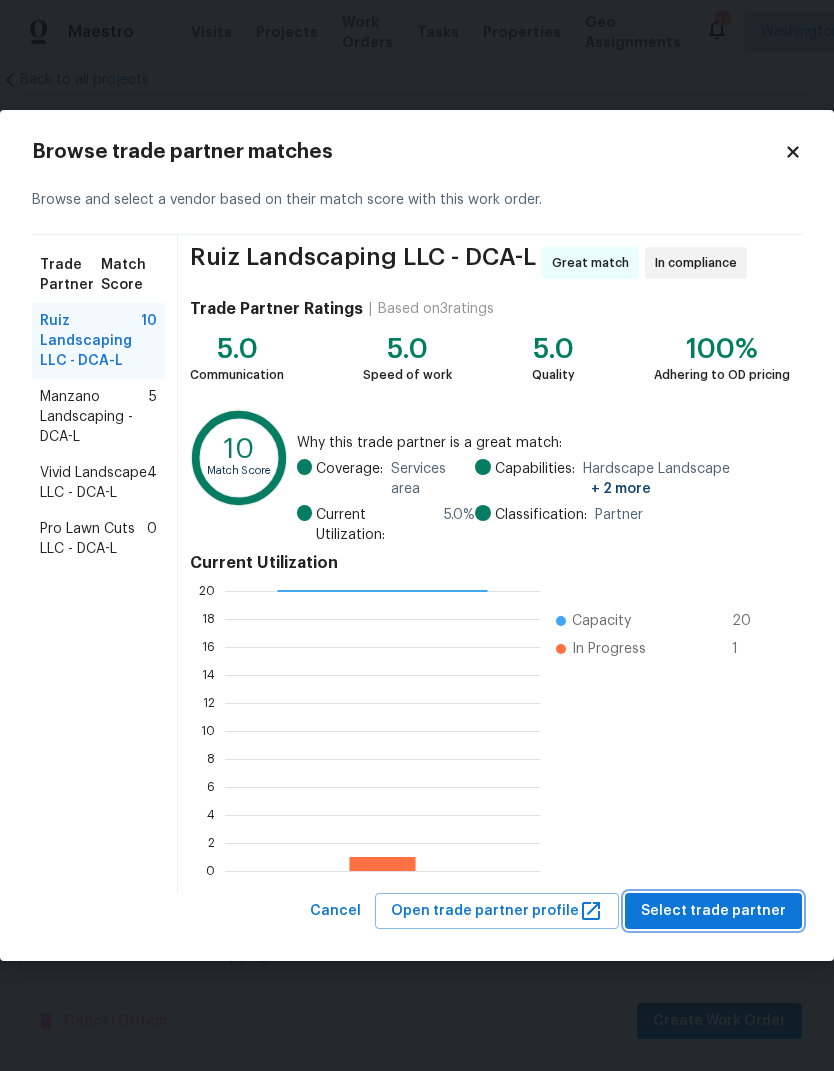 click on "Select trade partner" at bounding box center (713, 911) 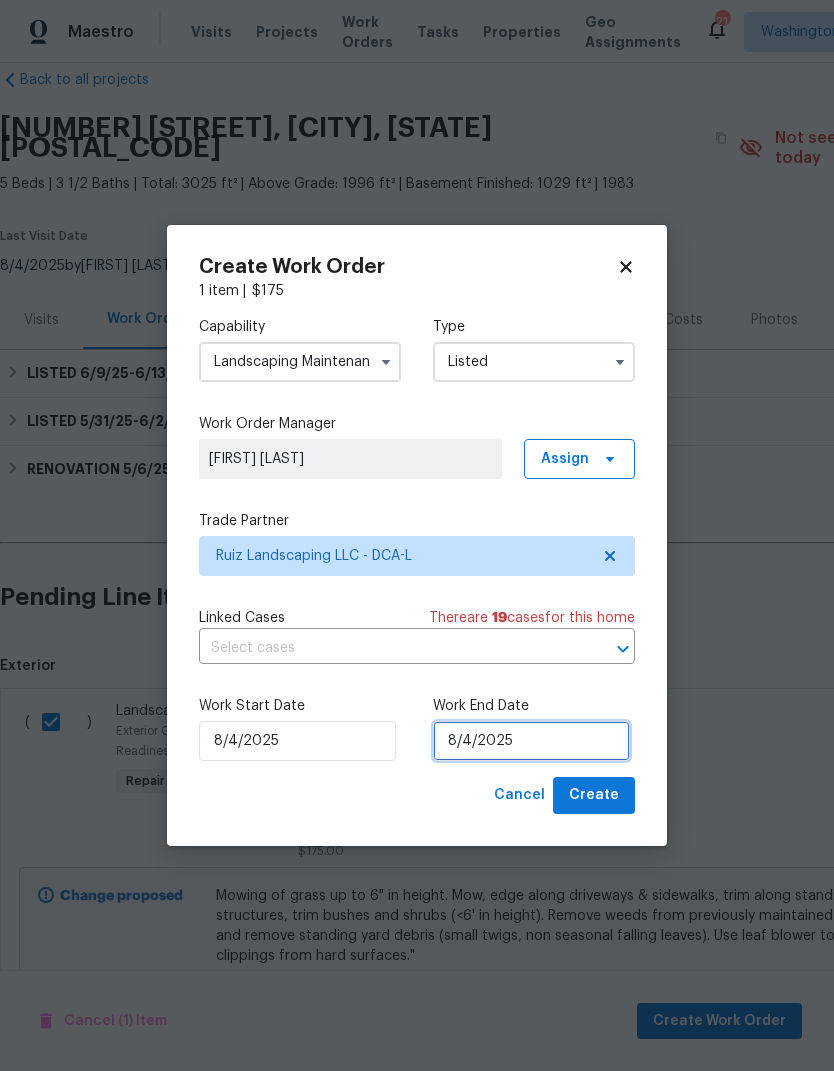 click on "8/4/2025" at bounding box center (531, 741) 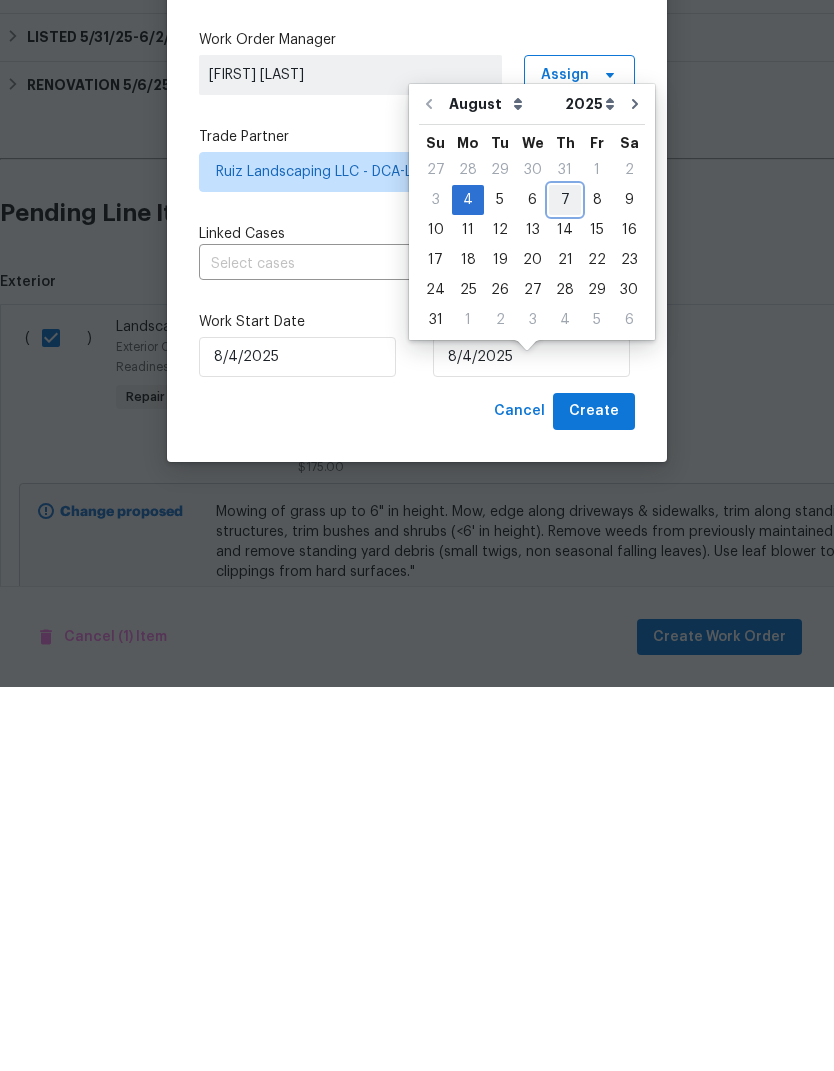click on "7" at bounding box center [565, 584] 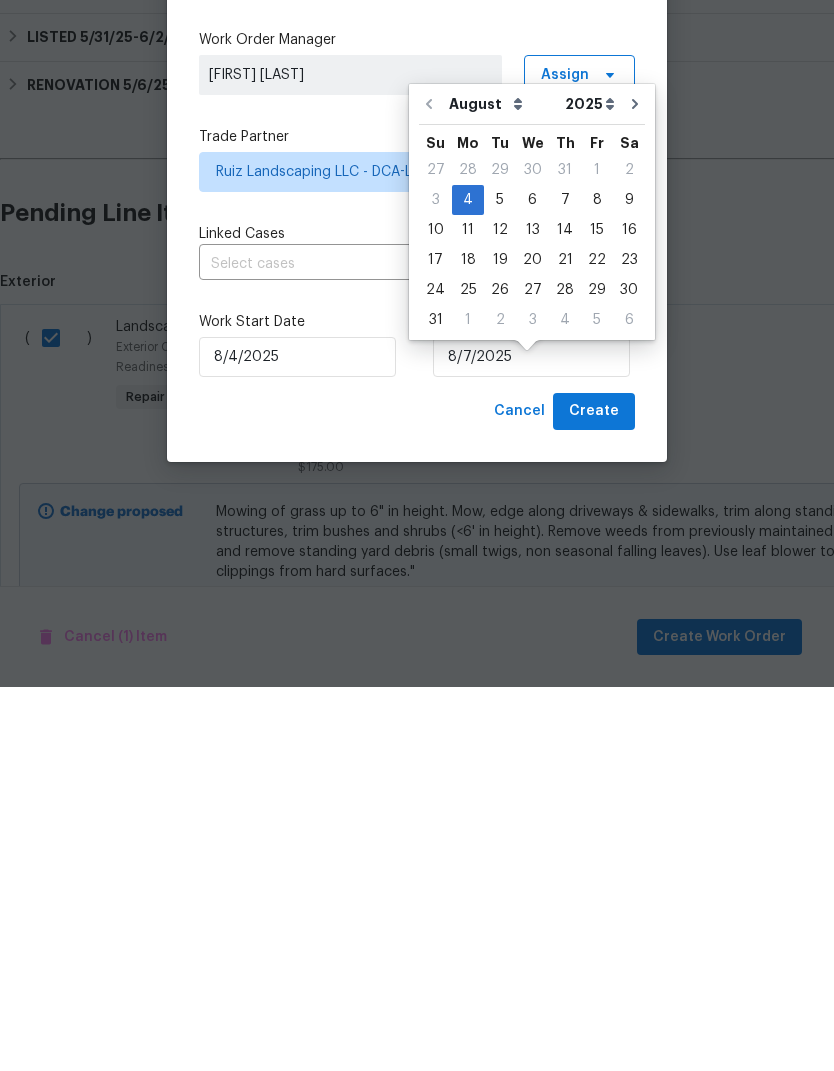 scroll, scrollTop: 77, scrollLeft: 0, axis: vertical 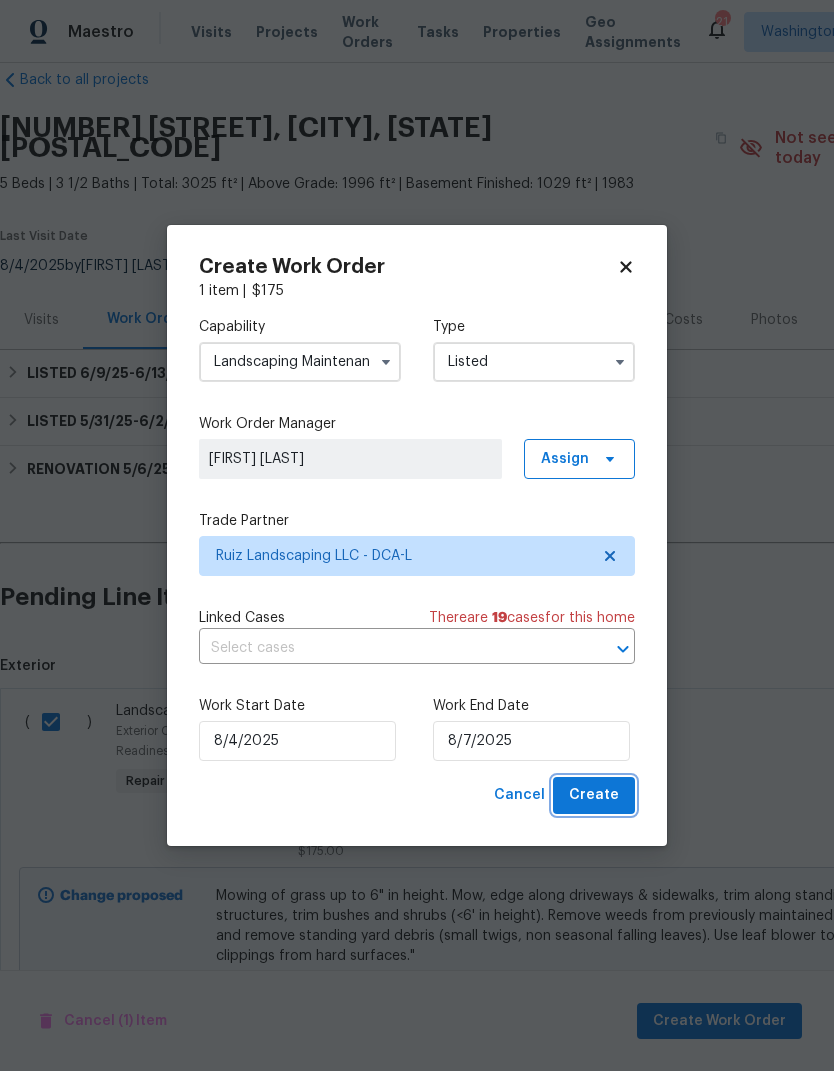 click on "Create" at bounding box center [594, 795] 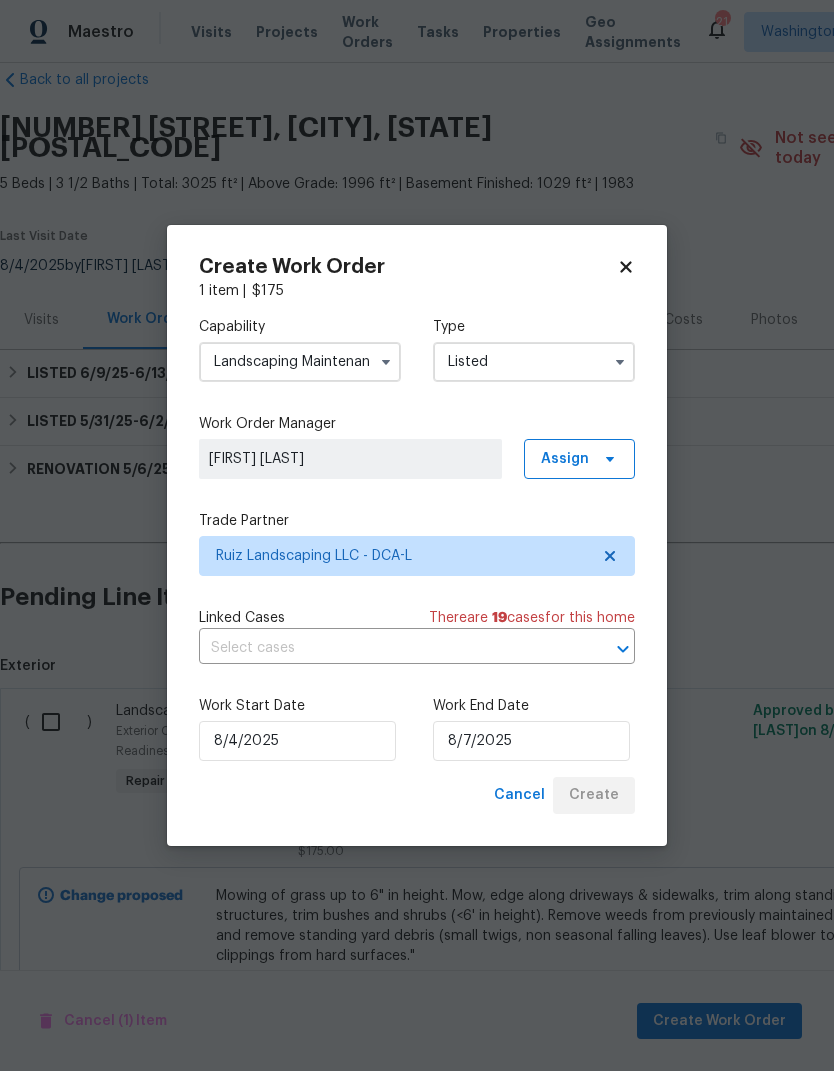 checkbox on "false" 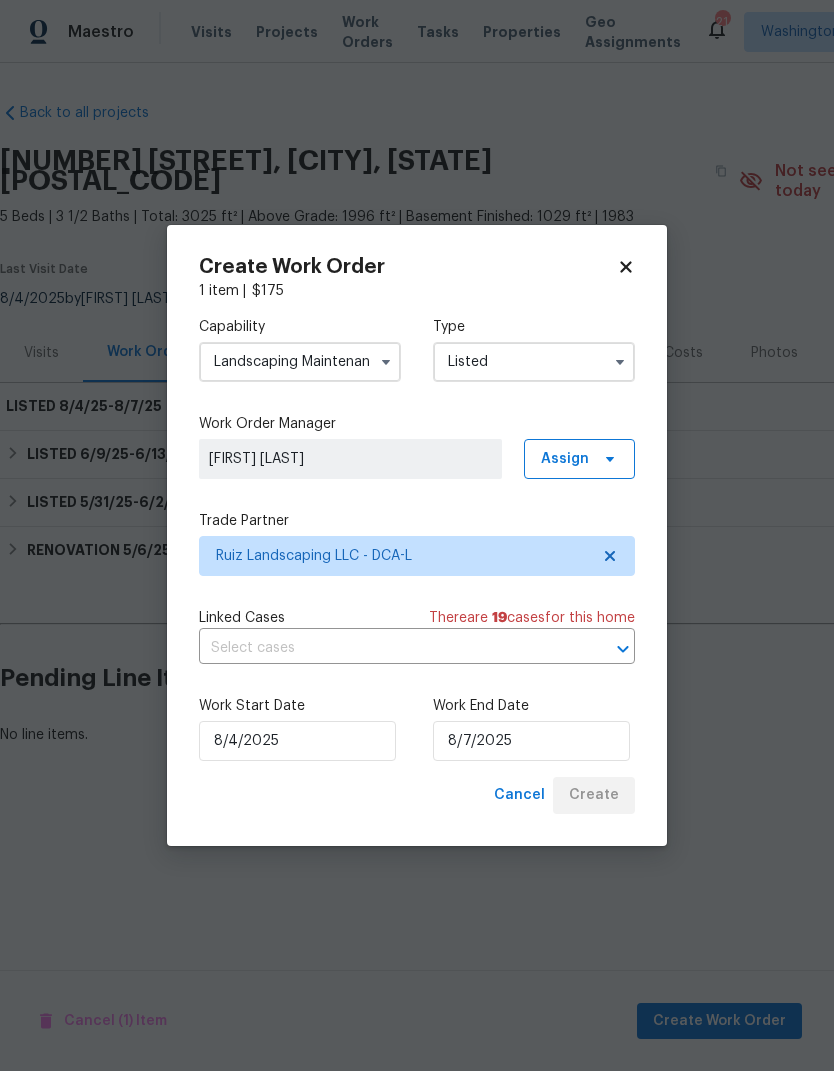 scroll, scrollTop: 0, scrollLeft: 0, axis: both 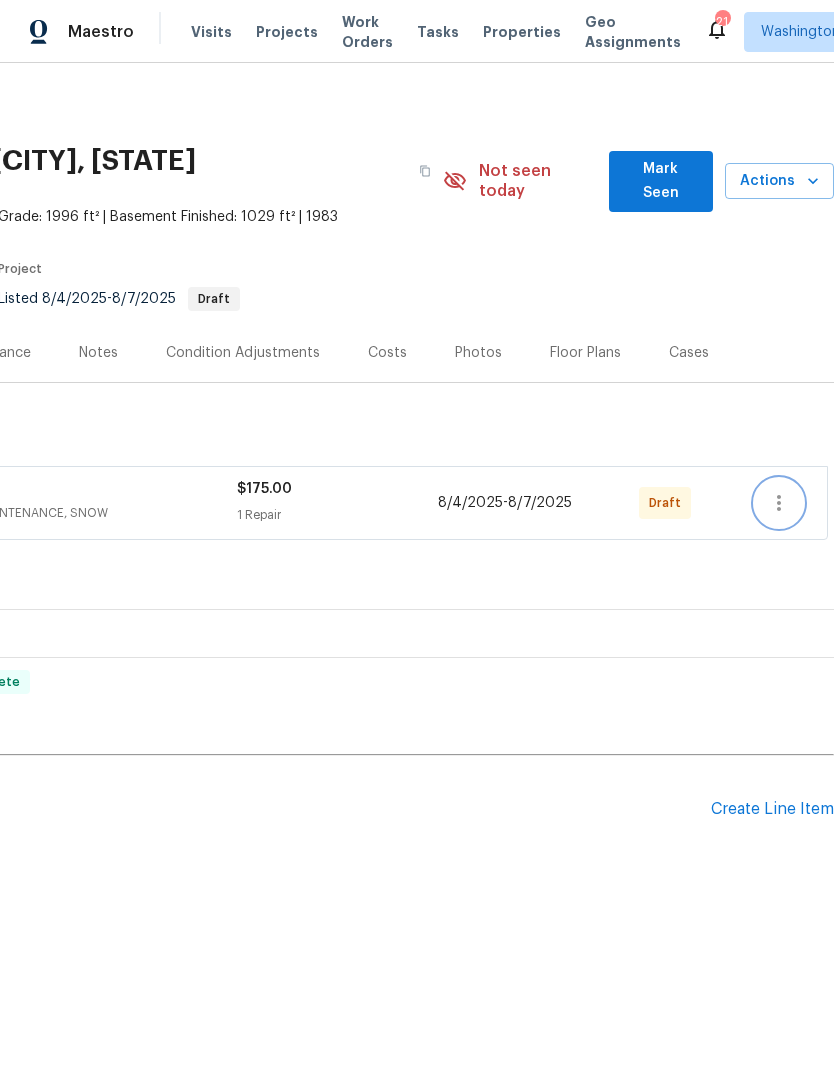 click 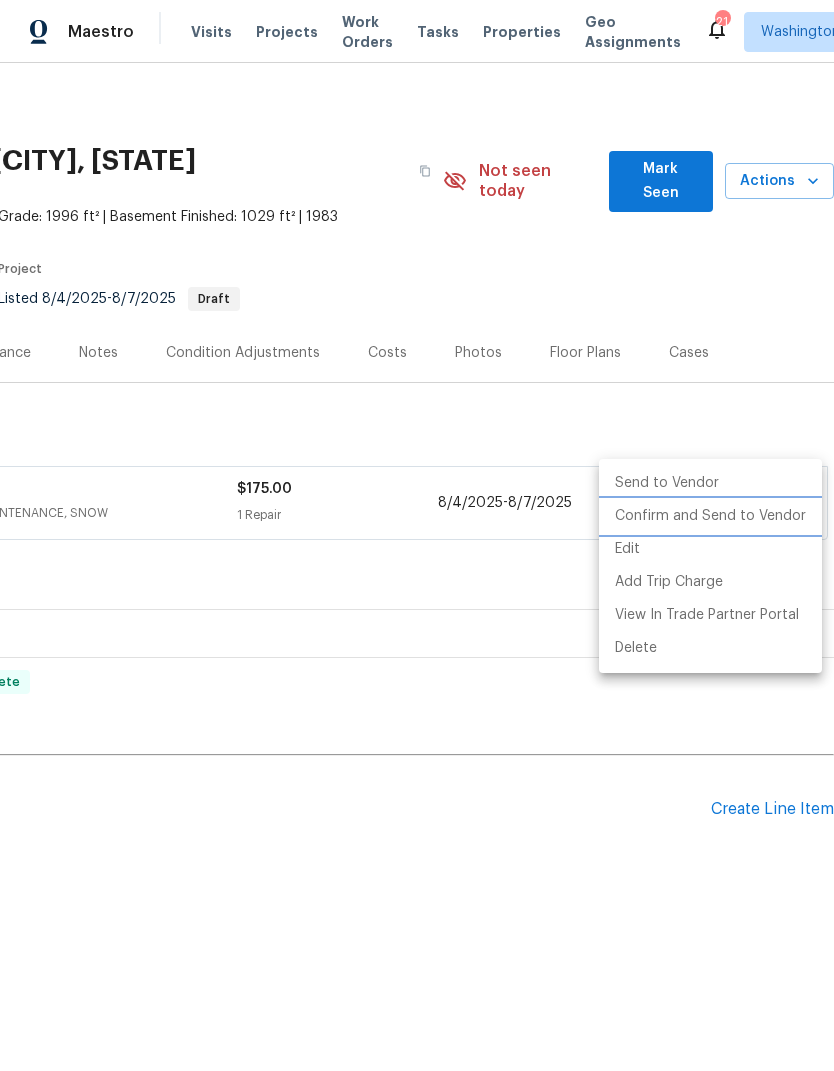 click on "Confirm and Send to Vendor" at bounding box center [710, 516] 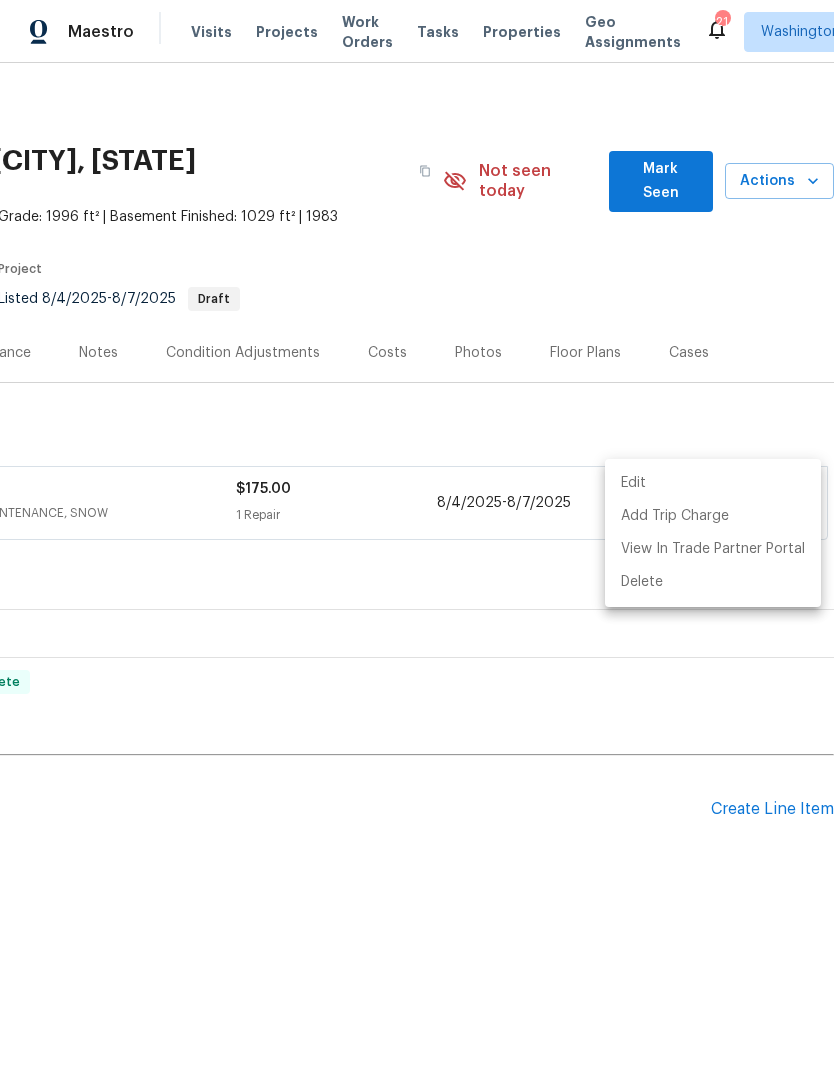 click at bounding box center [417, 535] 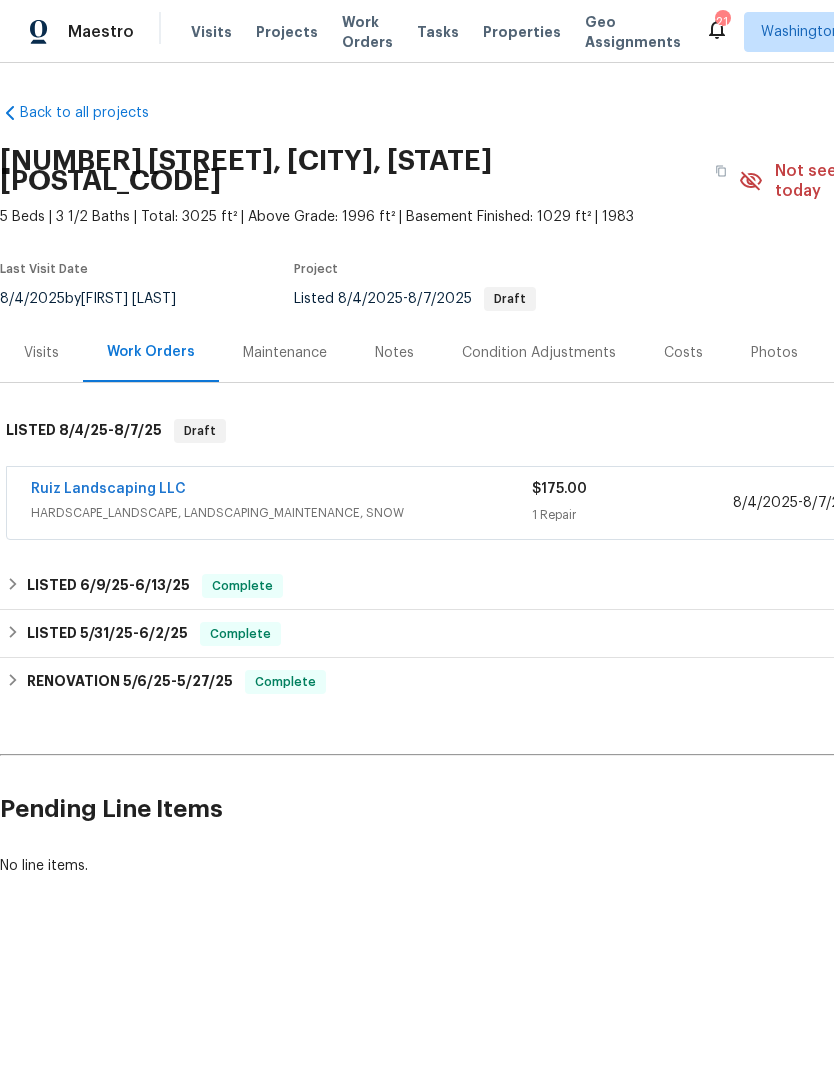 scroll, scrollTop: 0, scrollLeft: 0, axis: both 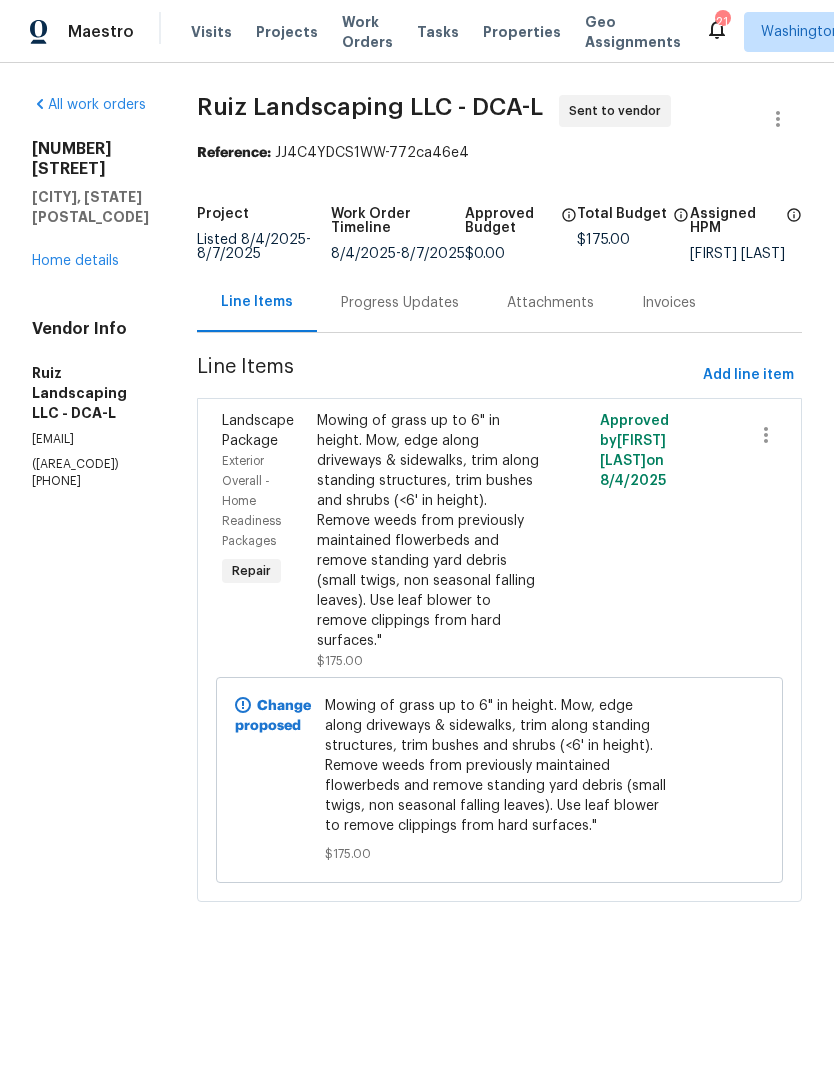 click on "Progress Updates" at bounding box center [400, 303] 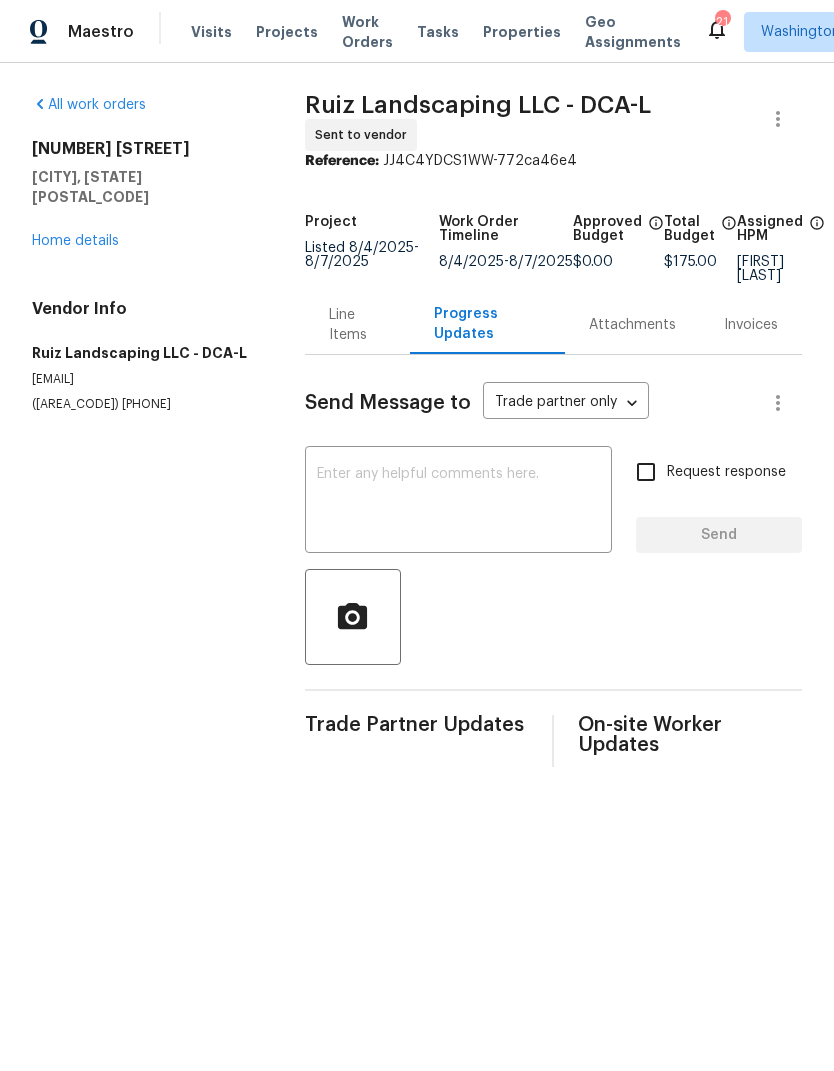 click at bounding box center (458, 502) 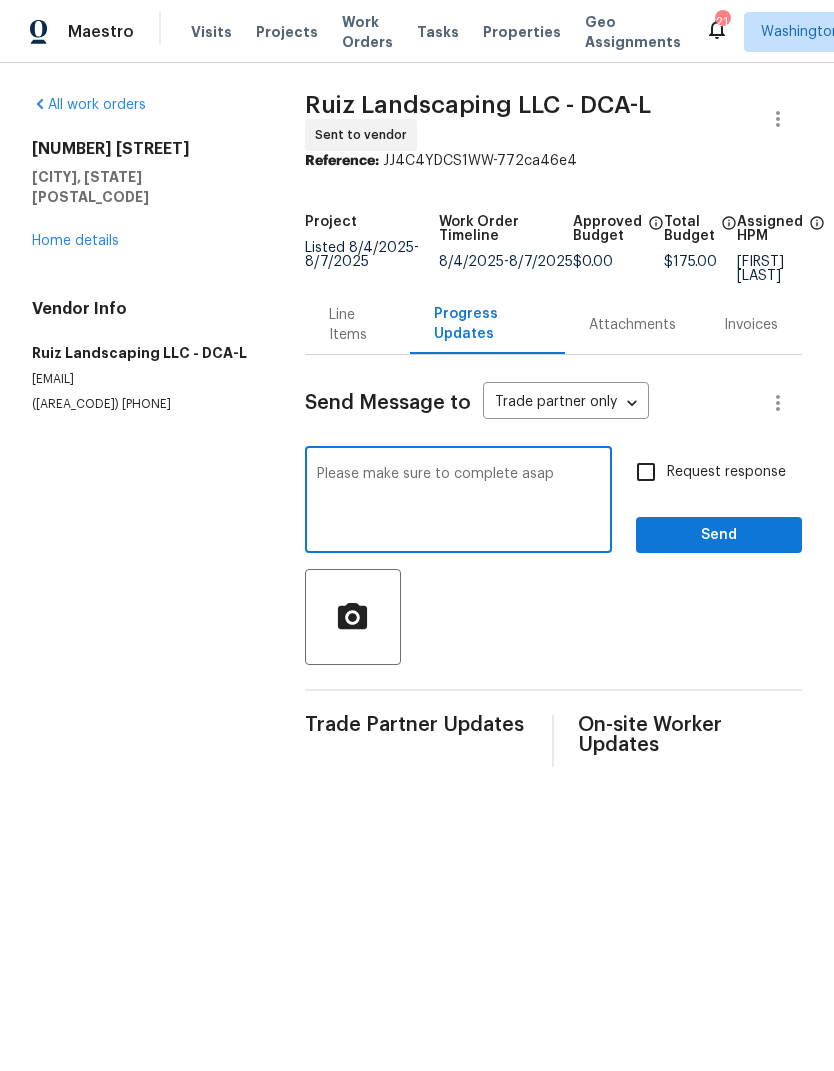type on "Please make sure to complete asap" 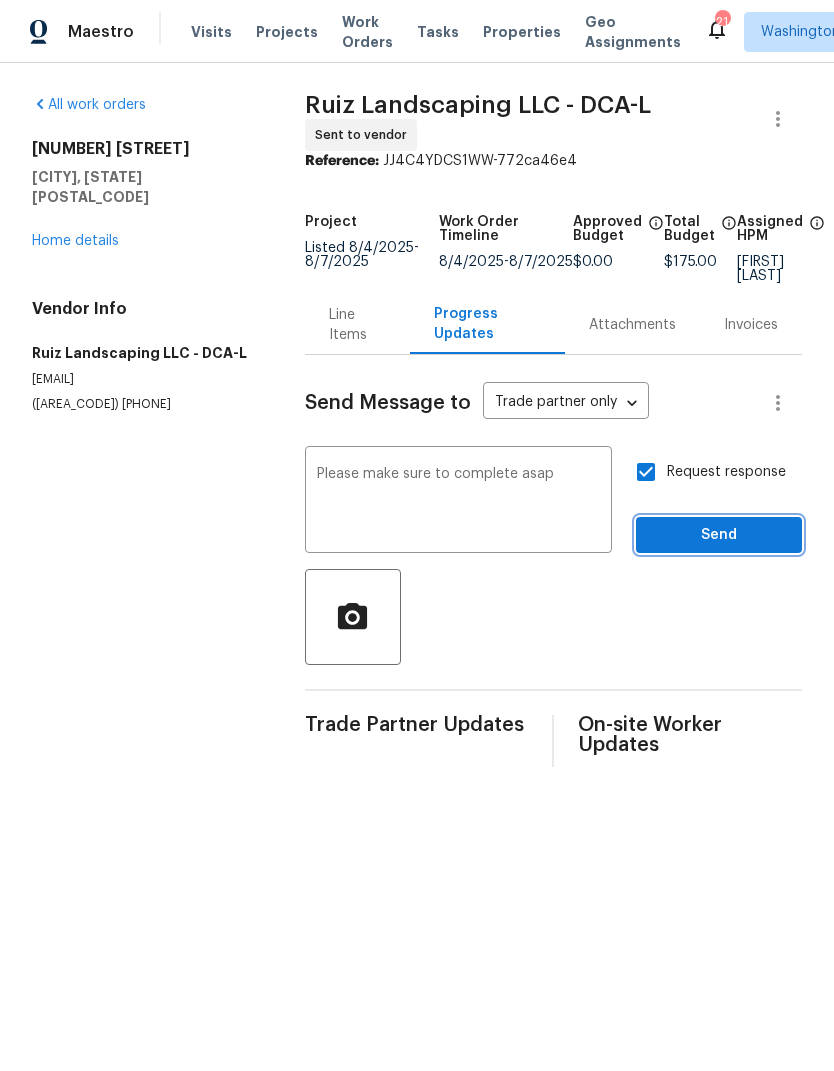 click on "Send" at bounding box center (719, 535) 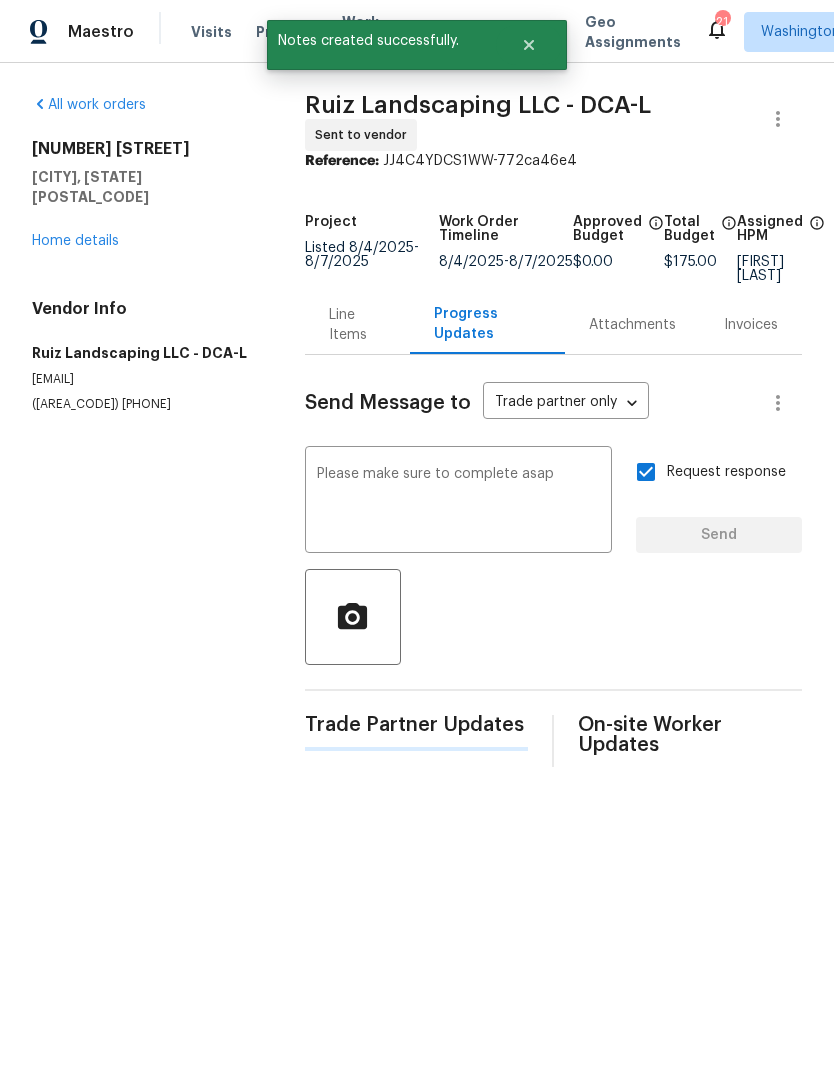 type 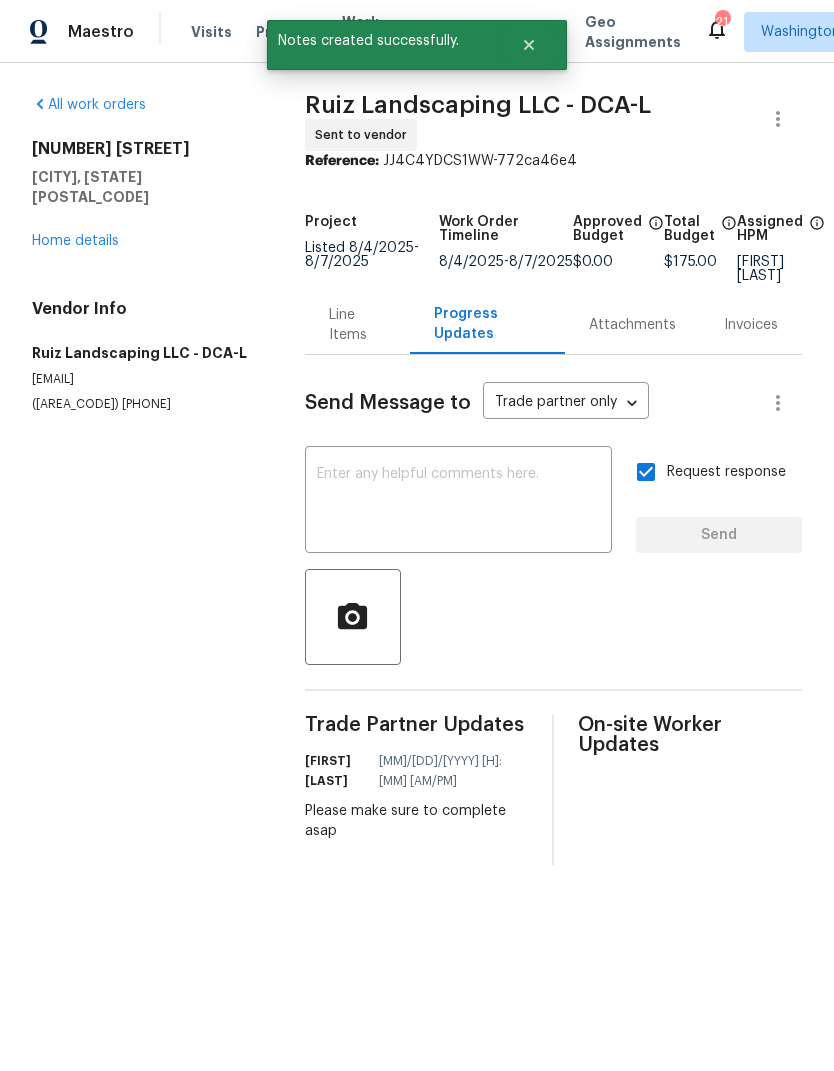 click on "Home details" at bounding box center (75, 241) 